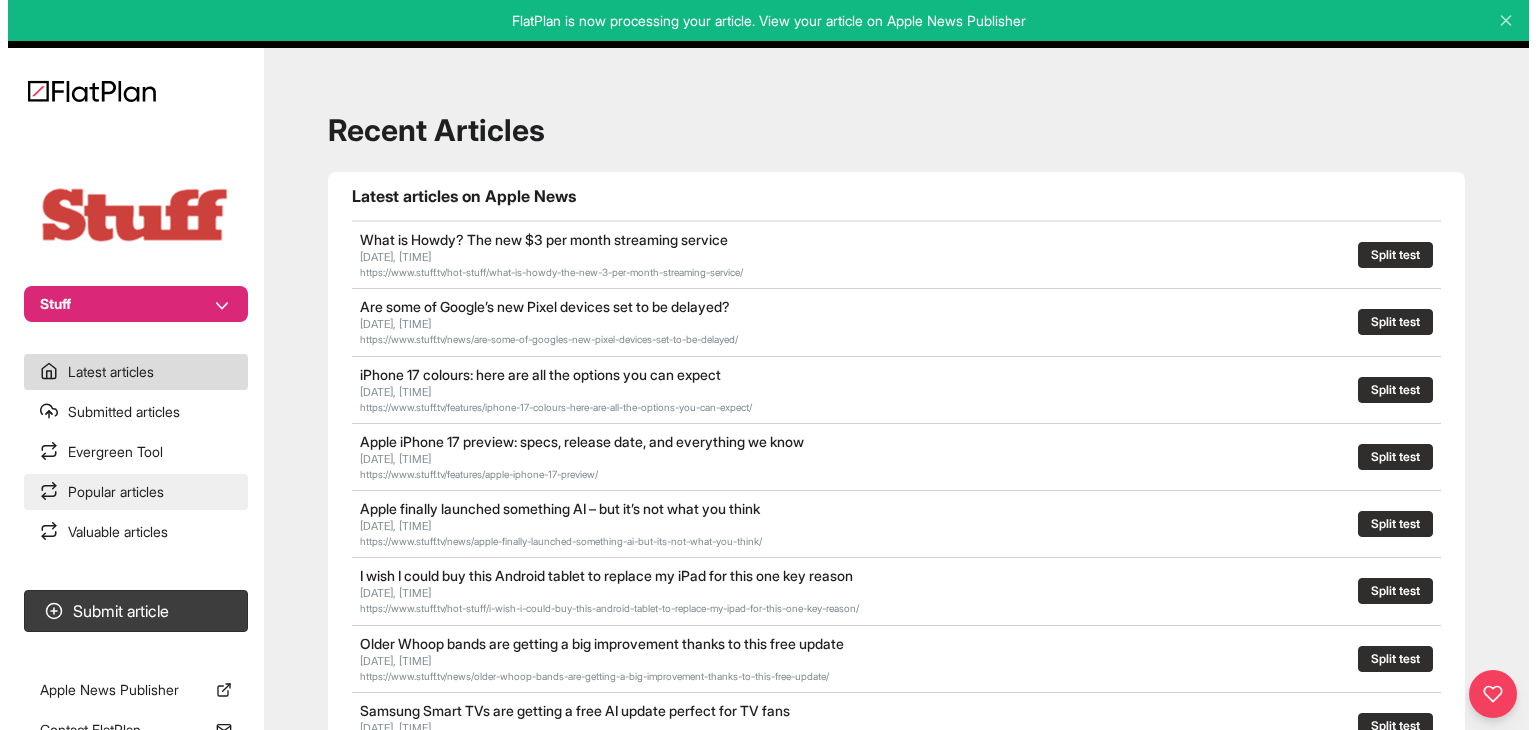 scroll, scrollTop: 0, scrollLeft: 0, axis: both 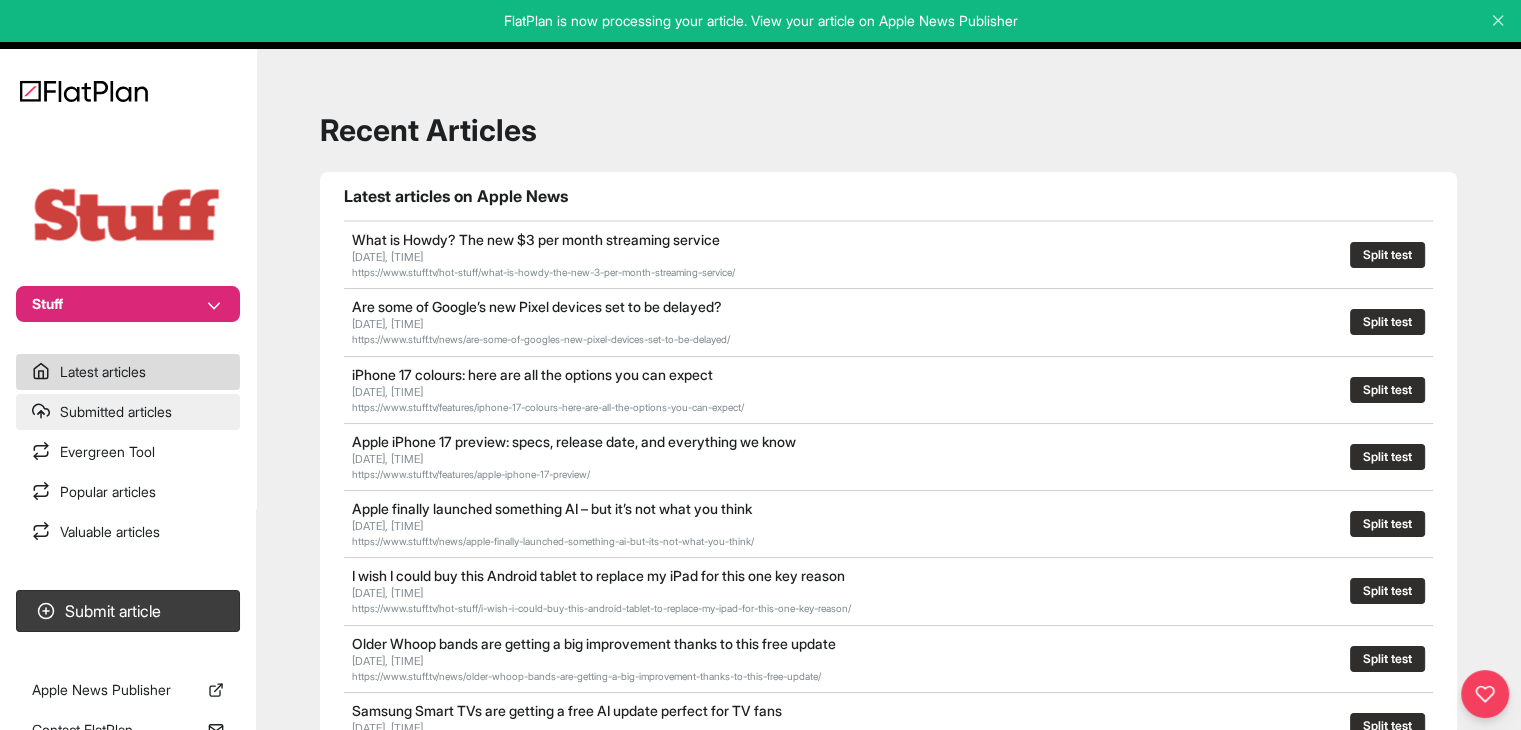 click on "Submitted articles" at bounding box center (128, 412) 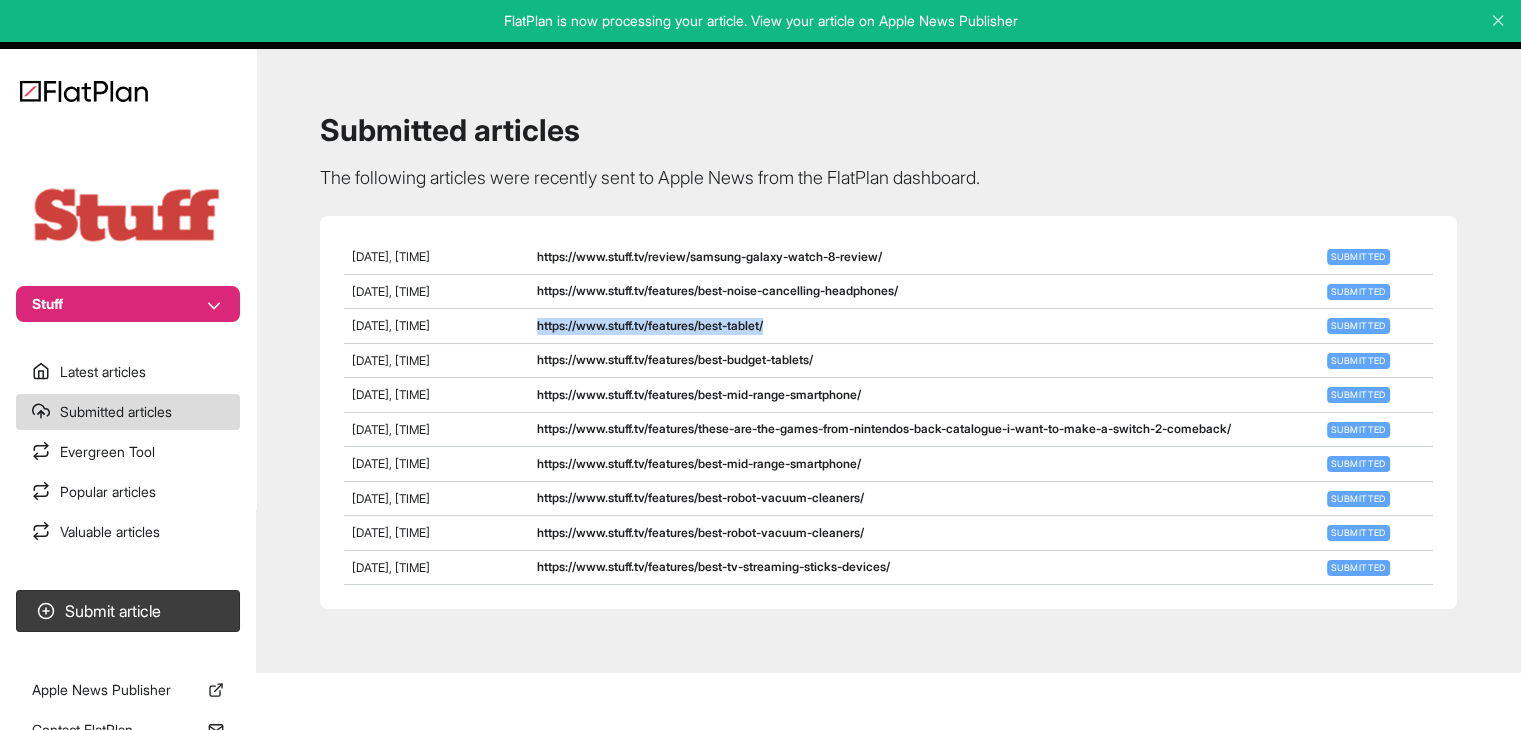 drag, startPoint x: 852, startPoint y: 357, endPoint x: 570, endPoint y: 348, distance: 282.1436 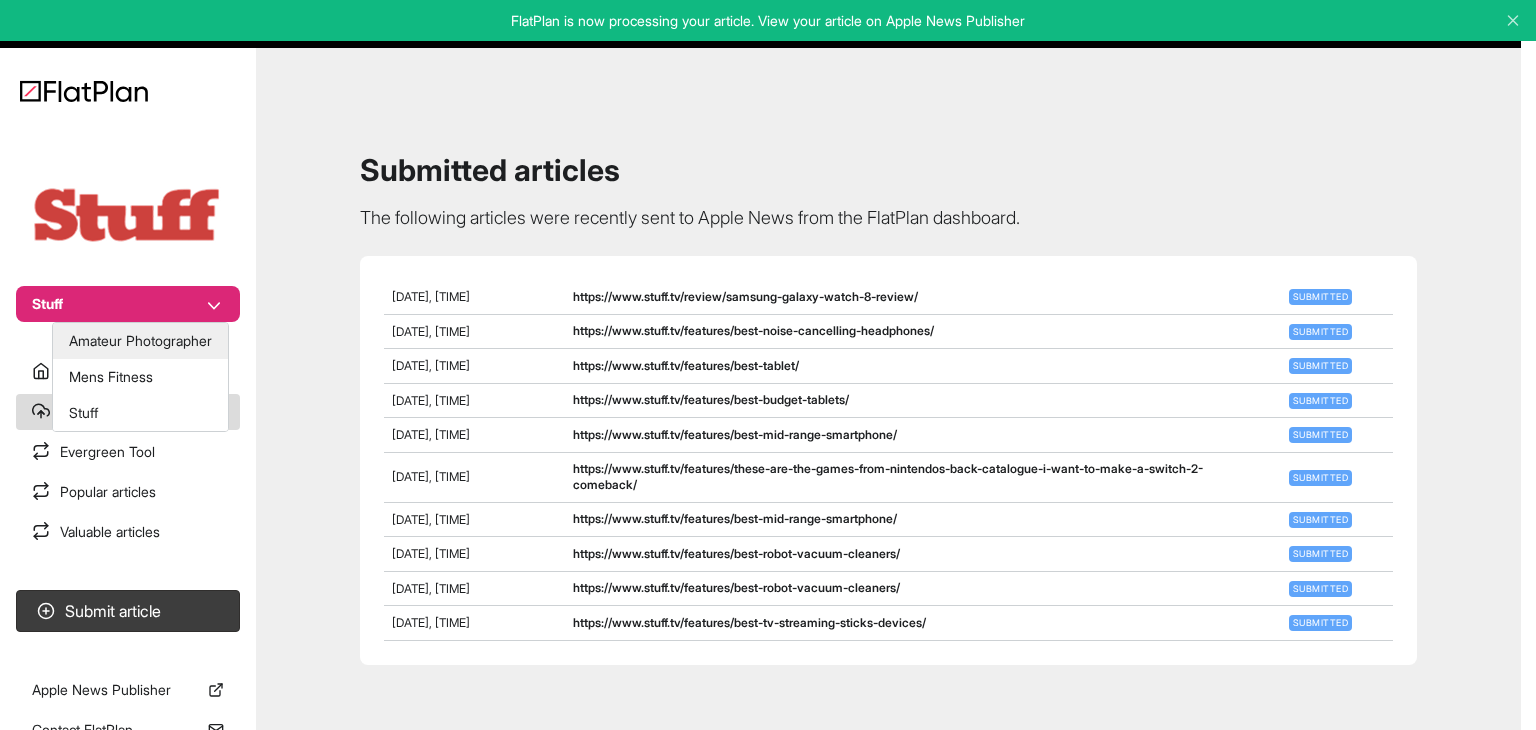 click on "Amateur Photographer" at bounding box center [140, 341] 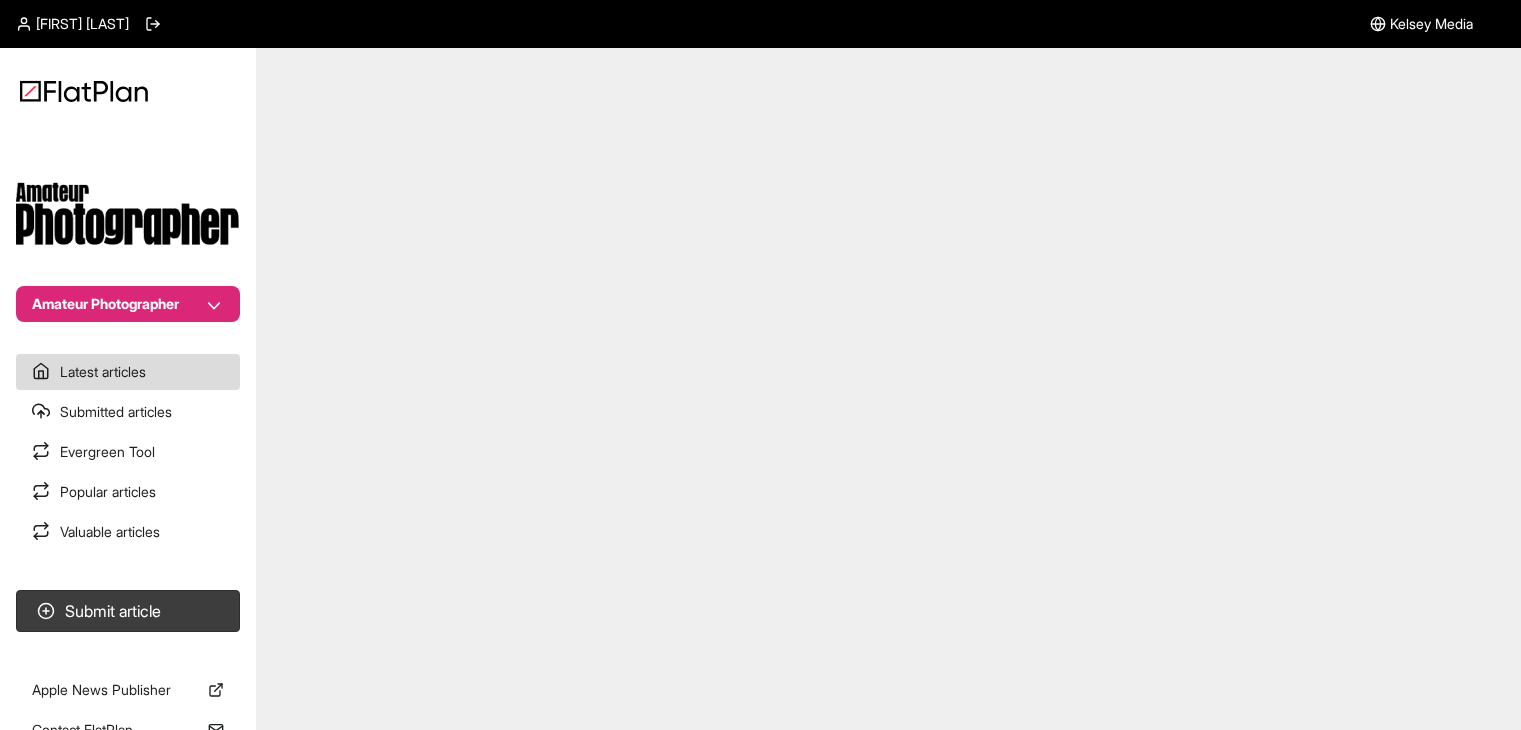 scroll, scrollTop: 0, scrollLeft: 0, axis: both 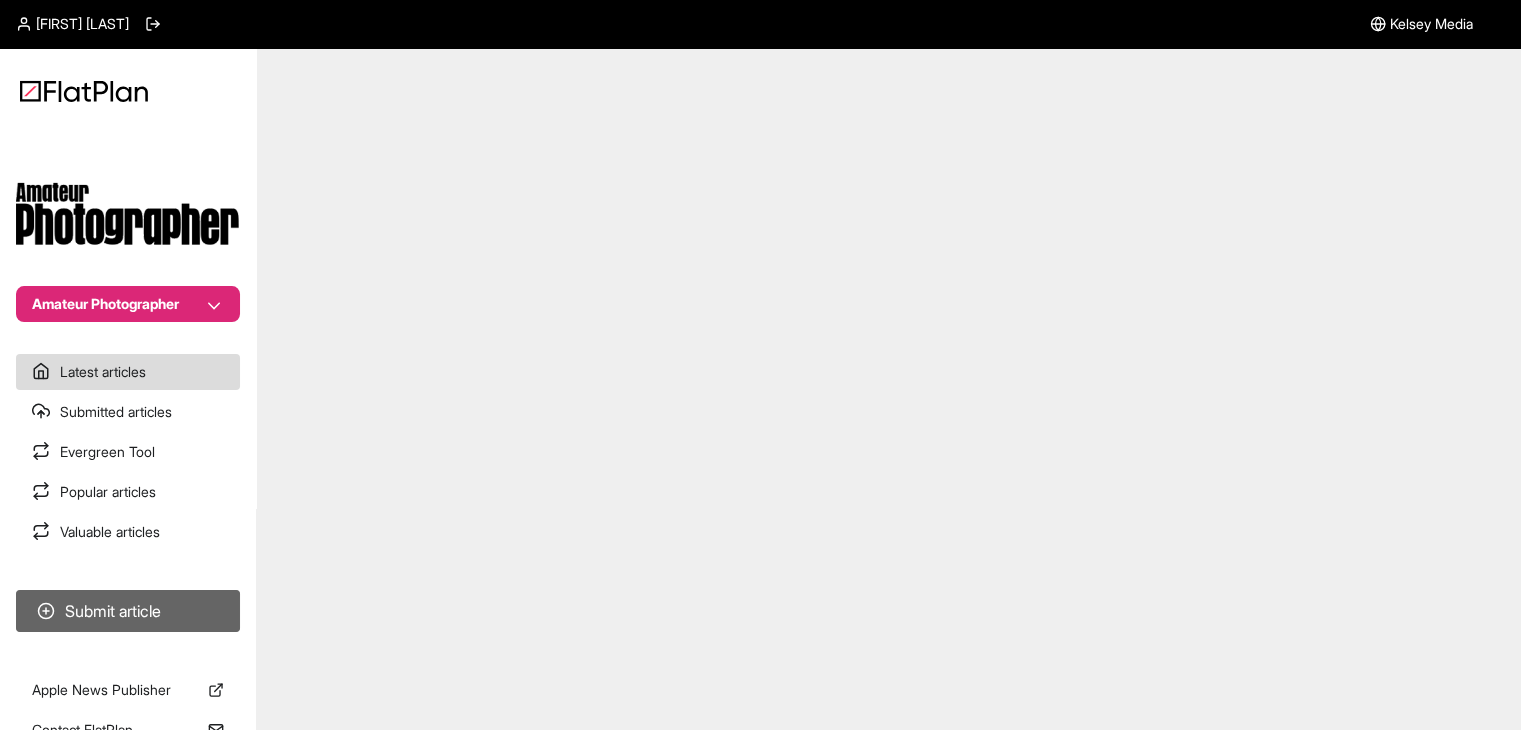 click on "Submit article" at bounding box center (128, 611) 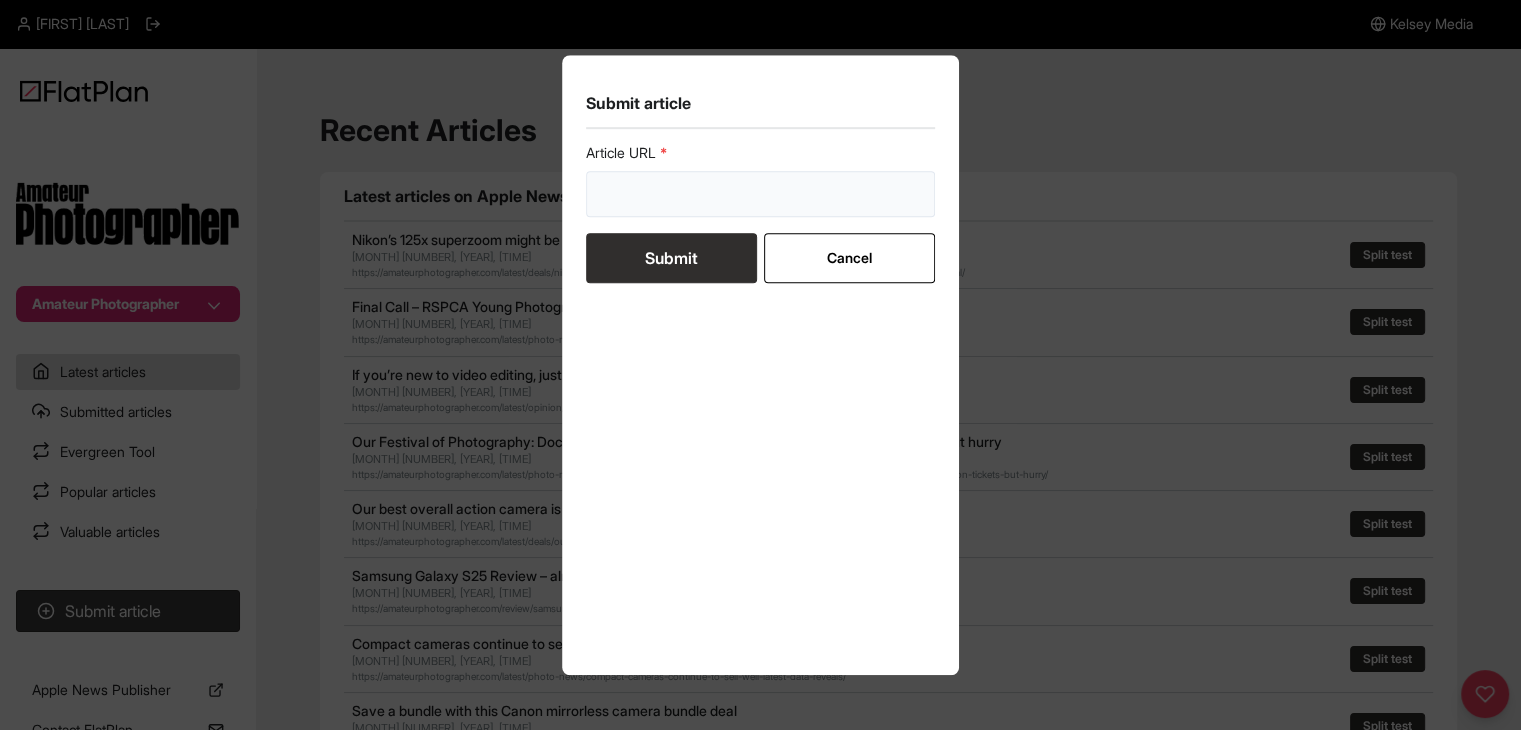click at bounding box center (761, 194) 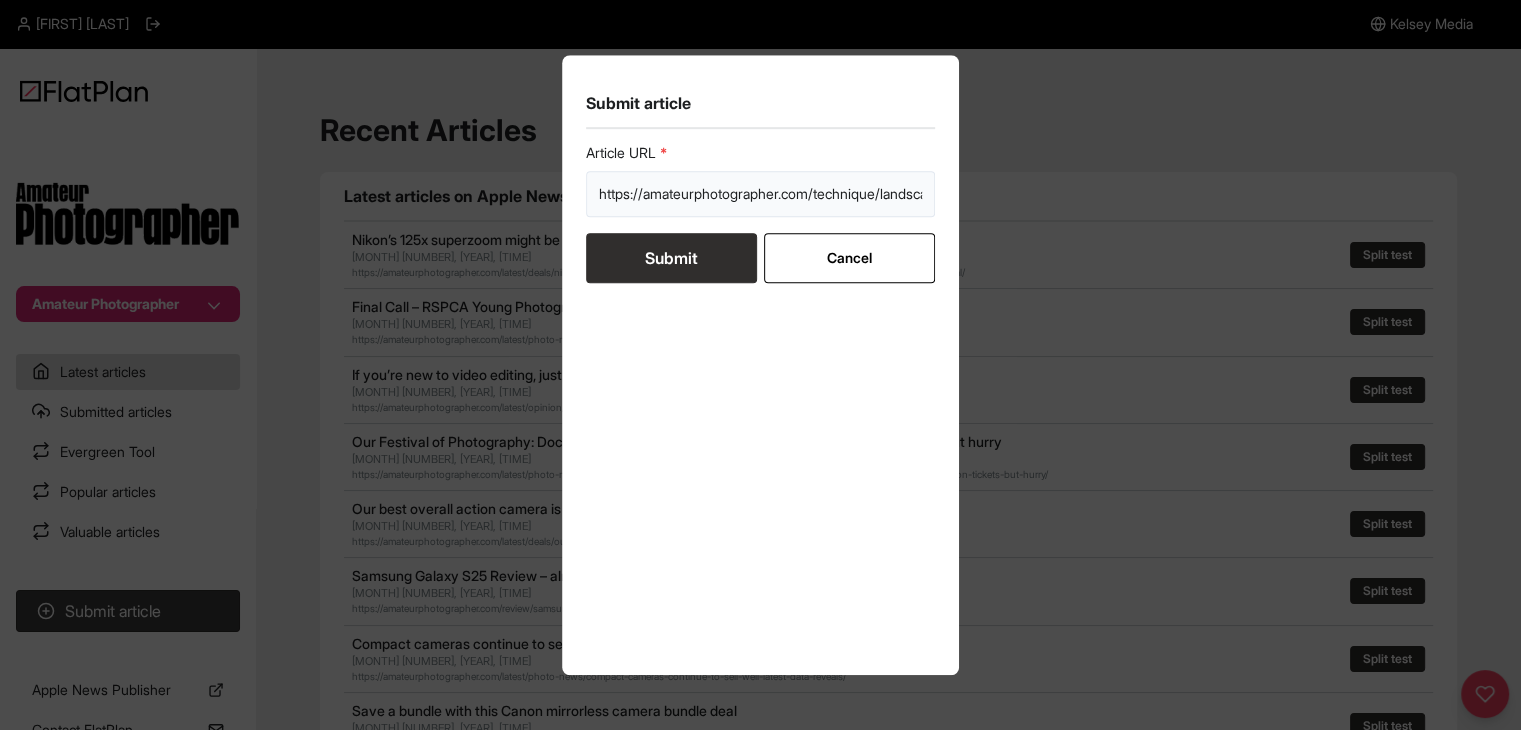 scroll, scrollTop: 0, scrollLeft: 458, axis: horizontal 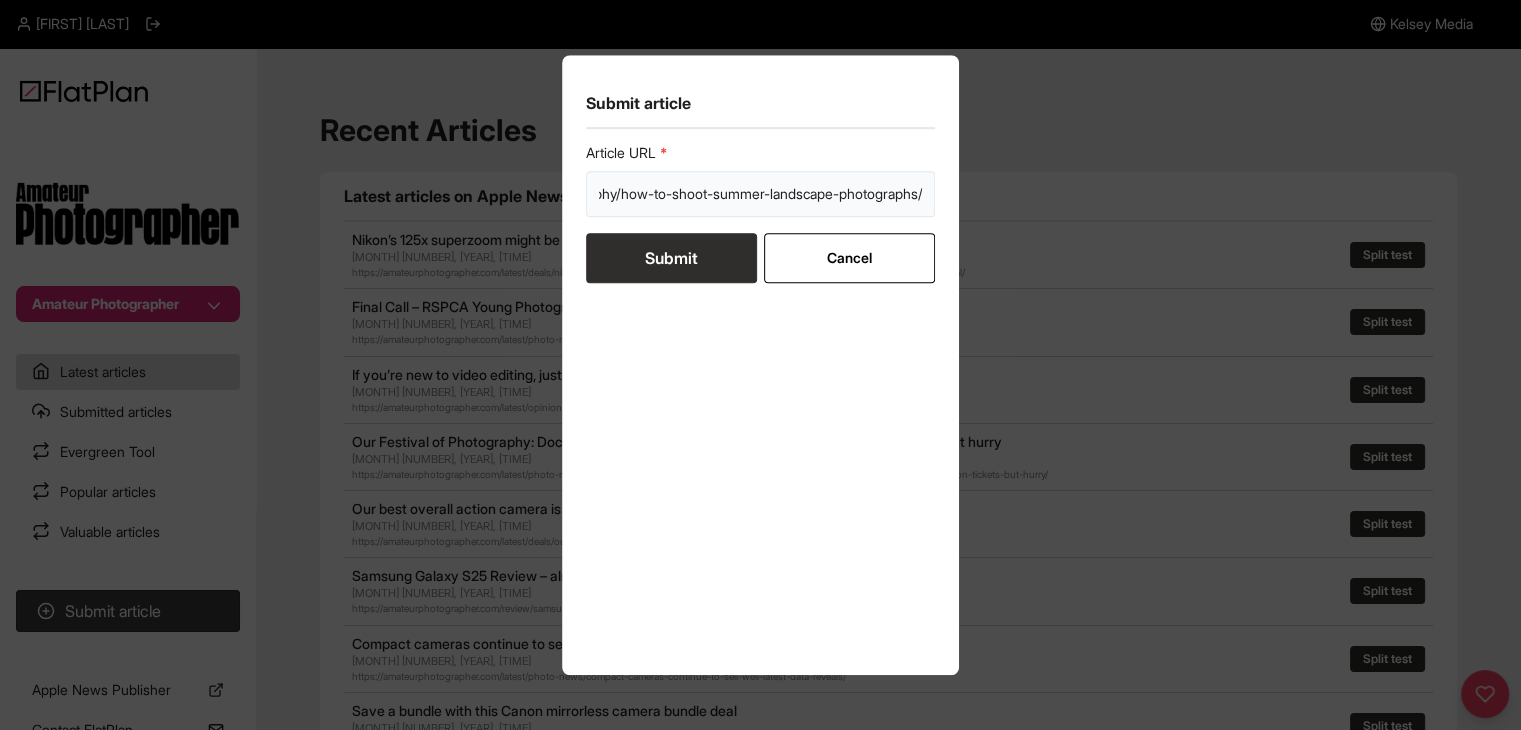 type on "https://amateurphotographer.com/technique/landscape-photography/how-to-shoot-summer-landscape-photographs/" 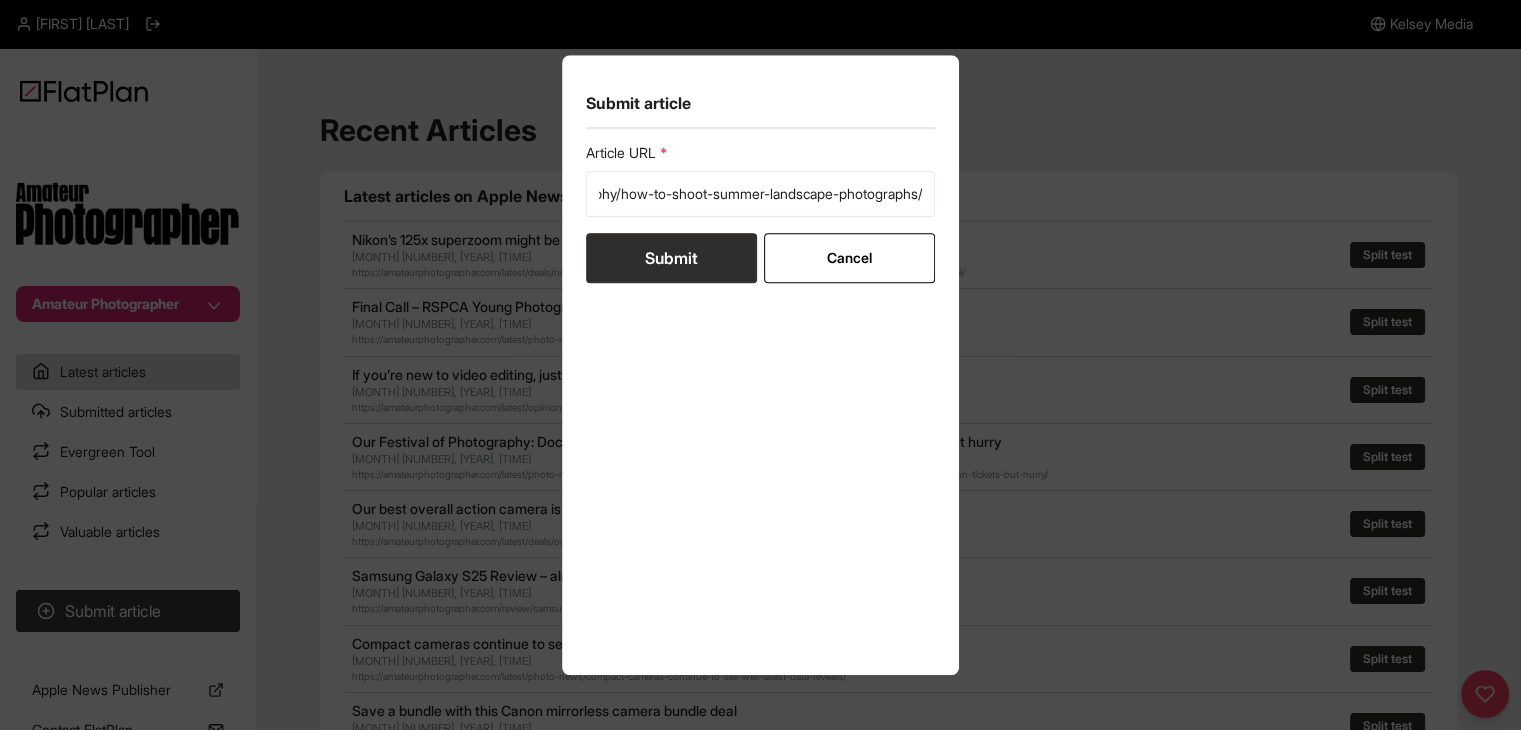 click on "Submit" at bounding box center (671, 258) 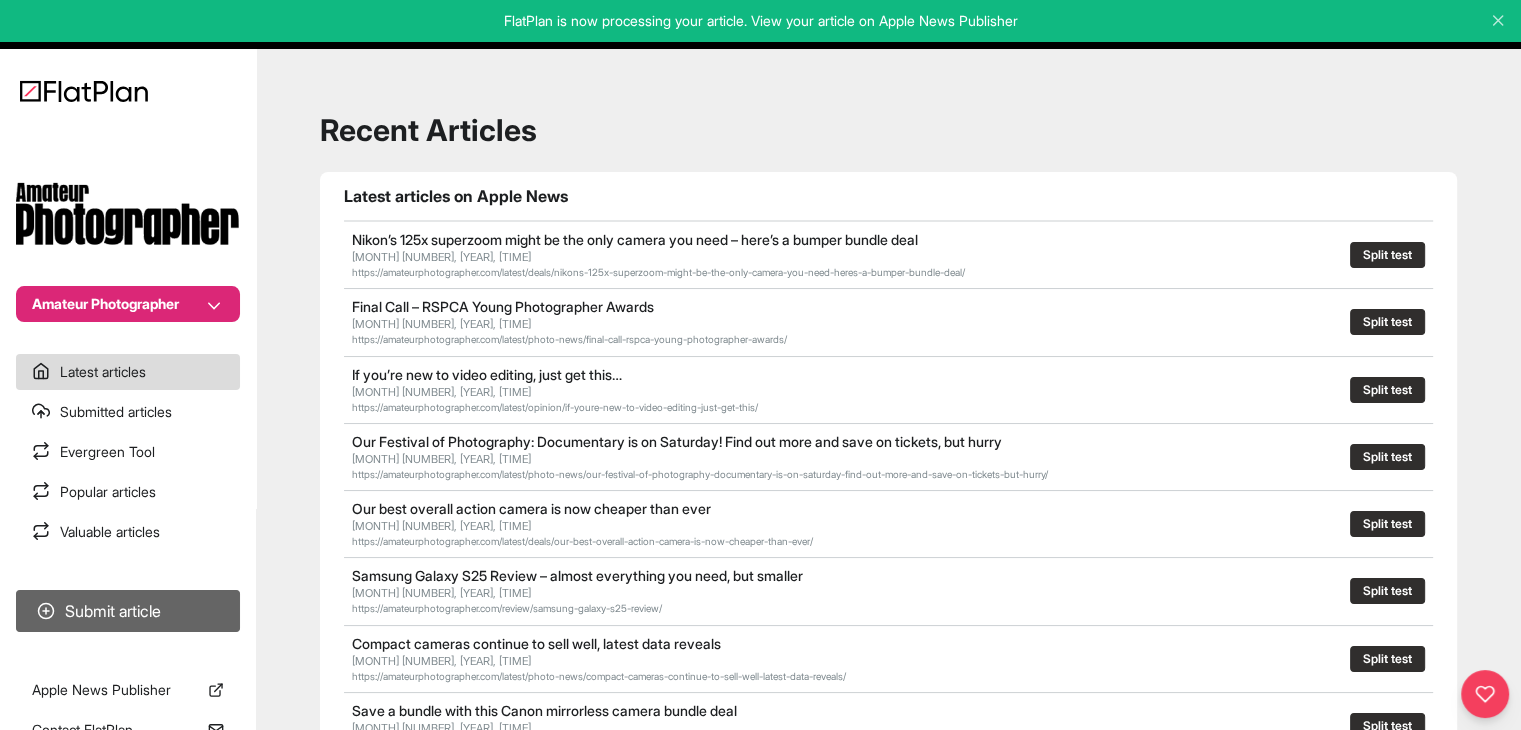 click on "Submit article" at bounding box center (128, 611) 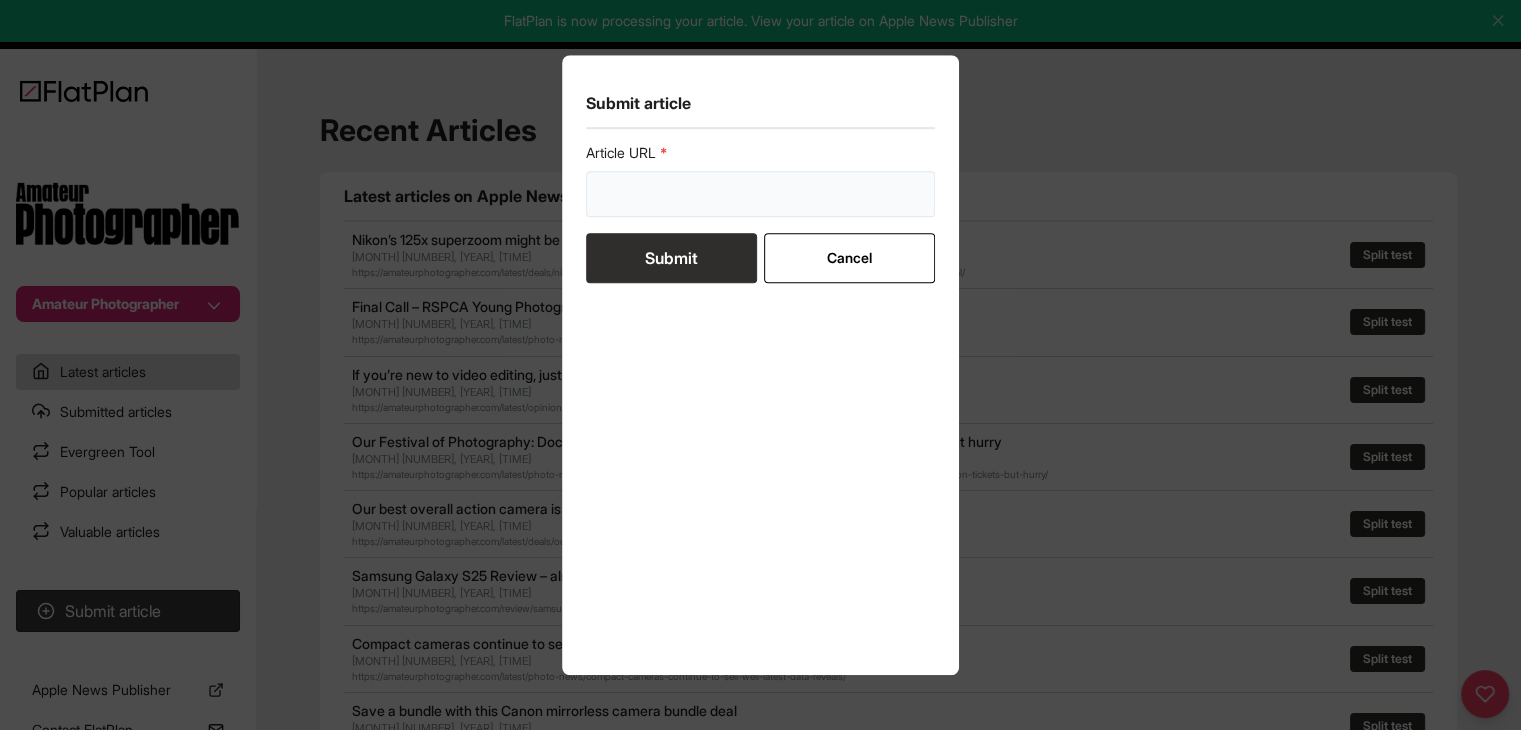 click at bounding box center (761, 194) 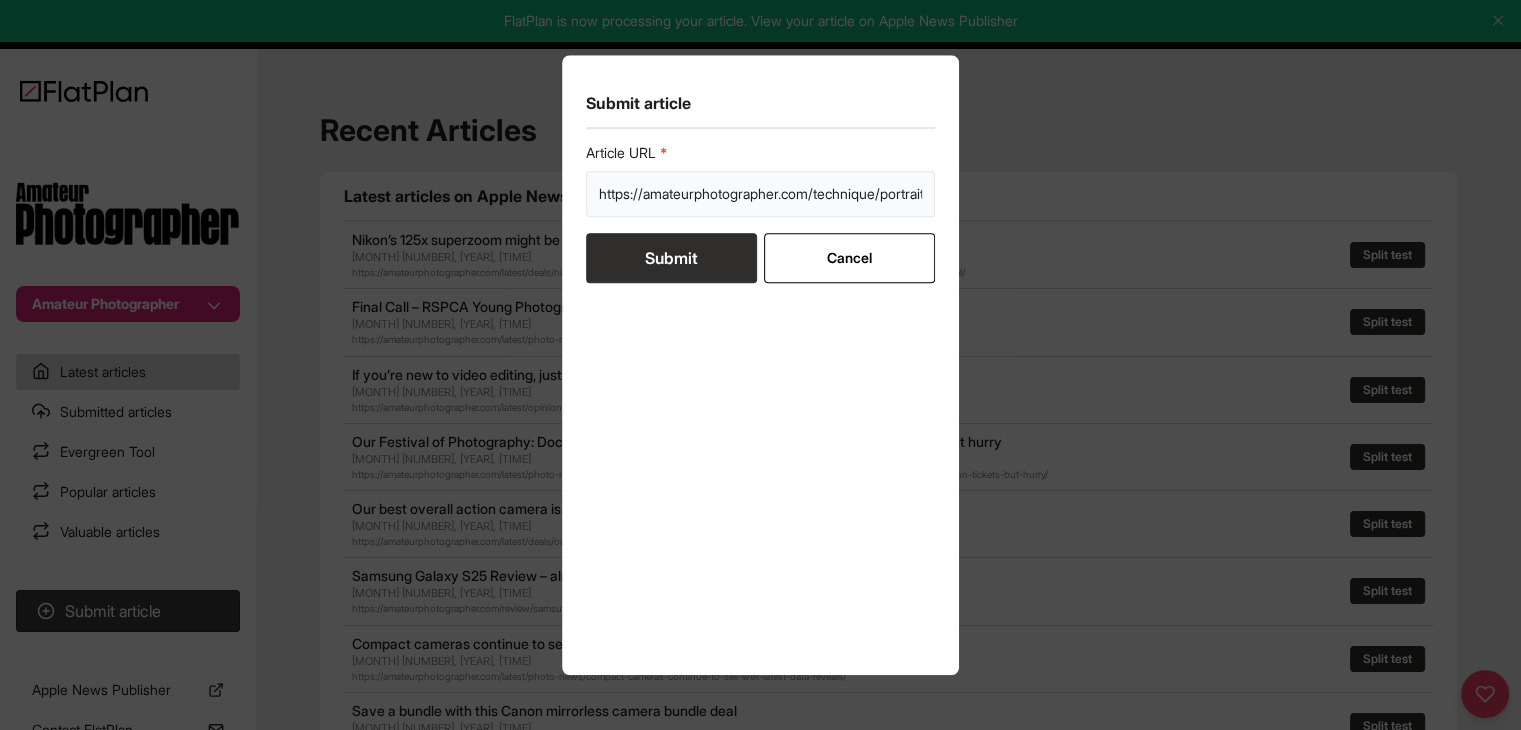 scroll, scrollTop: 0, scrollLeft: 333, axis: horizontal 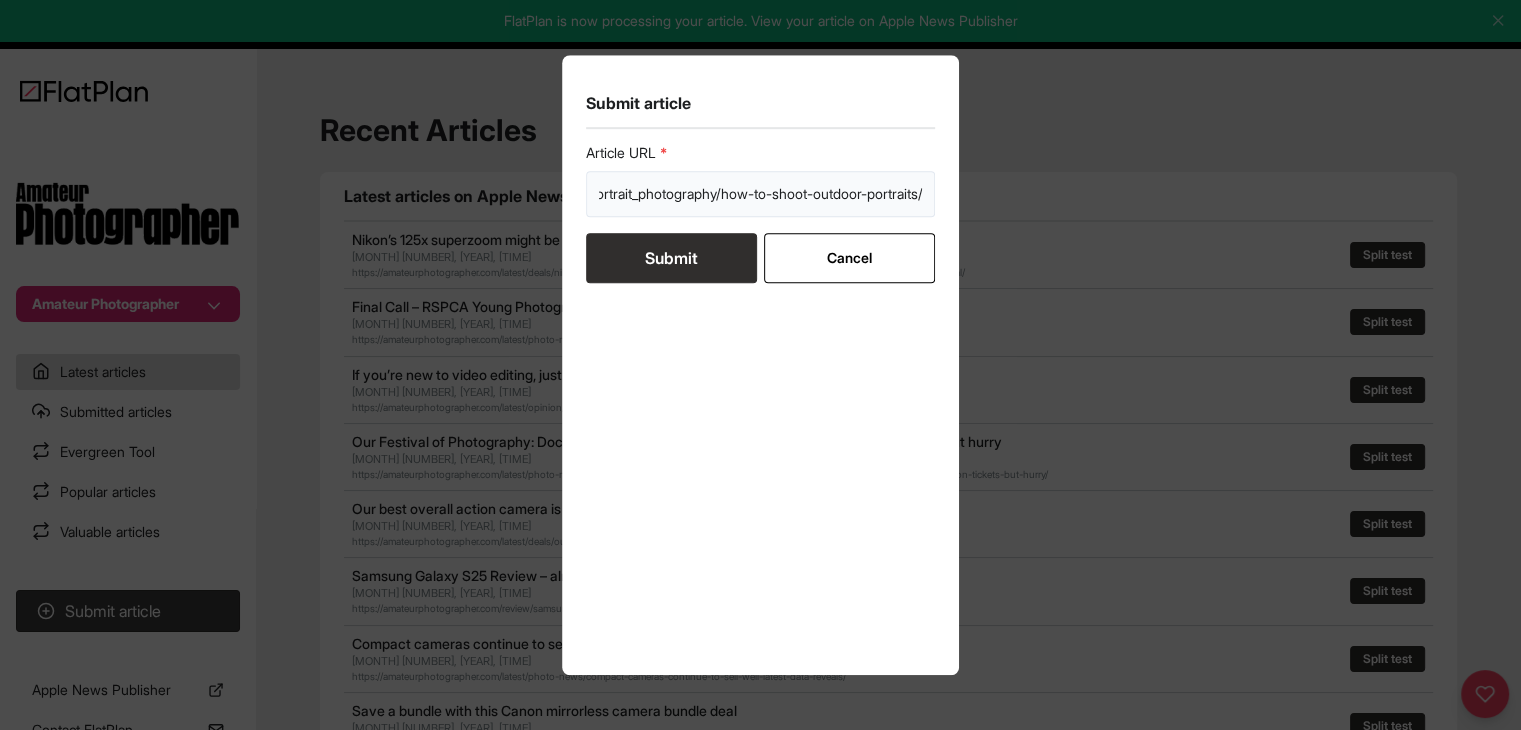 type on "https://amateurphotographer.com/technique/portrait_photography/how-to-shoot-outdoor-portraits/" 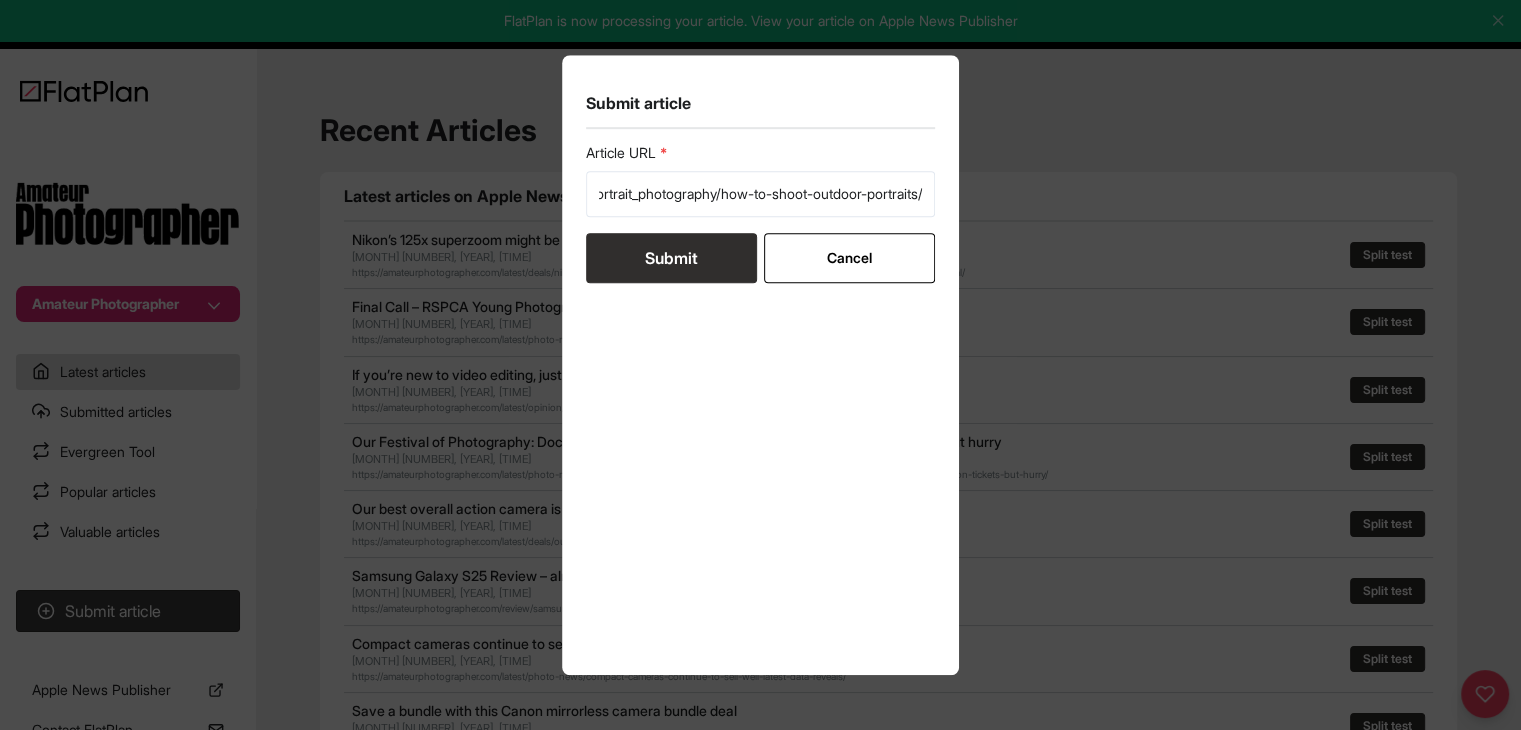 click on "Submit" at bounding box center [671, 258] 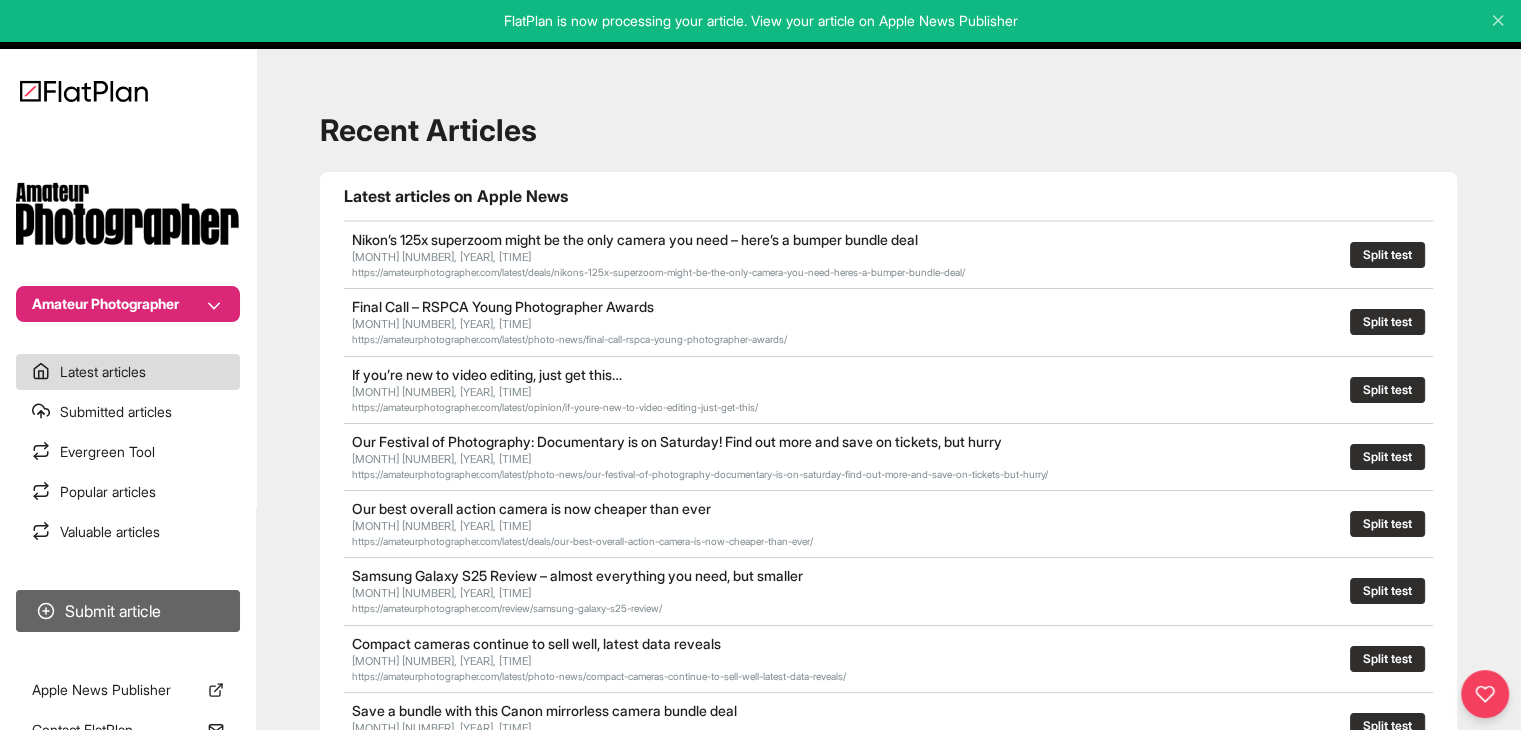 click on "Submit article" at bounding box center [128, 611] 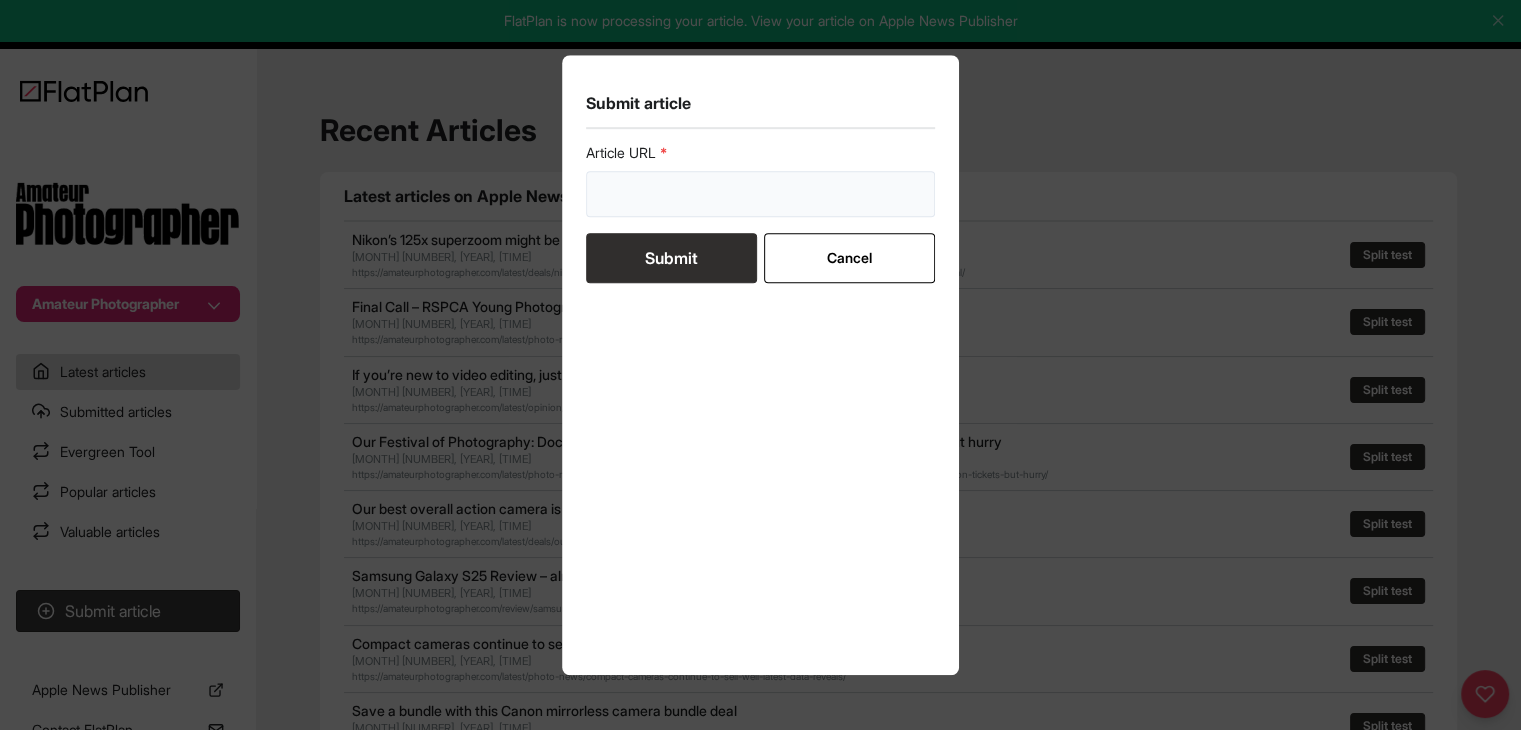 click at bounding box center (761, 194) 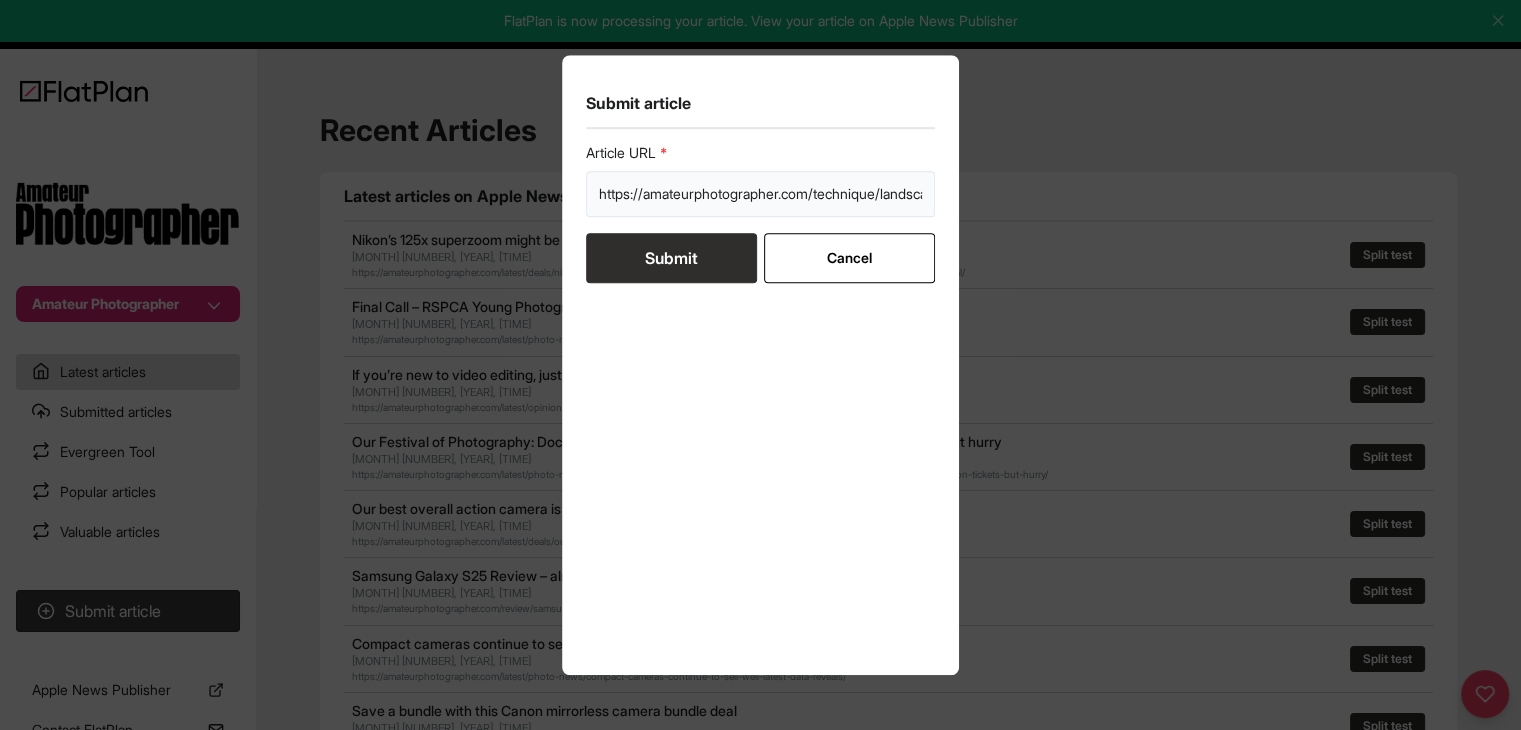 scroll, scrollTop: 0, scrollLeft: 298, axis: horizontal 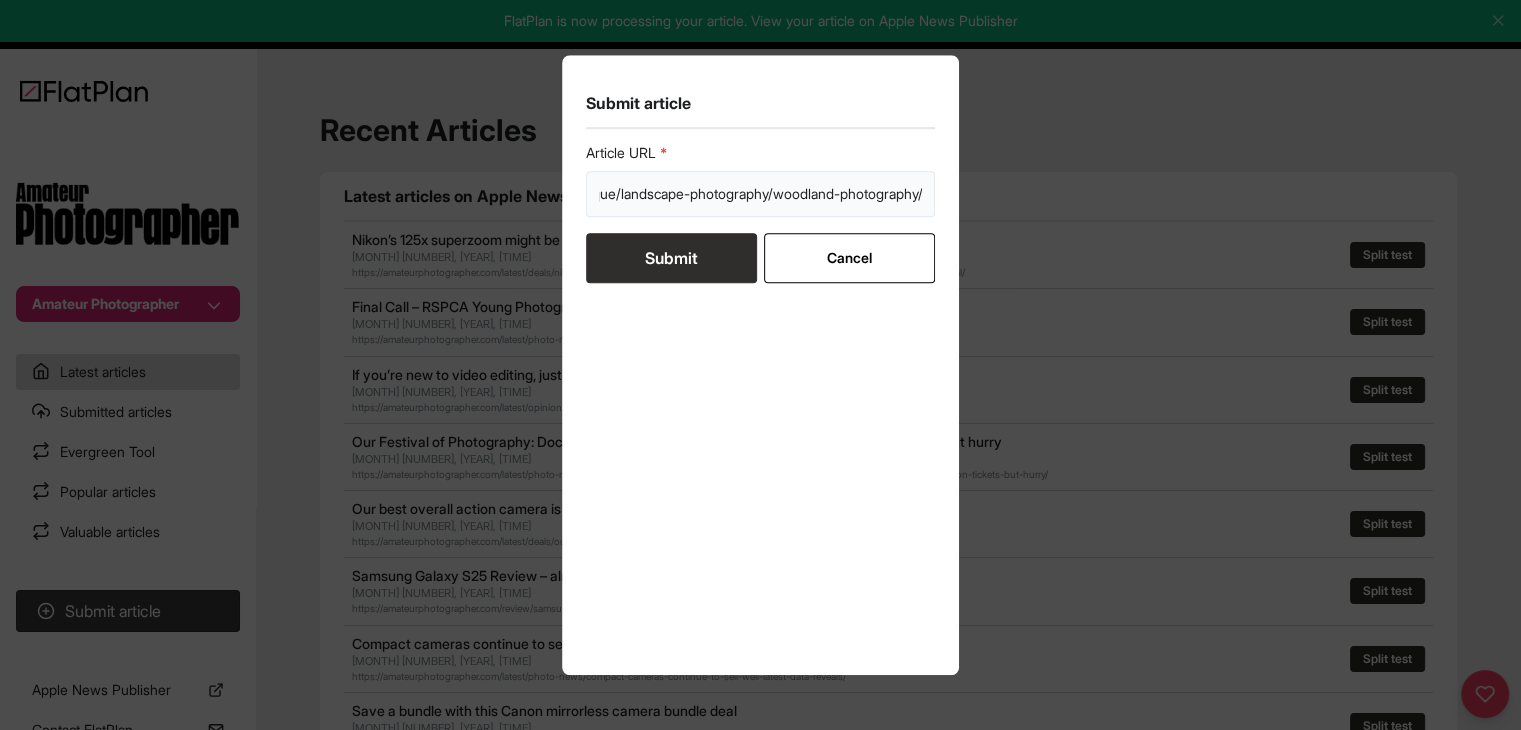 type on "https://amateurphotographer.com/technique/landscape-photography/woodland-photography/" 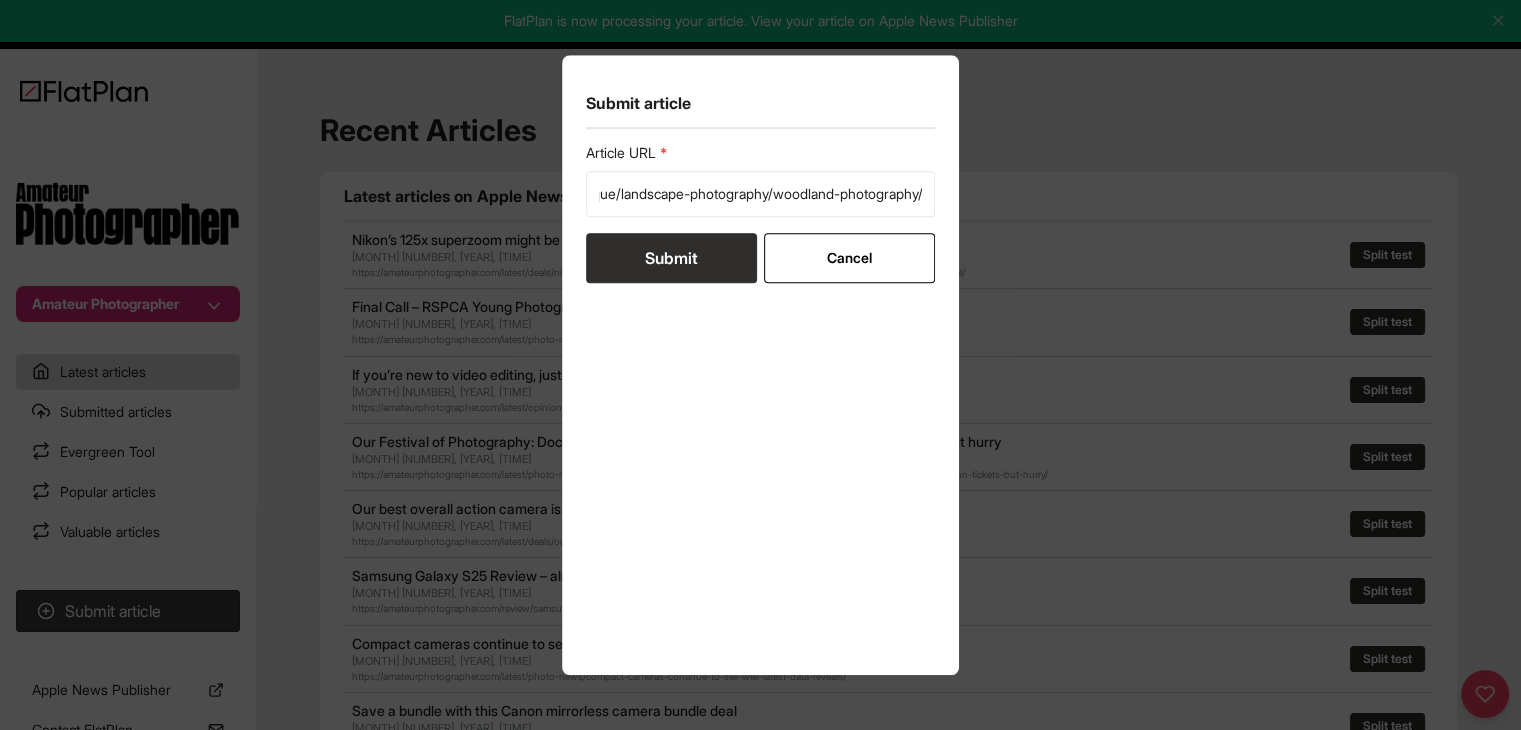 click on "Submit" at bounding box center [671, 258] 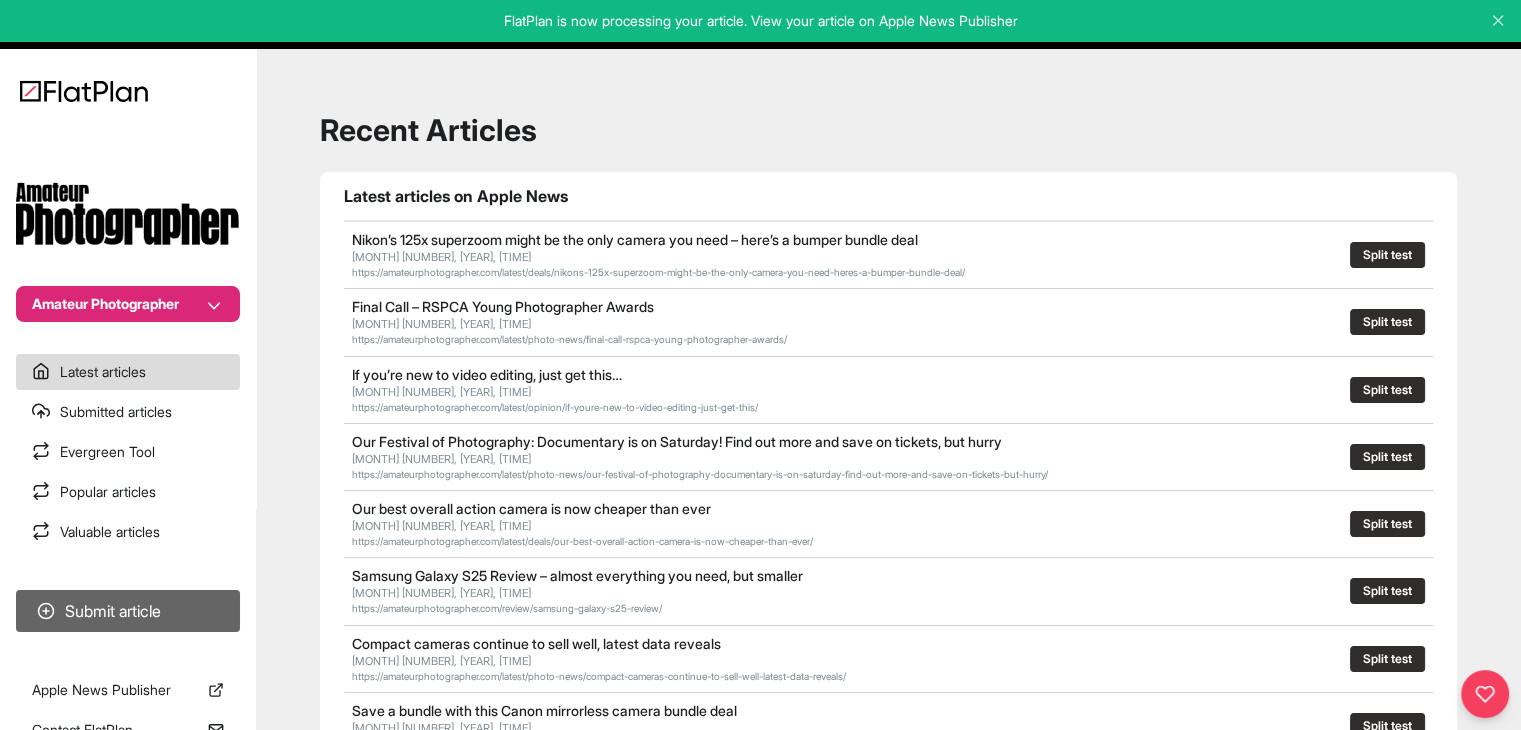 click on "Submit article" at bounding box center [128, 611] 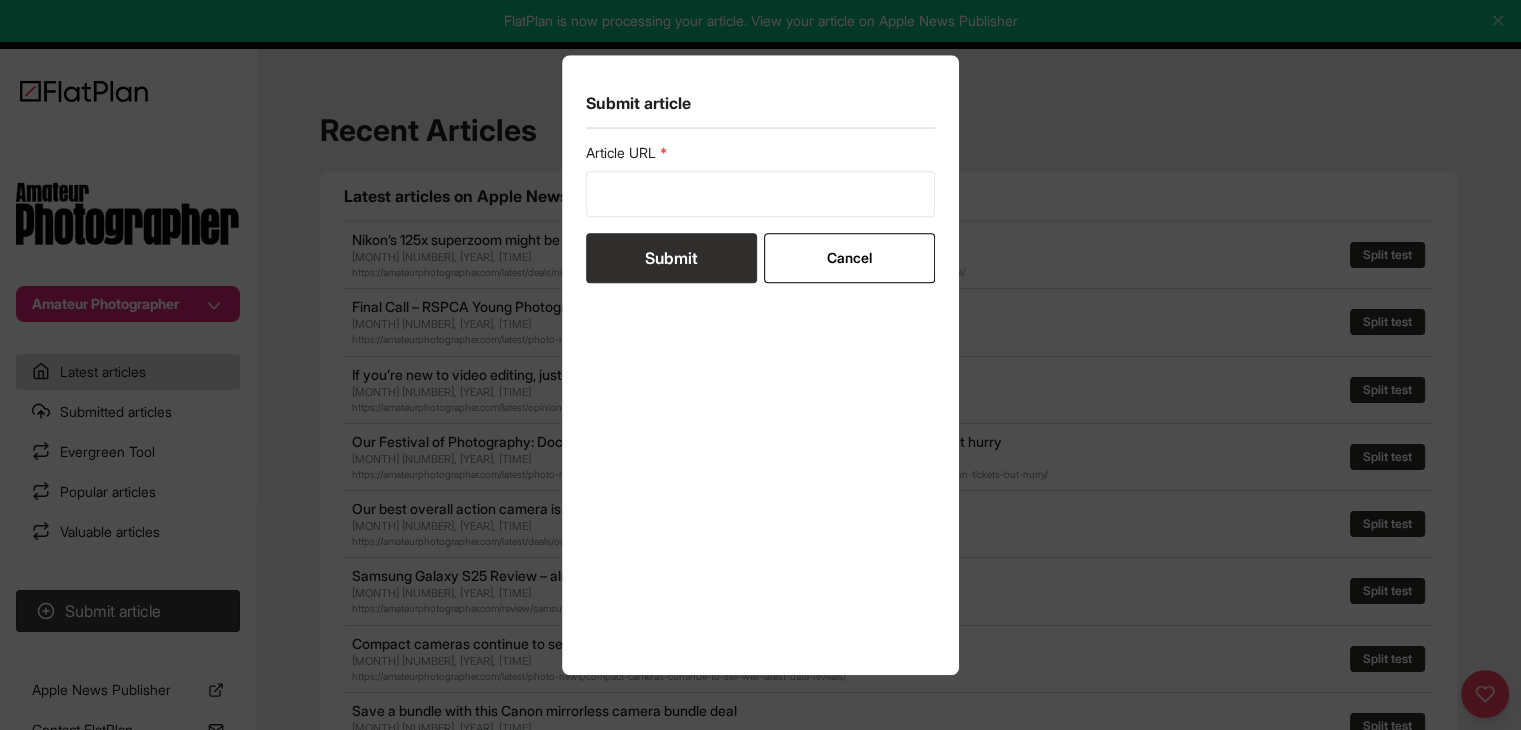 click on "Article URL Submit Cancel" at bounding box center [761, 213] 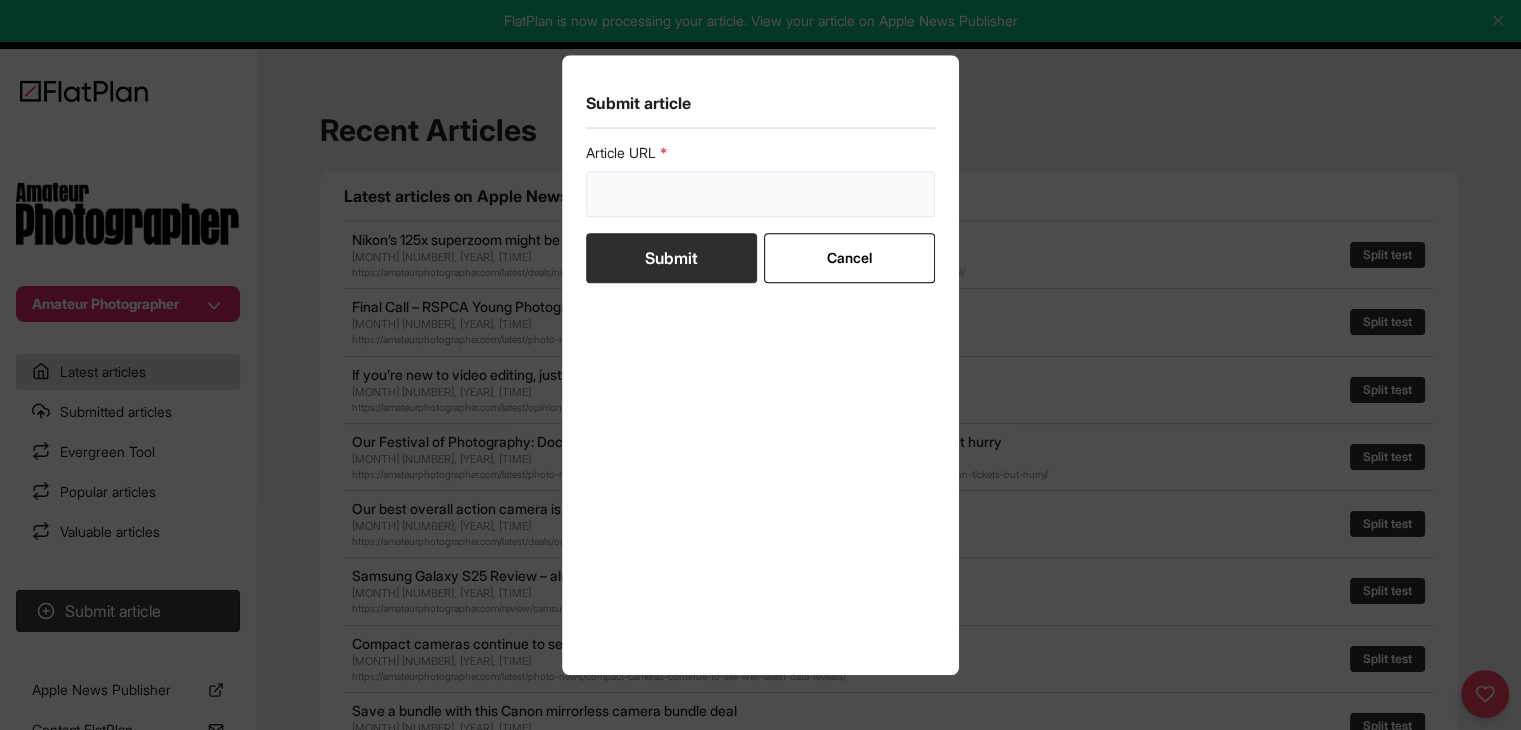 click at bounding box center (761, 194) 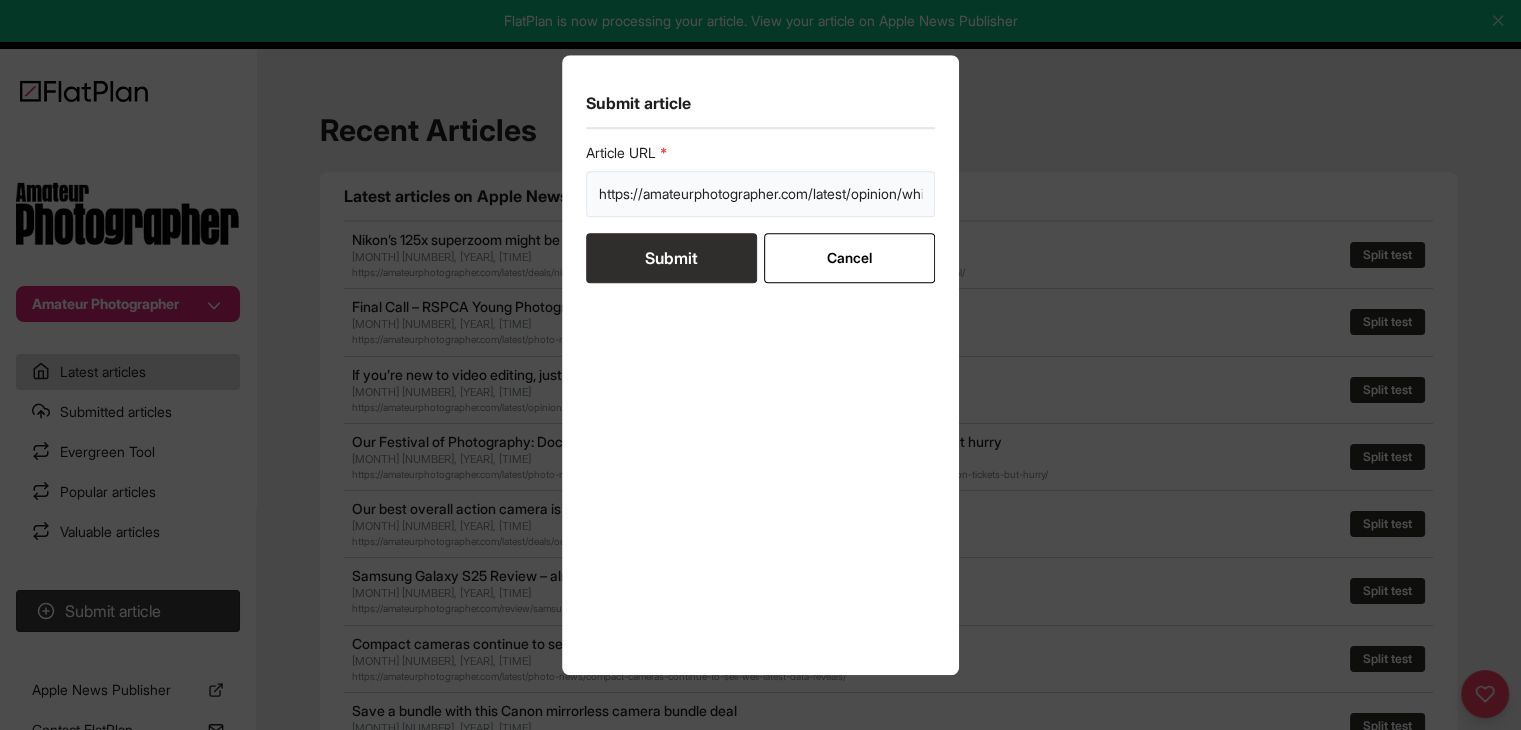 scroll, scrollTop: 0, scrollLeft: 550, axis: horizontal 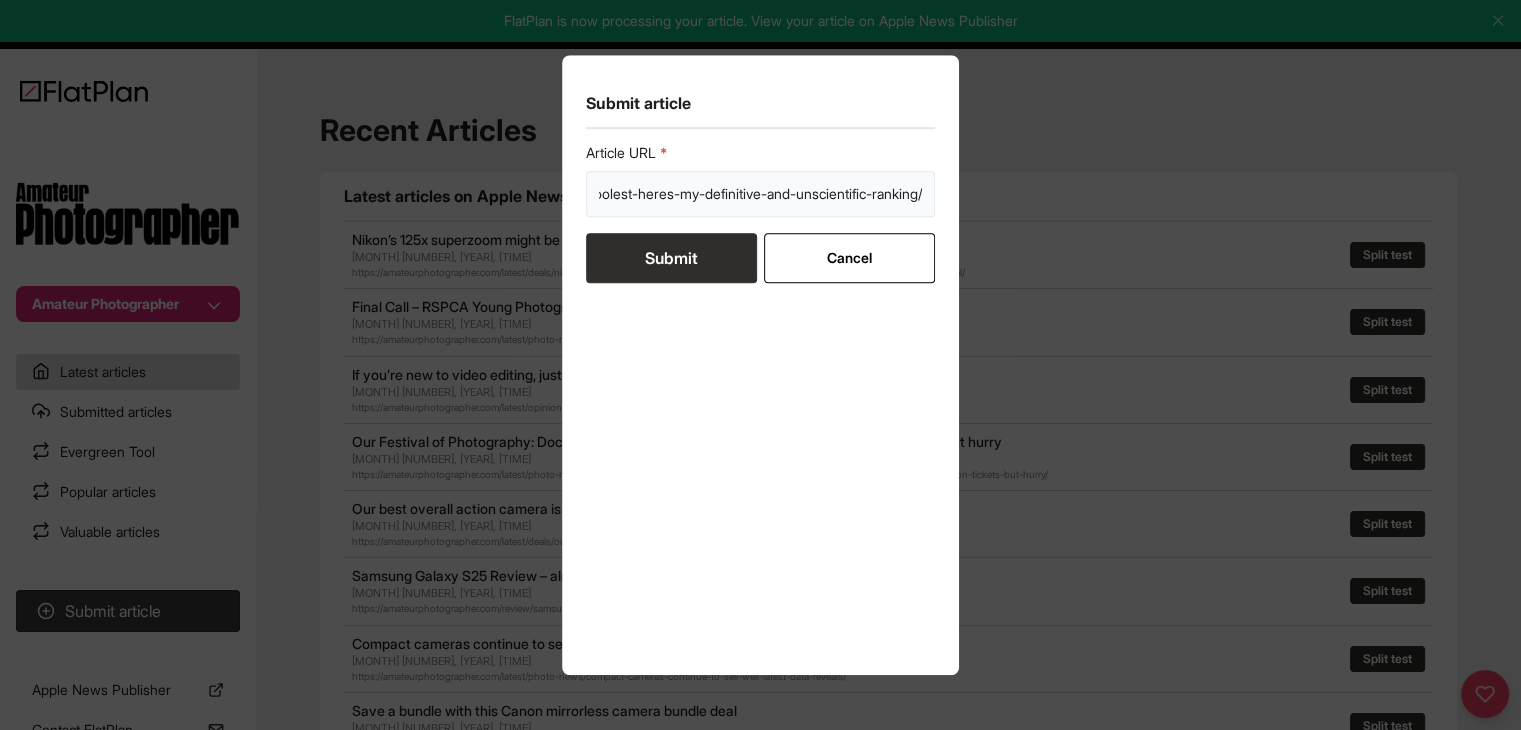 type on "https://amateurphotographer.com/latest/opinion/which-camera-brand-is-the-coolest-heres-my-definitive-and-unscientific-ranking/" 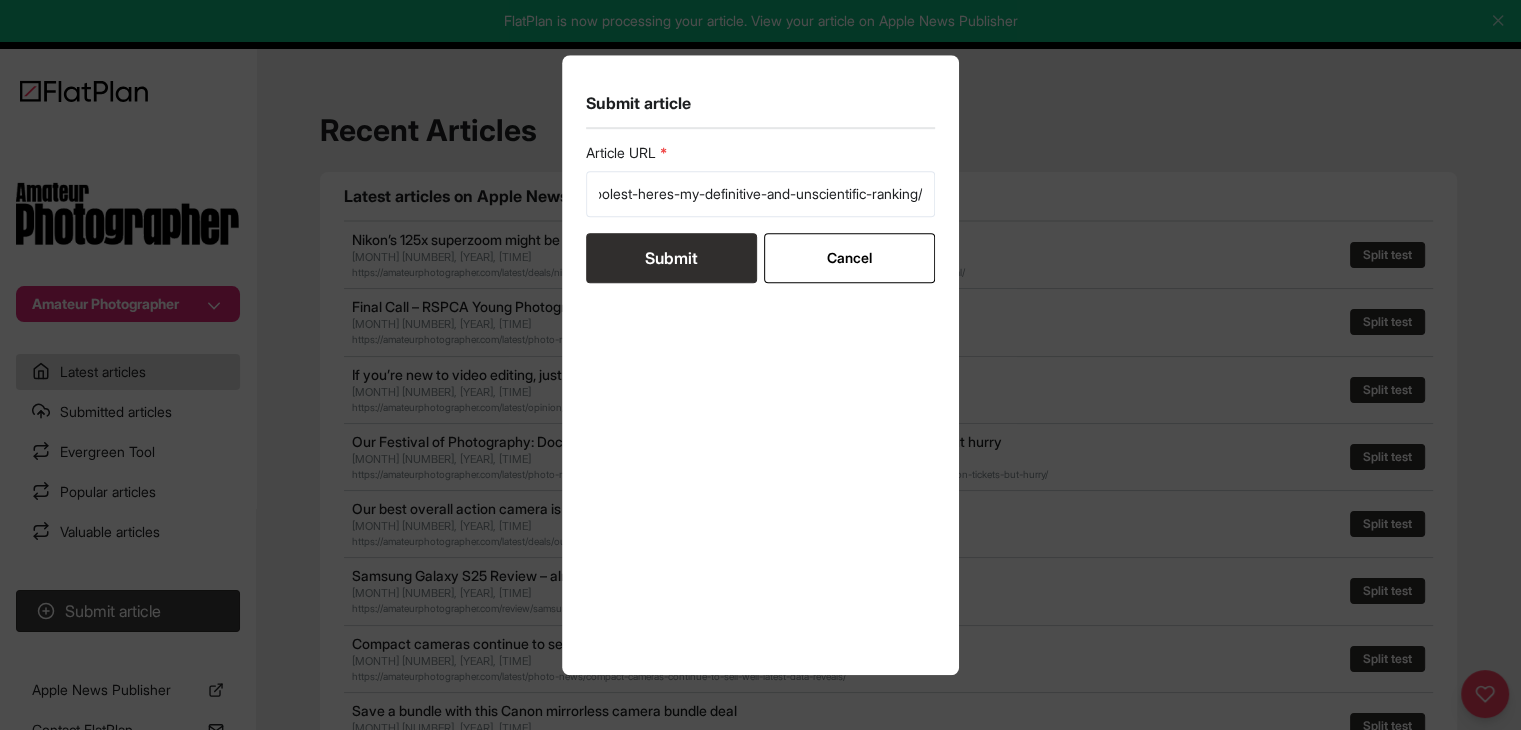 click on "Submit" at bounding box center [671, 258] 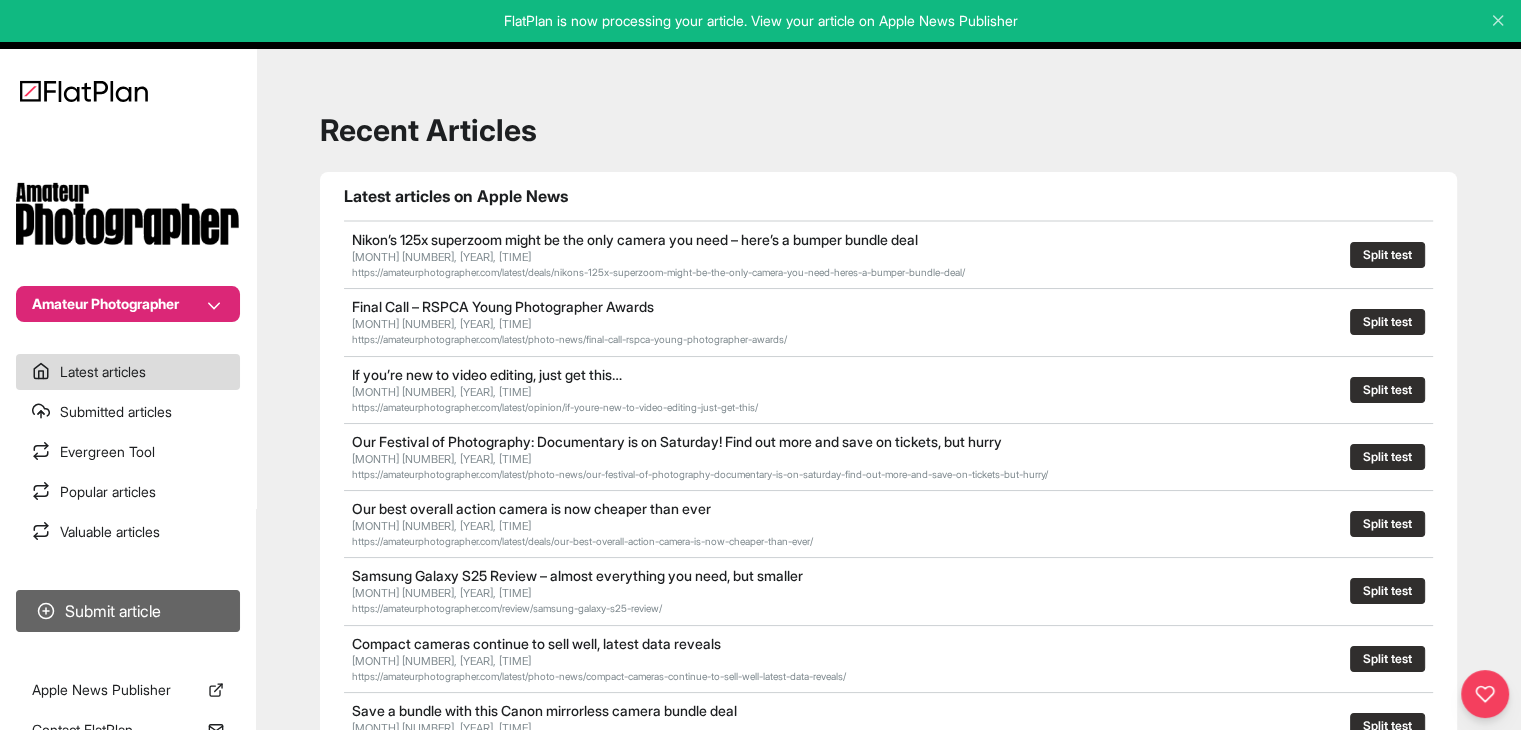click on "Submit article" at bounding box center (128, 611) 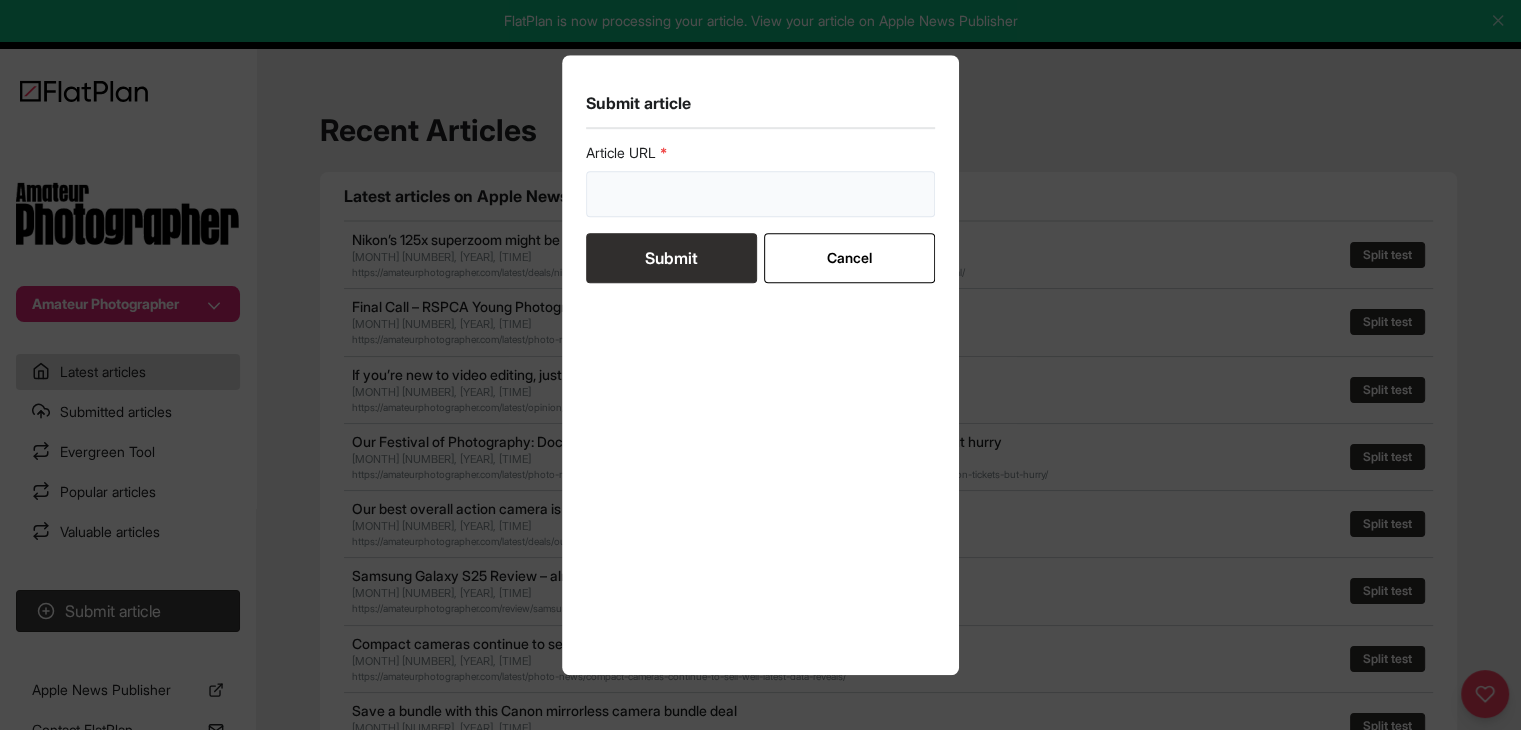 click at bounding box center [761, 194] 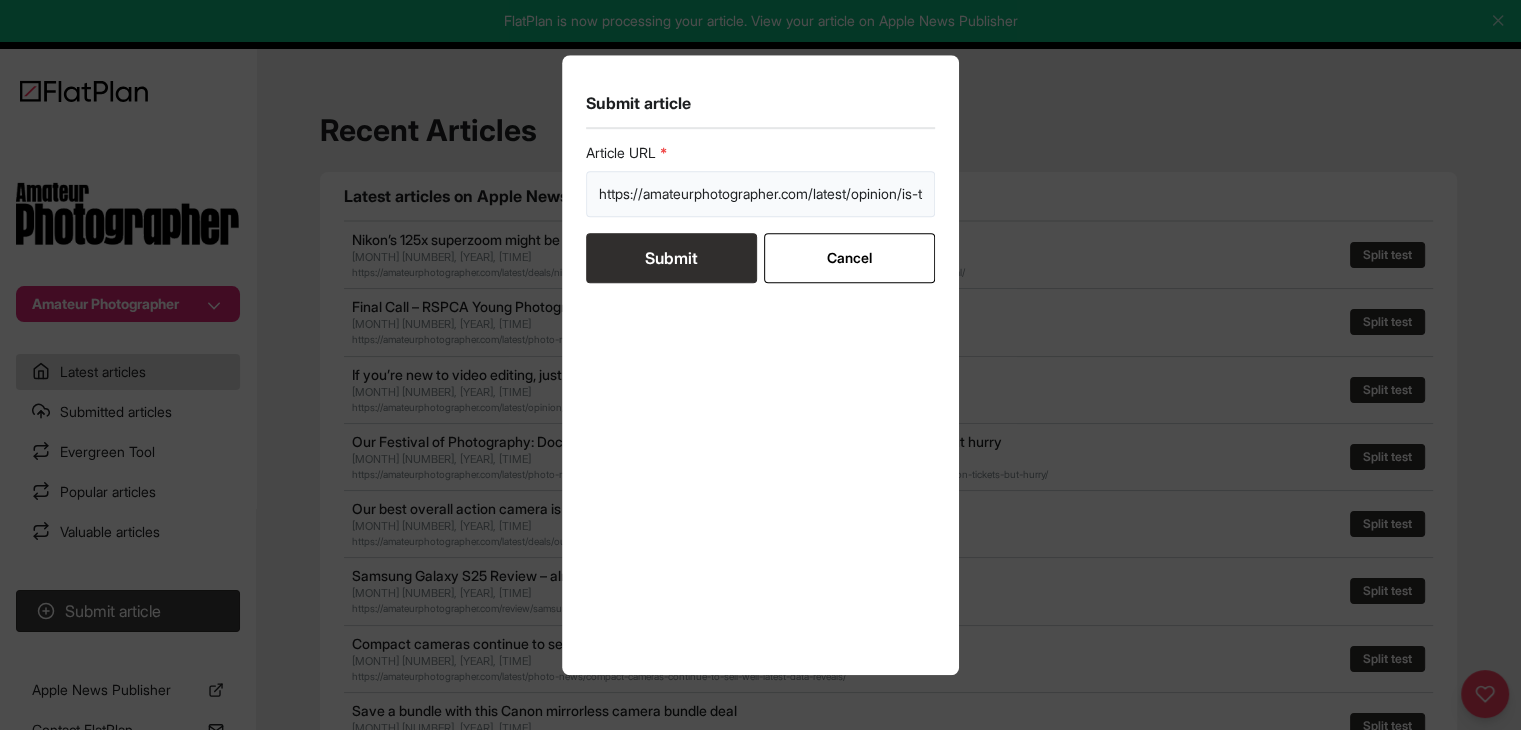 scroll, scrollTop: 0, scrollLeft: 358, axis: horizontal 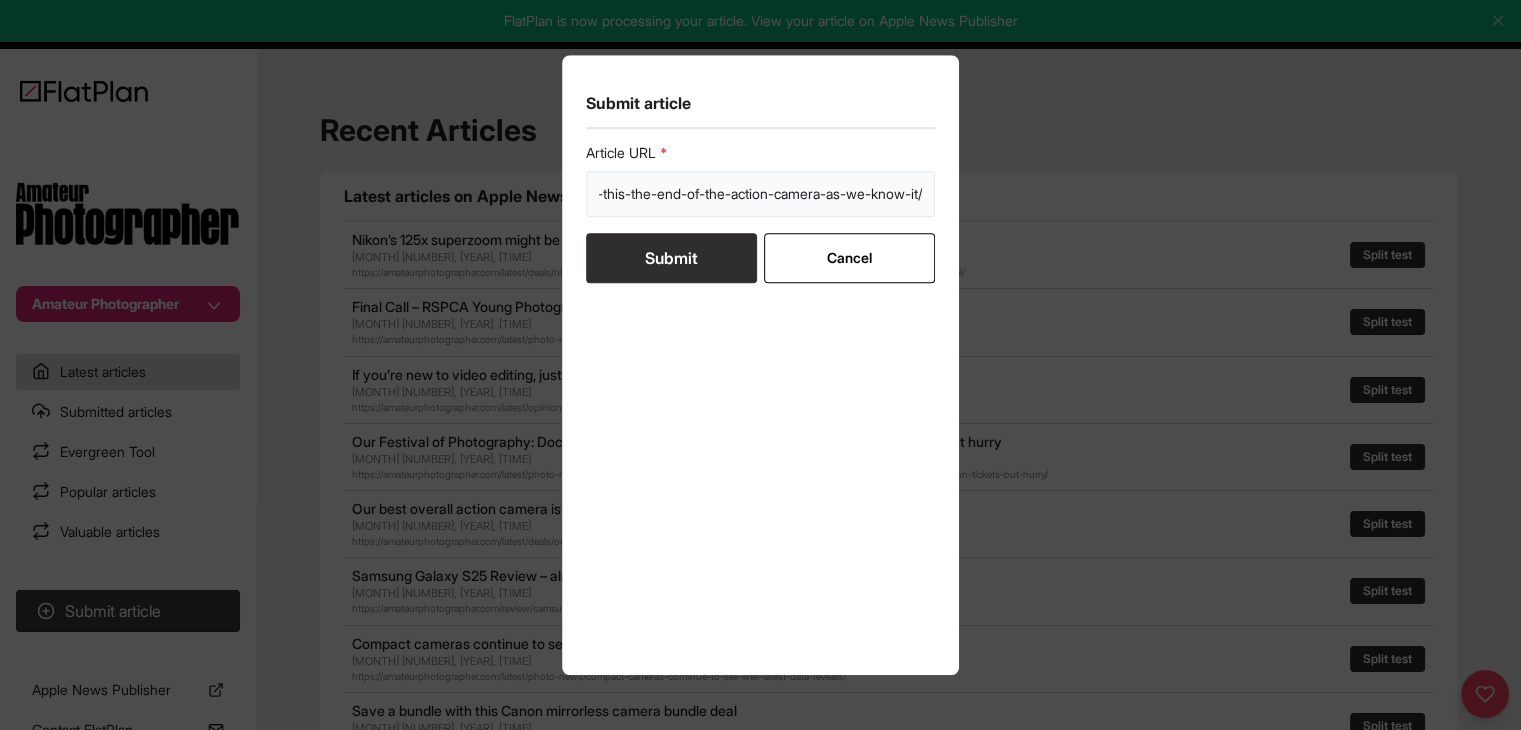 type on "https://amateurphotographer.com/latest/opinion/is-this-the-end-of-the-action-camera-as-we-know-it/" 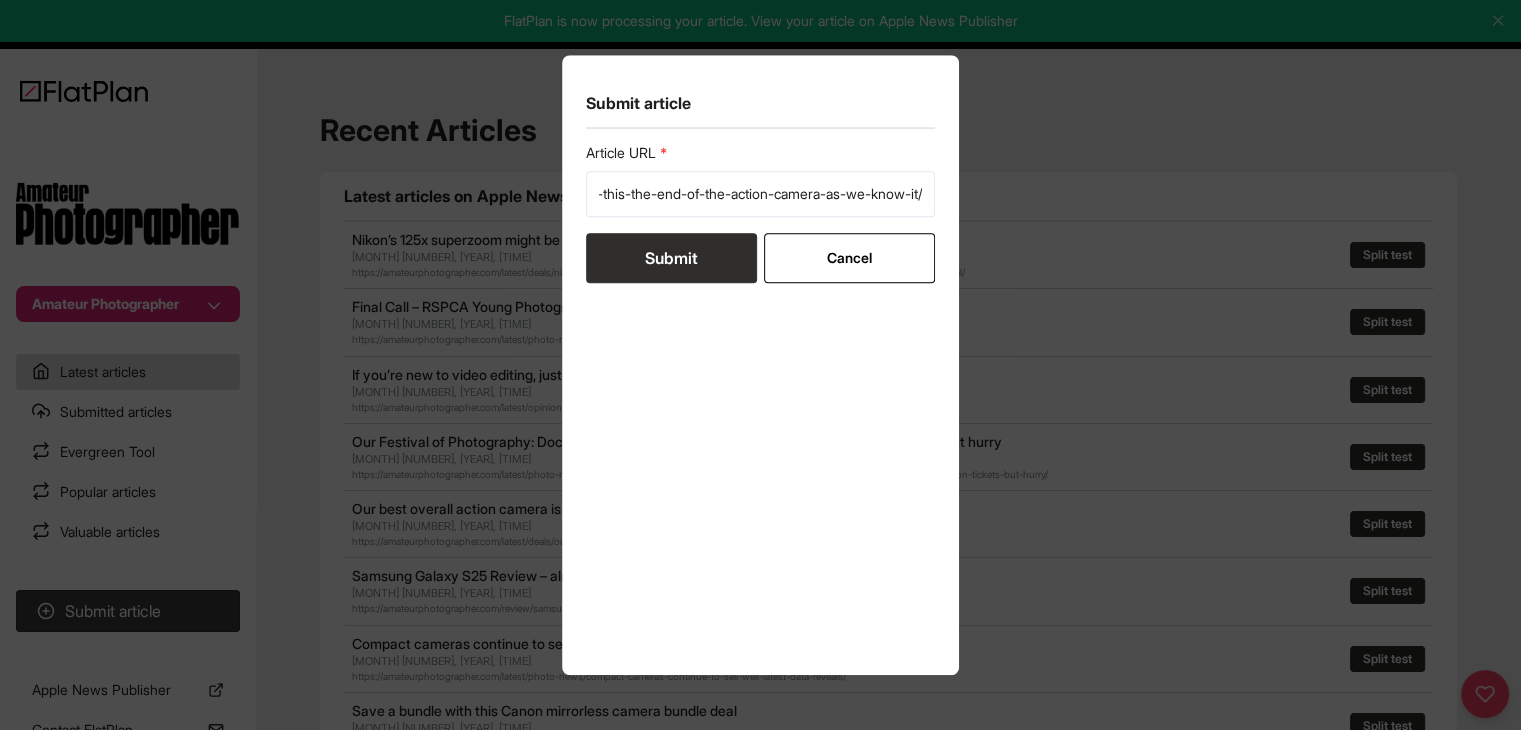 click on "Submit" at bounding box center (671, 258) 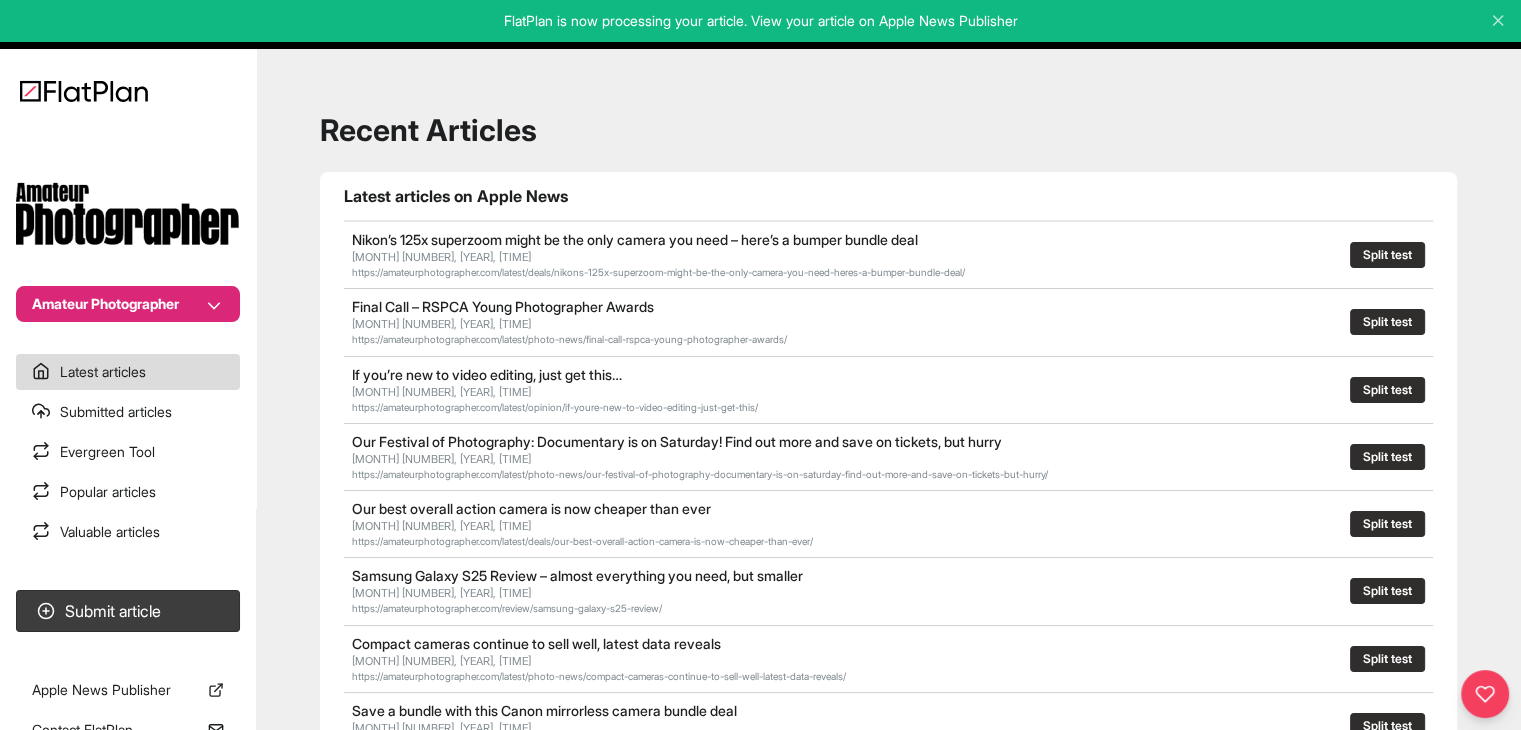 click on "Amateur Photographer" at bounding box center [128, 304] 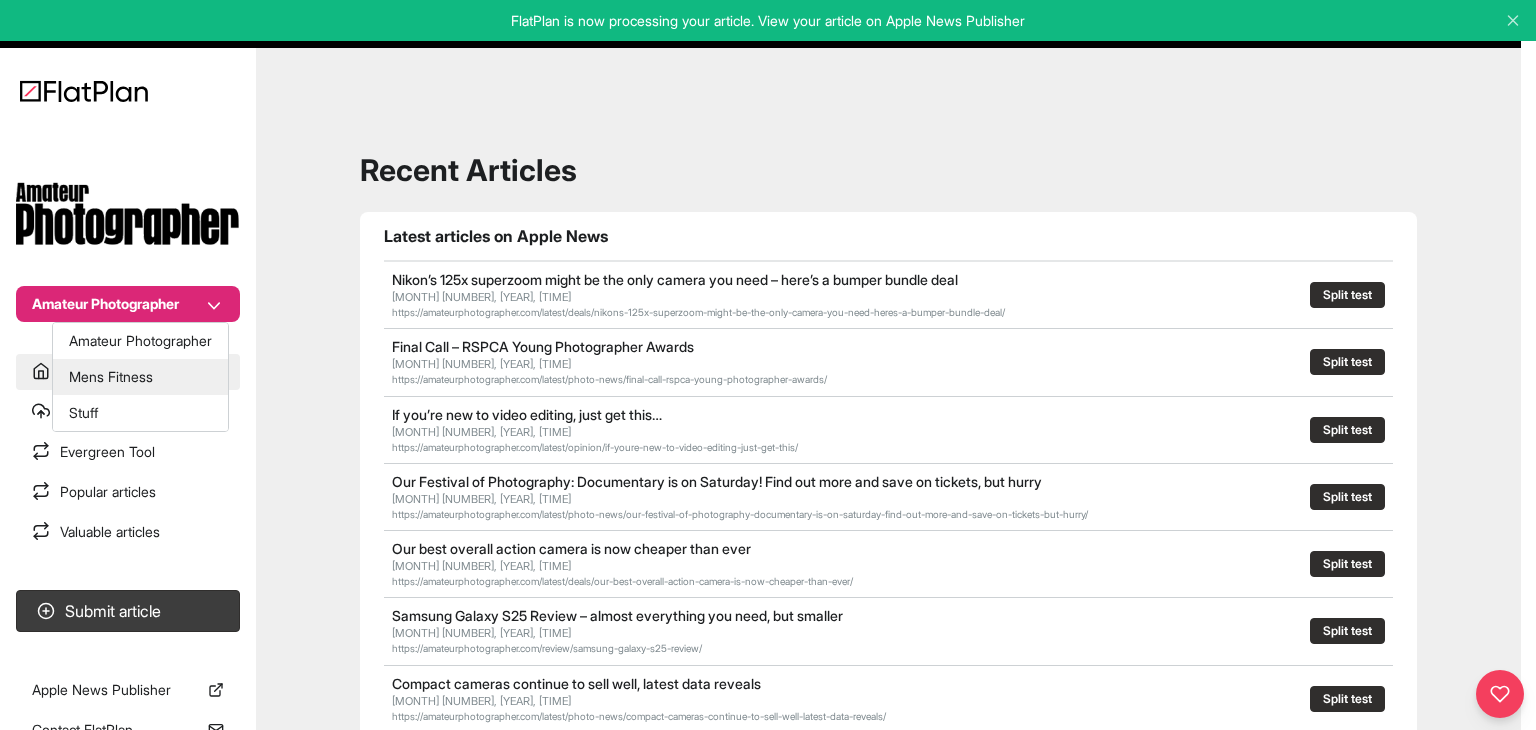 click on "Mens Fitness" at bounding box center [140, 377] 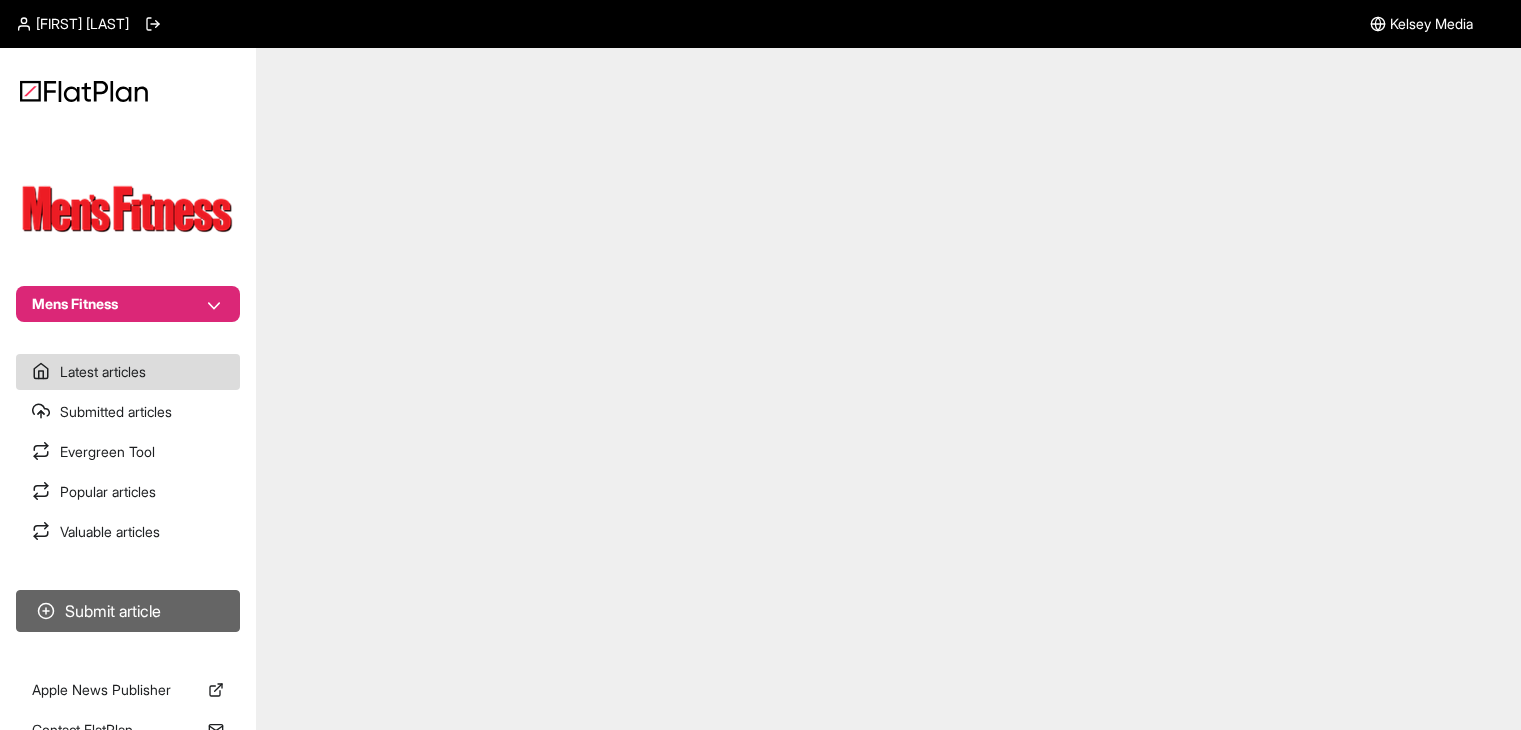 scroll, scrollTop: 0, scrollLeft: 0, axis: both 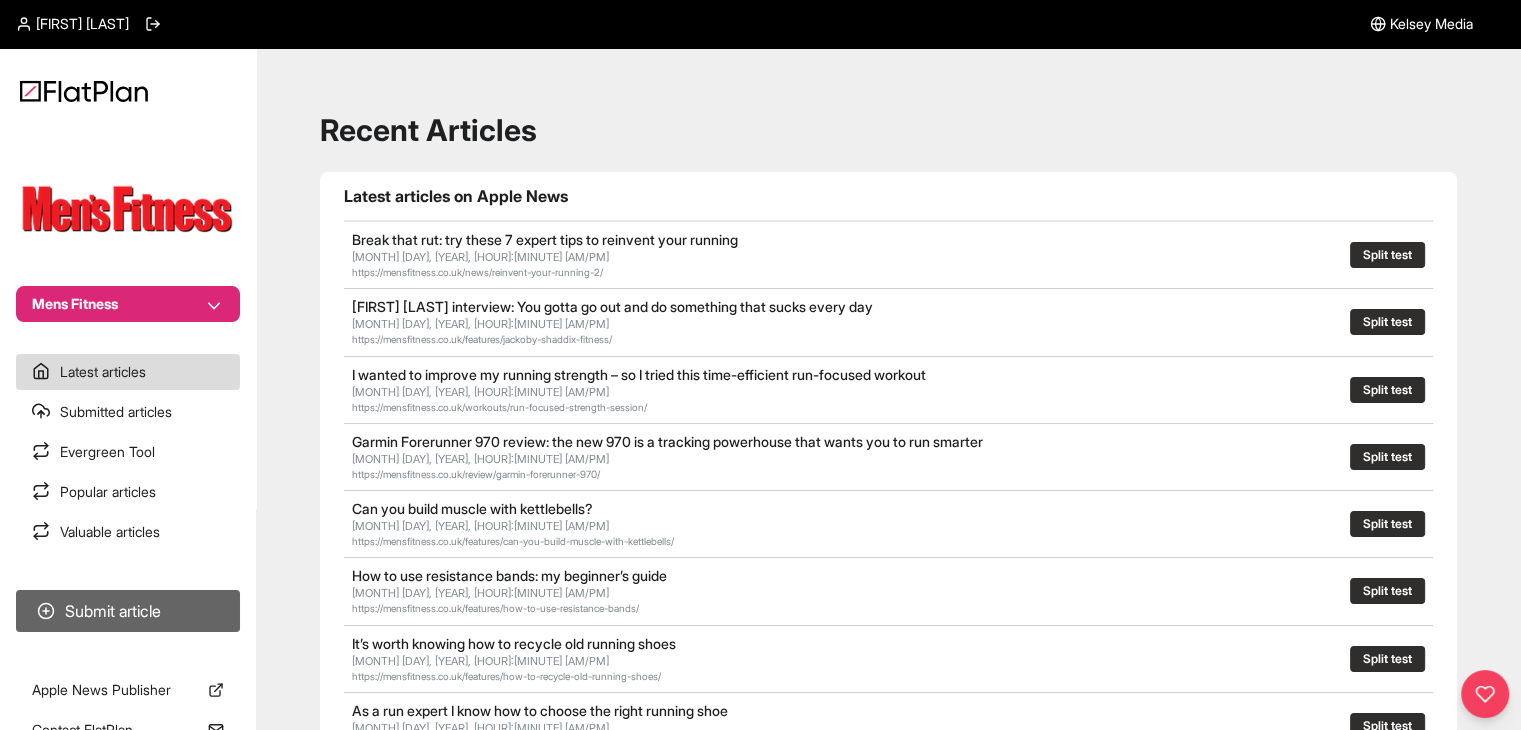 click on "Submit article" at bounding box center (128, 611) 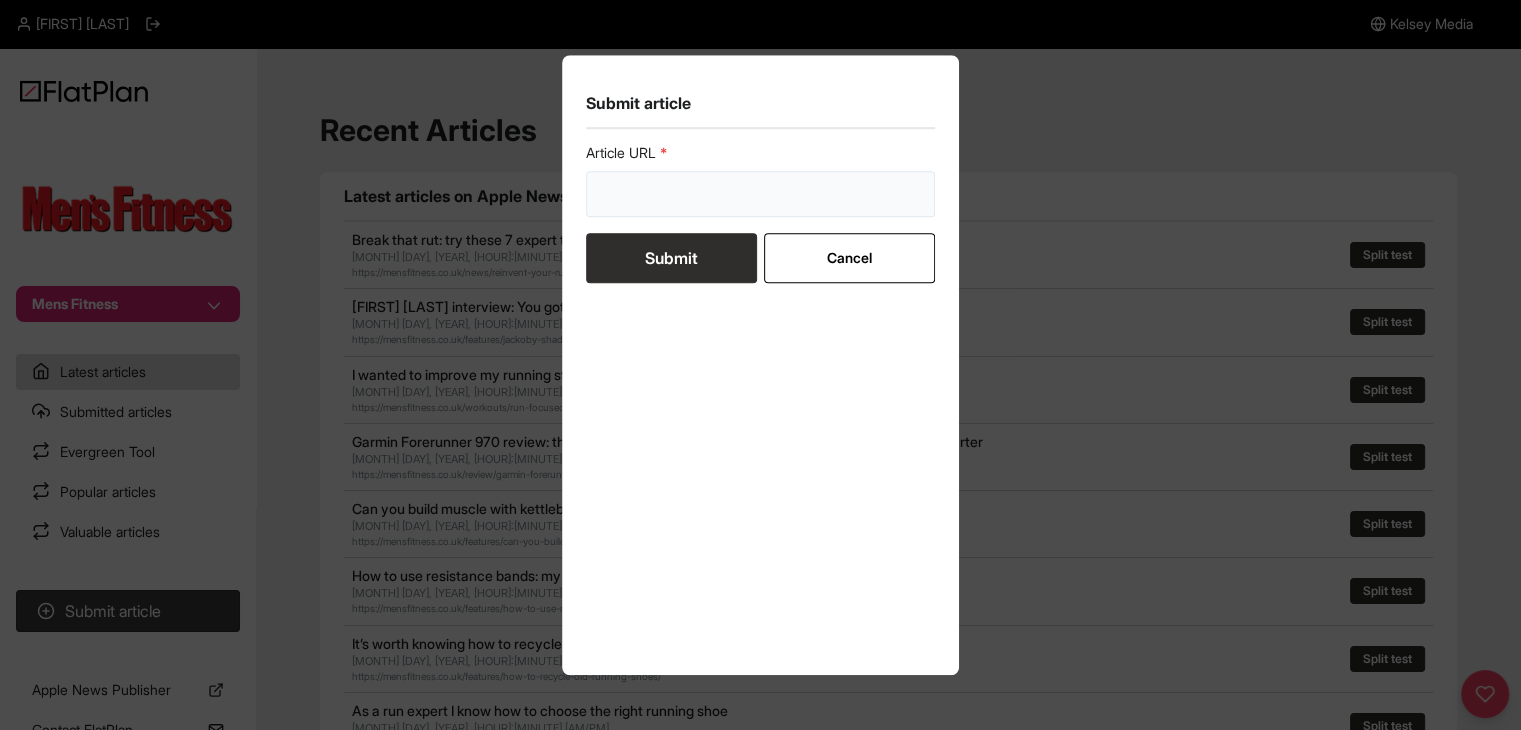 click at bounding box center (761, 194) 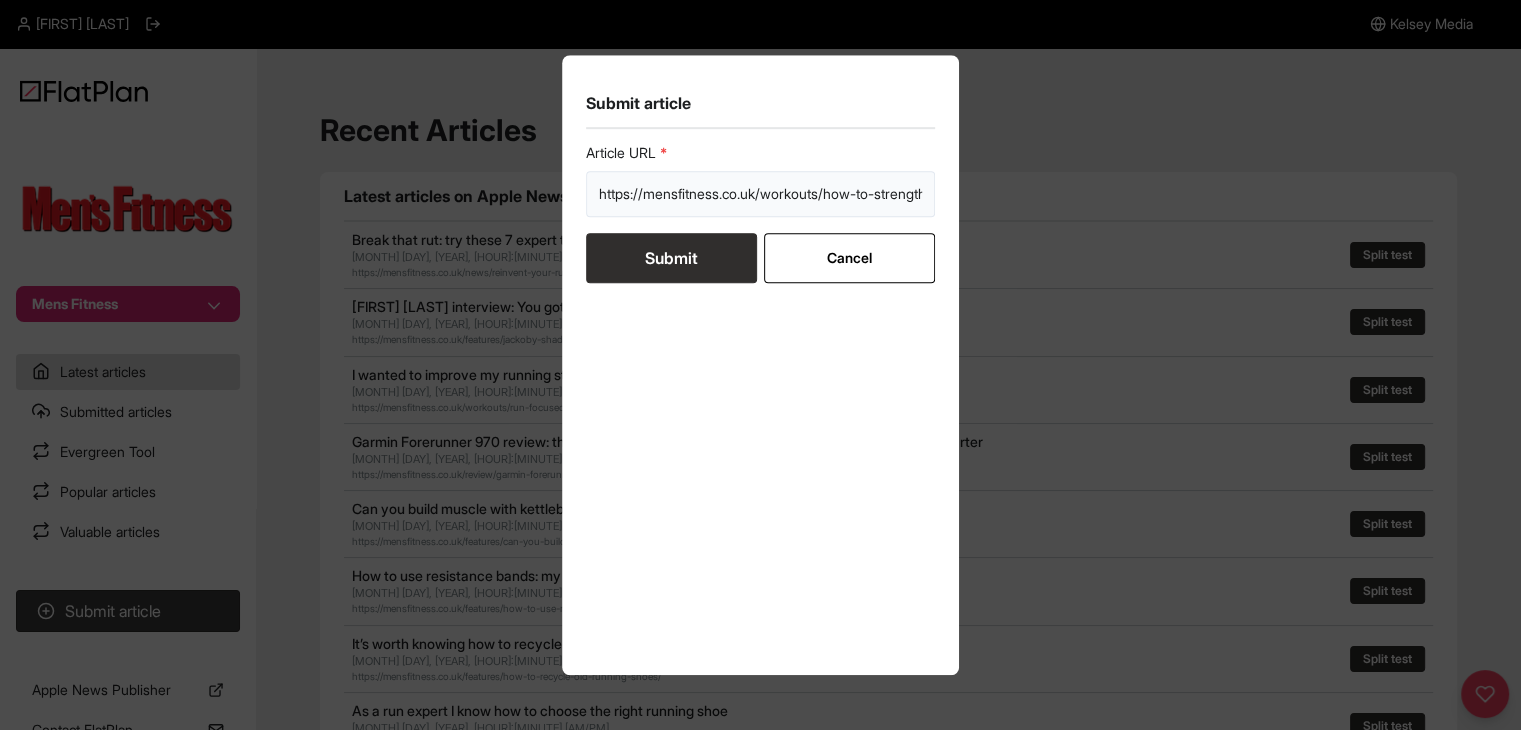 scroll, scrollTop: 0, scrollLeft: 171, axis: horizontal 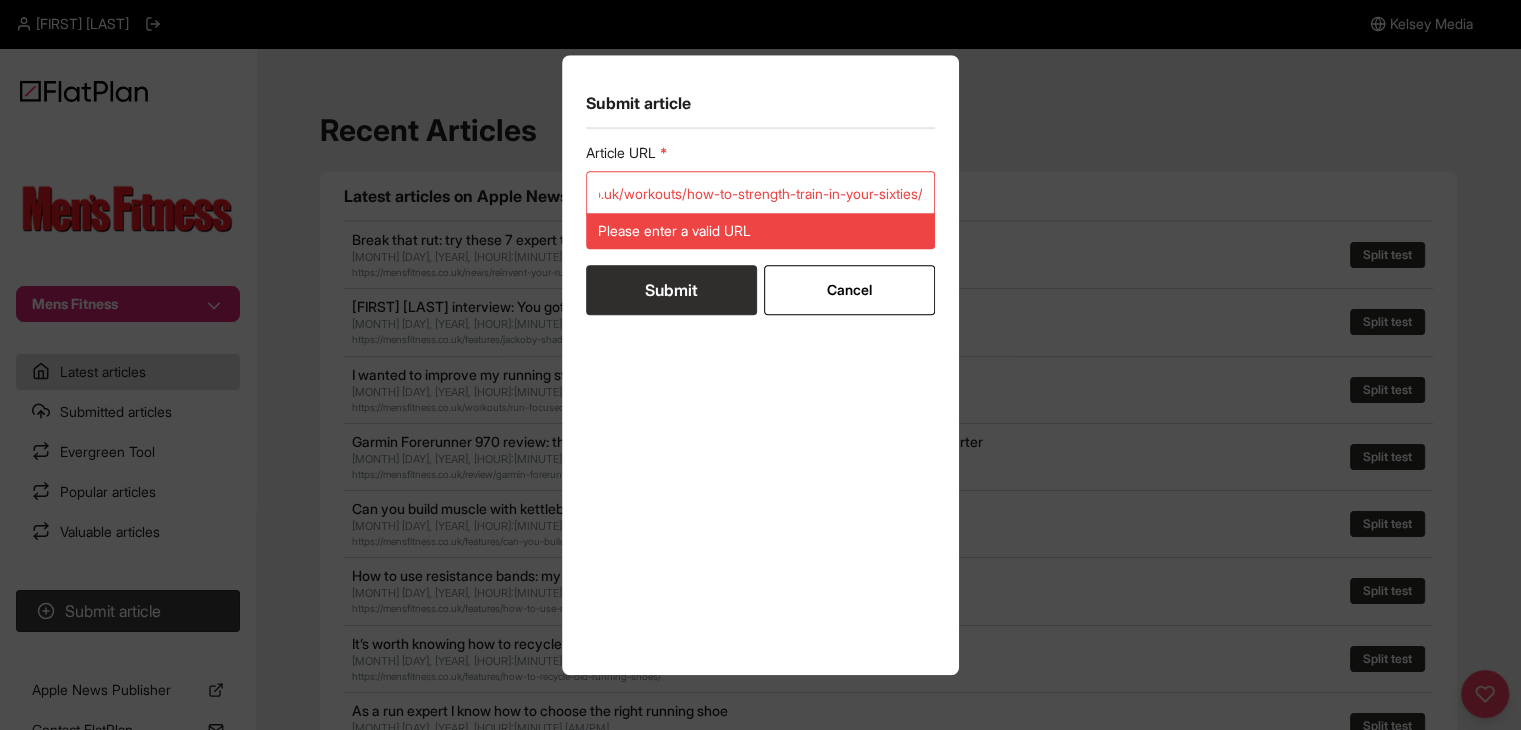click on "Article URL https://mensfitness.co.uk/workouts/how-to-strength-train-in-your-sixties/ Please enter a valid URL Submit Cancel" at bounding box center [761, 229] 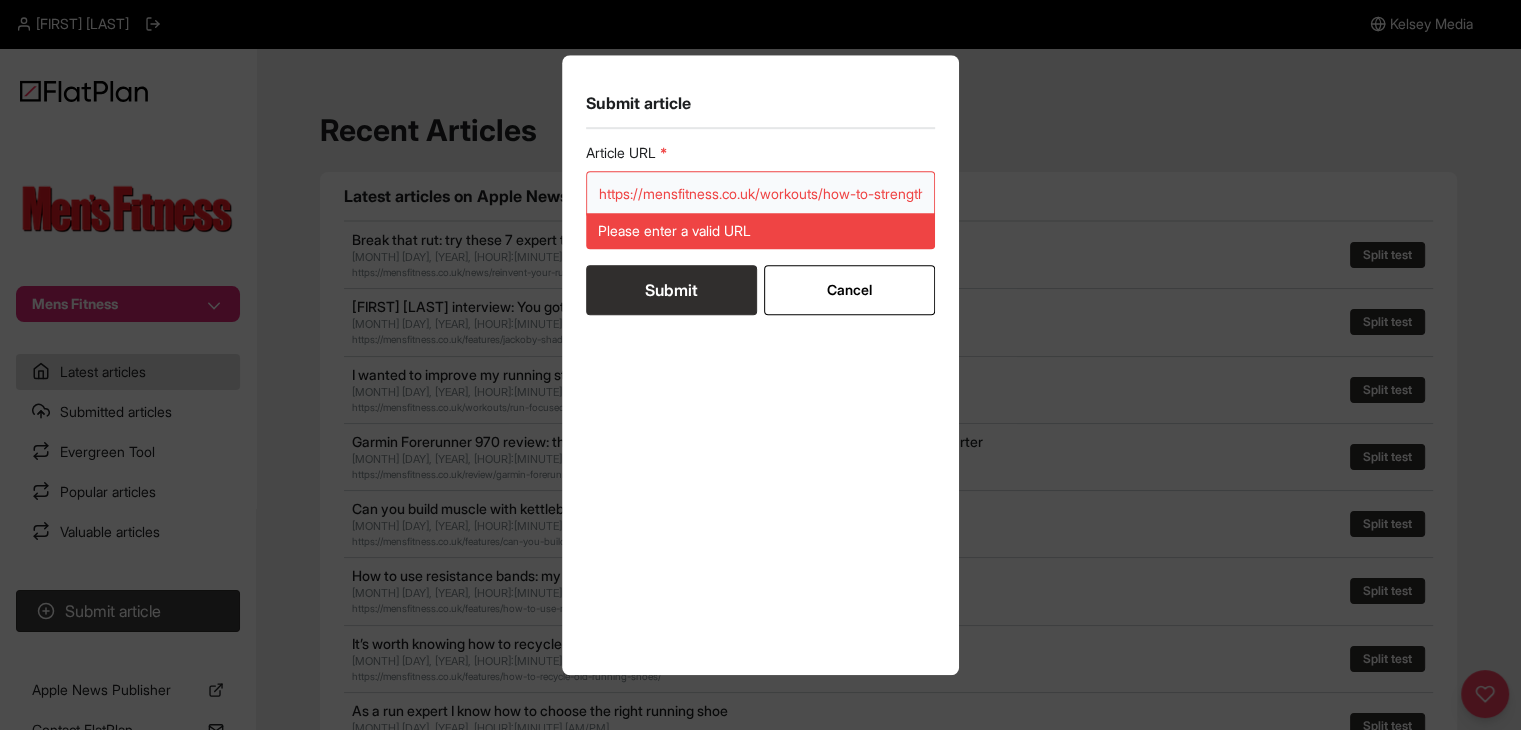 click on "https://mensfitness.co.uk/workouts/how-to-strength-train-in-your-sixties/" at bounding box center (761, 194) 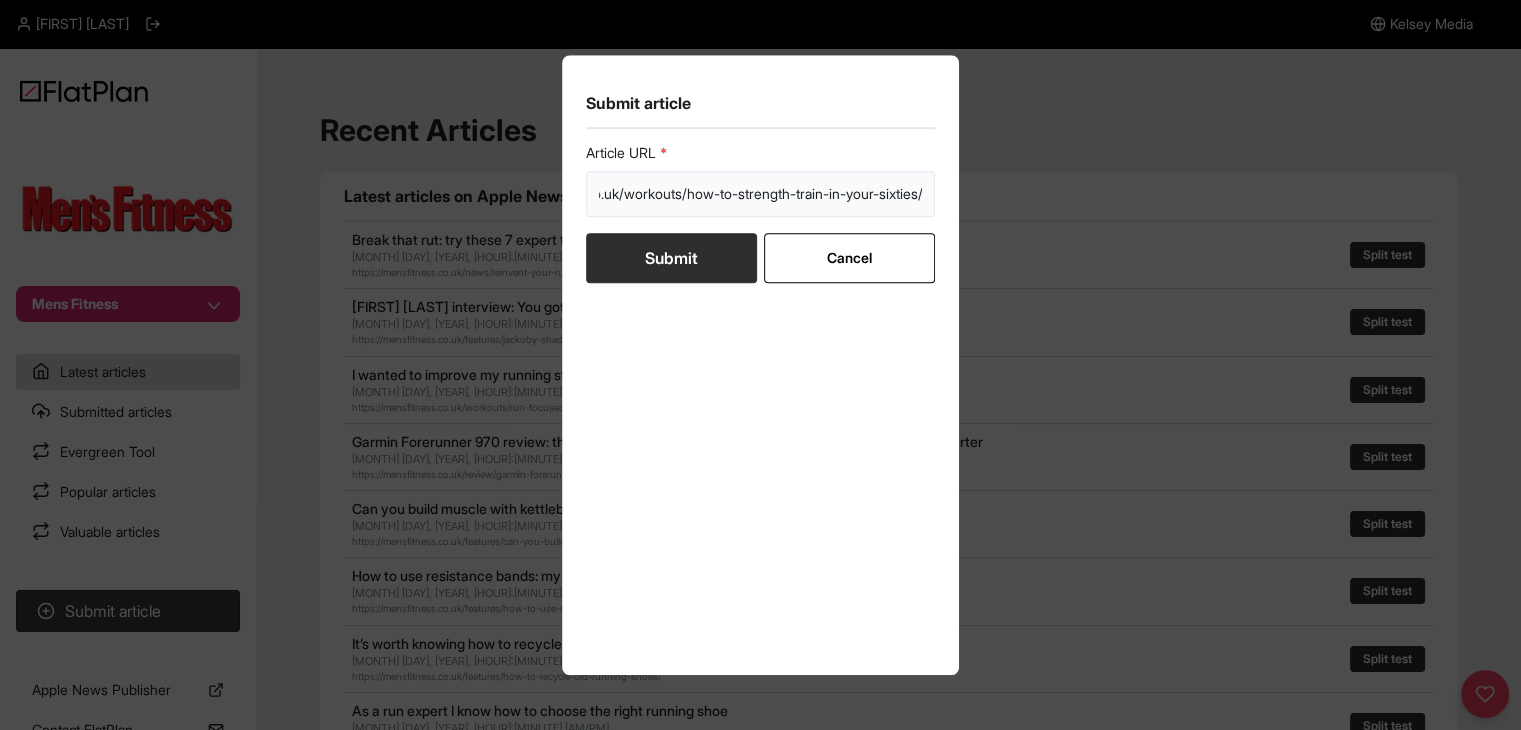 type on "https://mensfitness.co.uk/workouts/how-to-strength-train-in-your-sixties/" 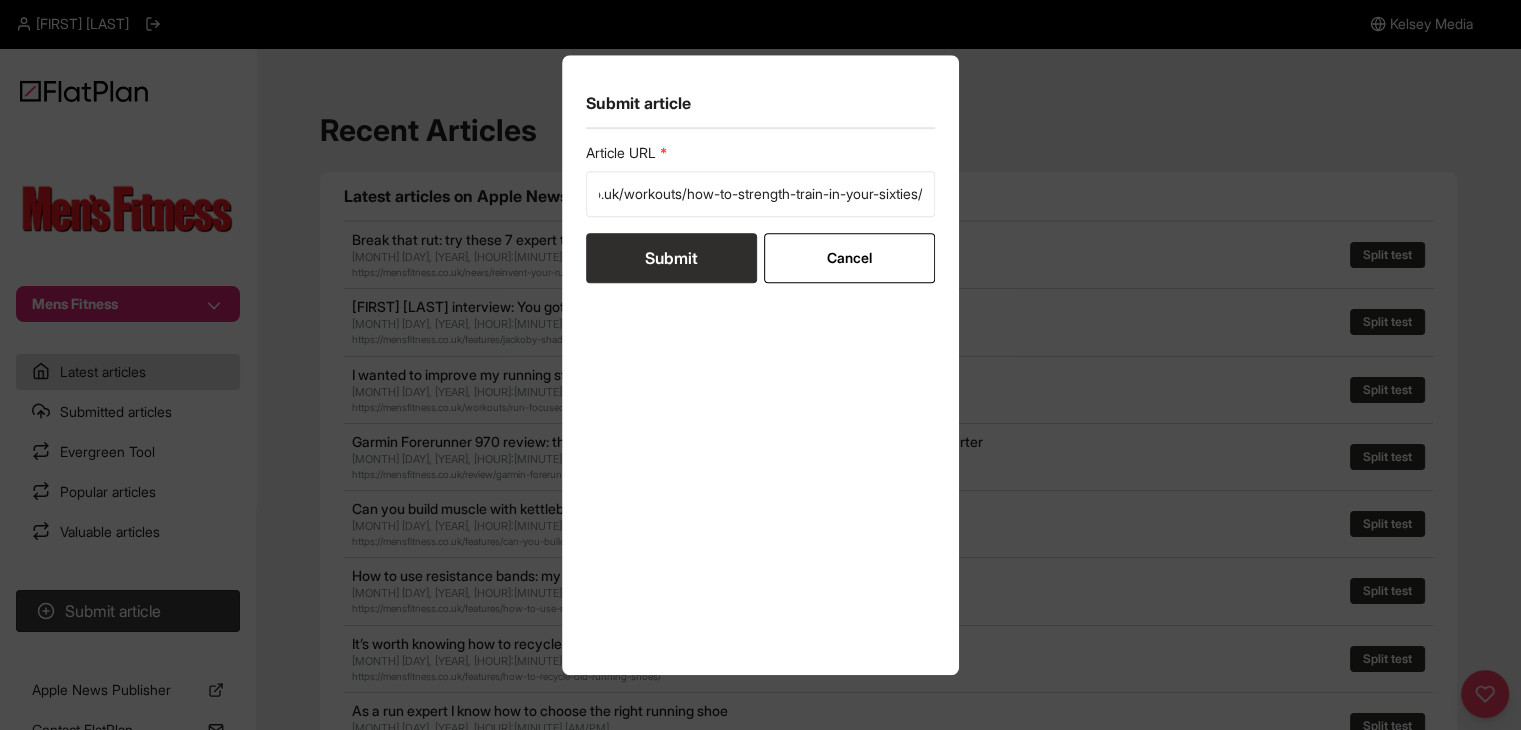 click on "Submit" at bounding box center [671, 258] 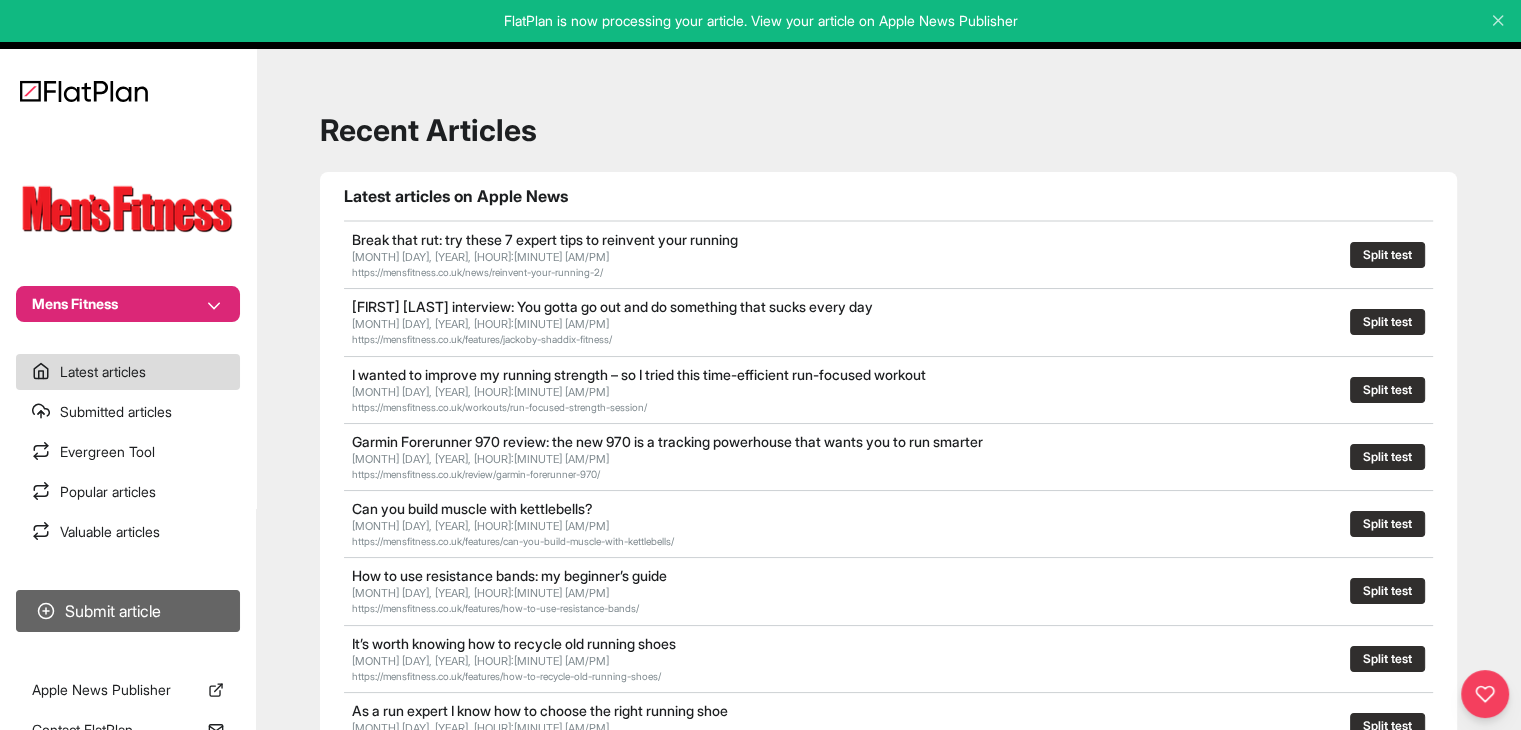 click on "Submit article" at bounding box center [128, 611] 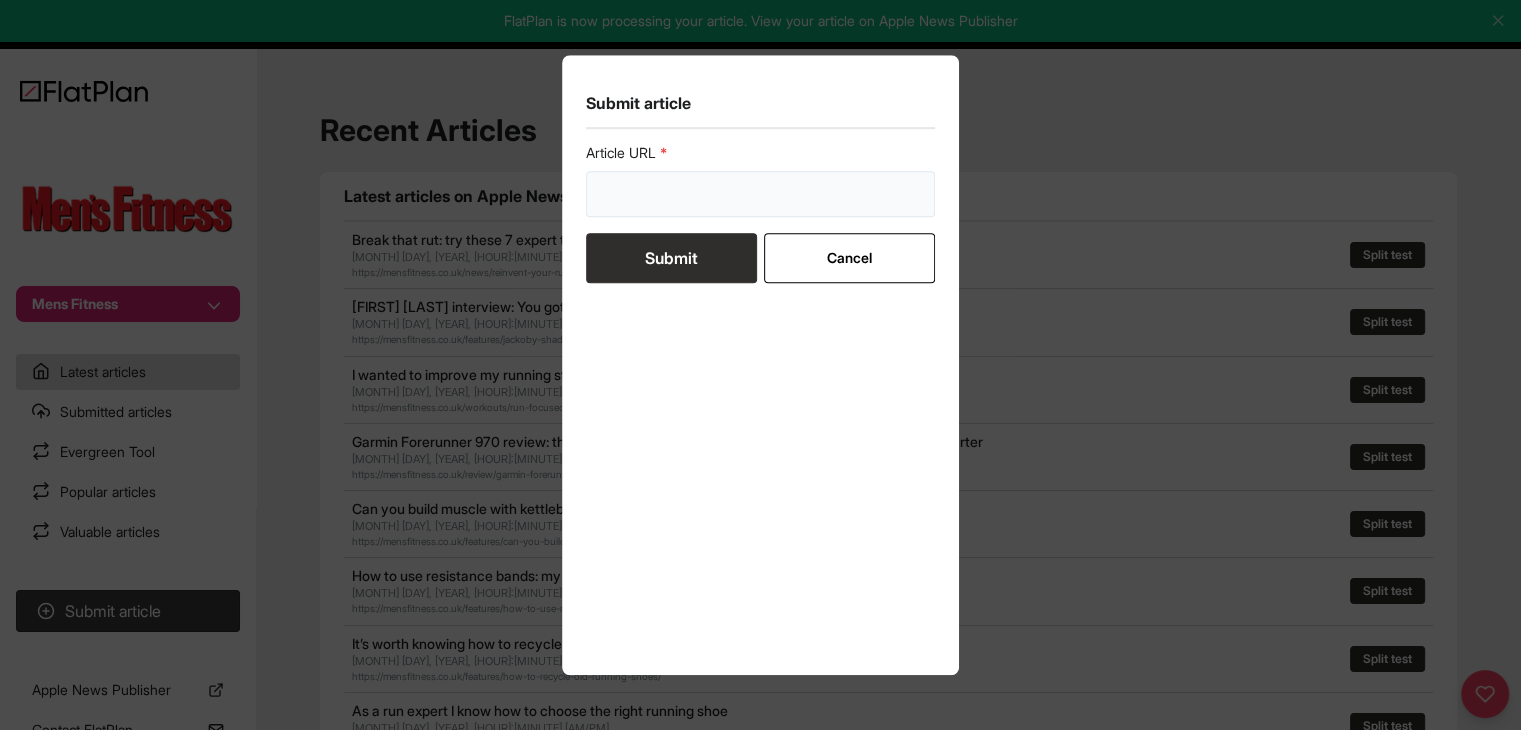 click at bounding box center (761, 194) 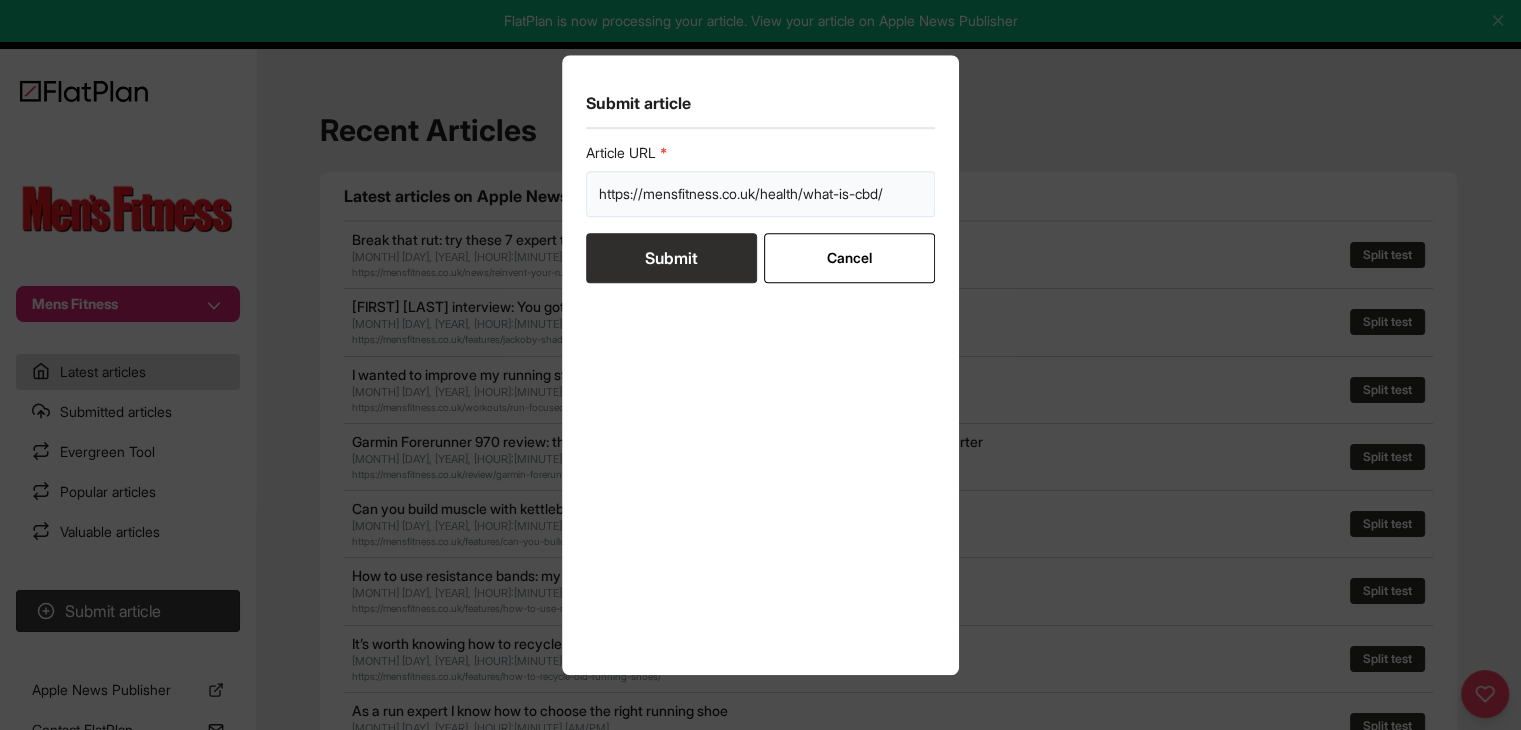 type on "https://mensfitness.co.uk/health/what-is-cbd/" 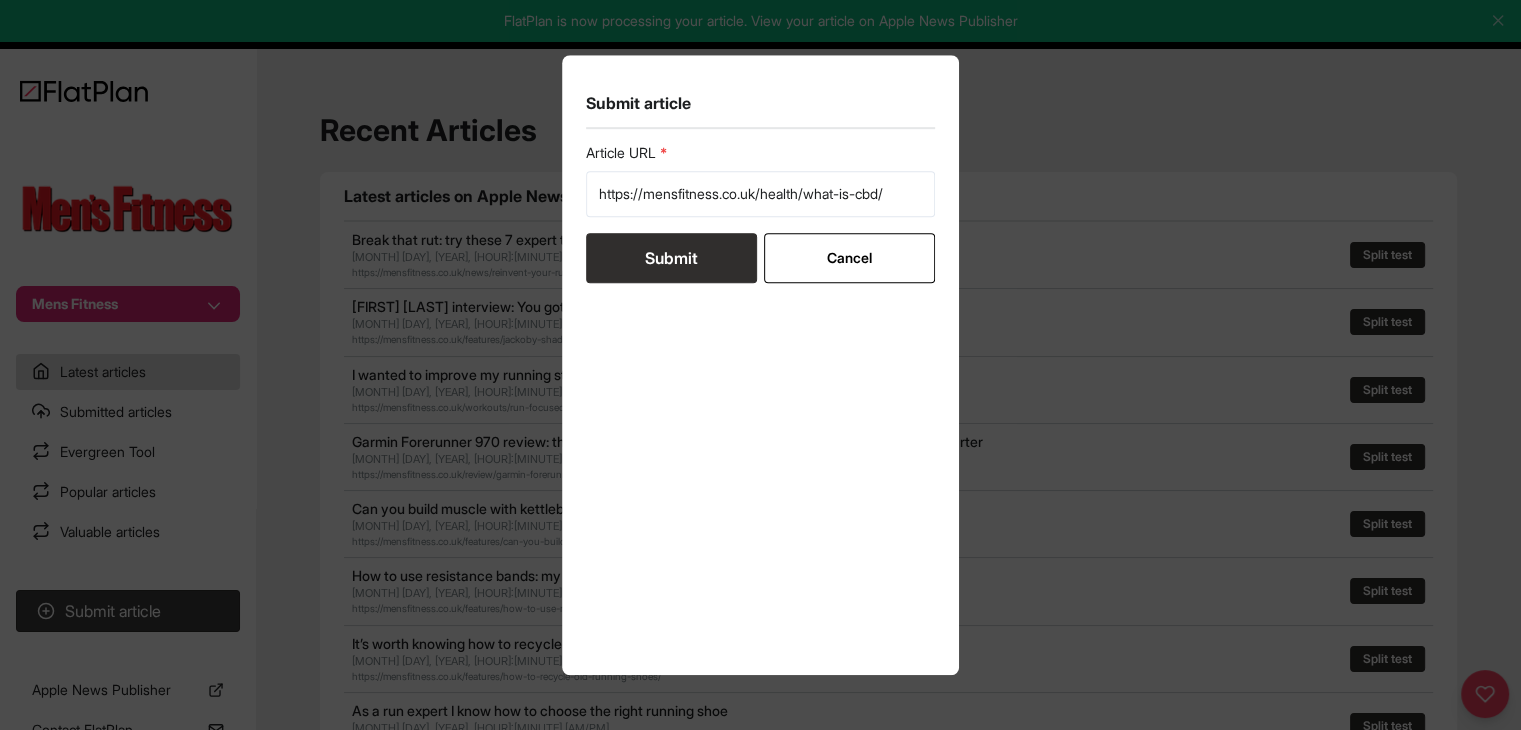 click on "Submit" at bounding box center (671, 258) 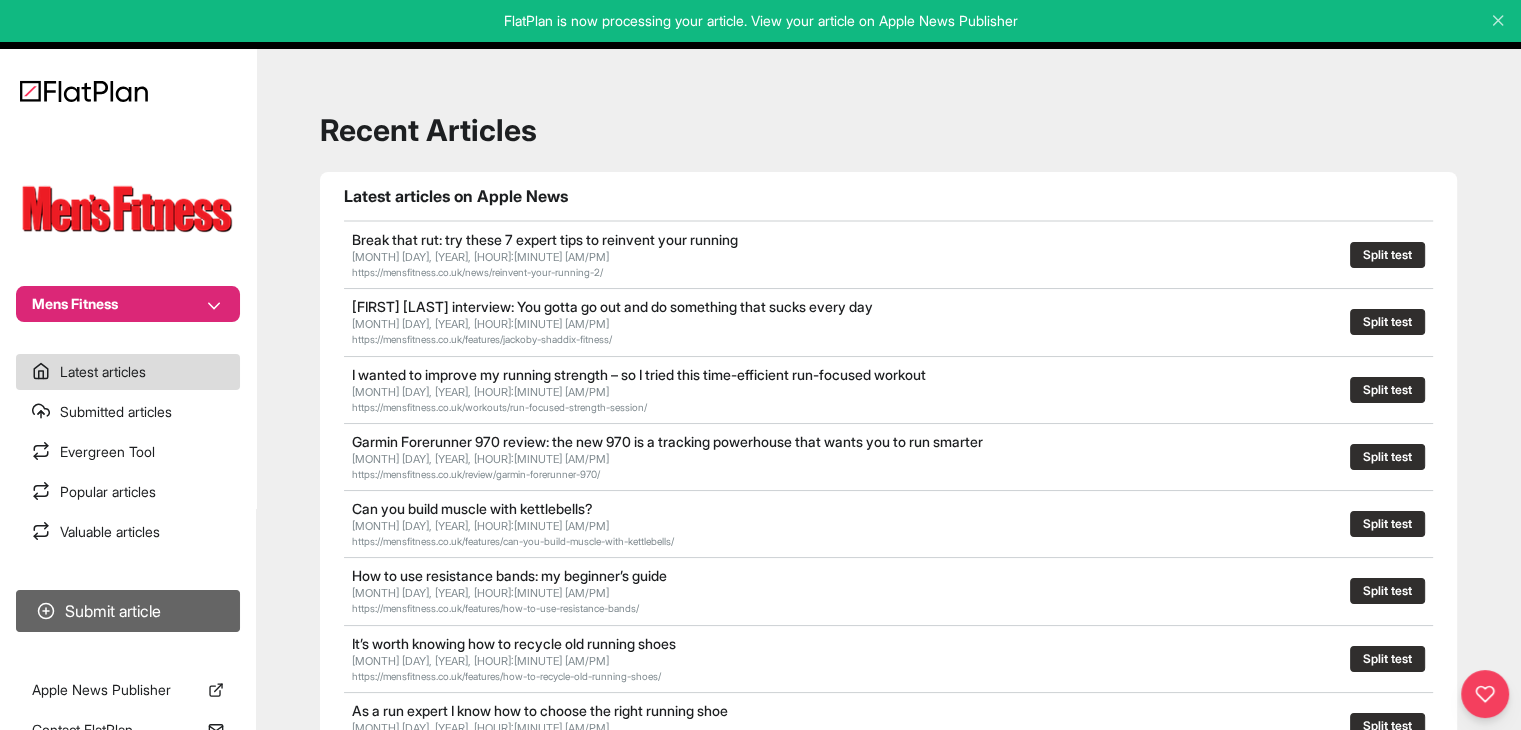 click on "Submit article" at bounding box center (128, 611) 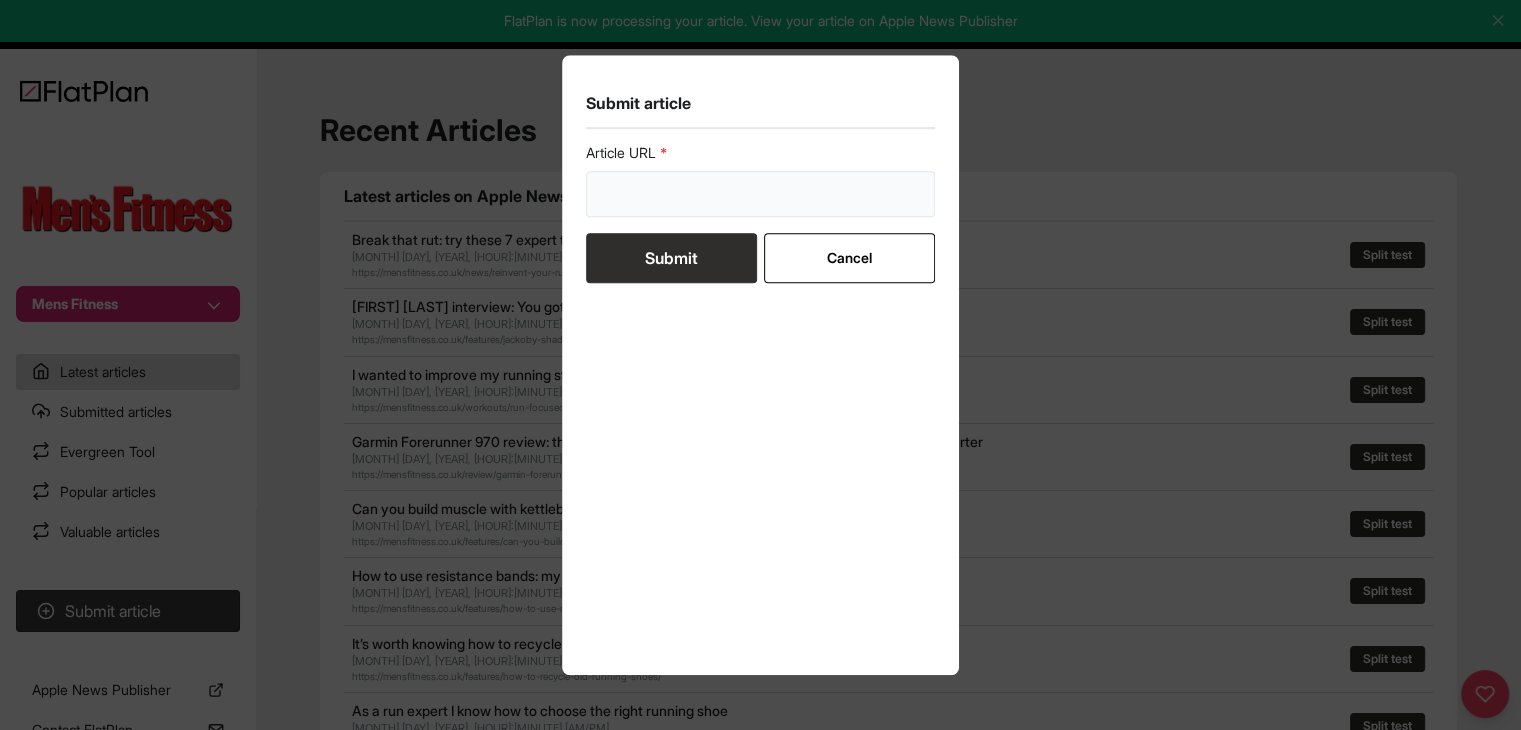 click at bounding box center (761, 194) 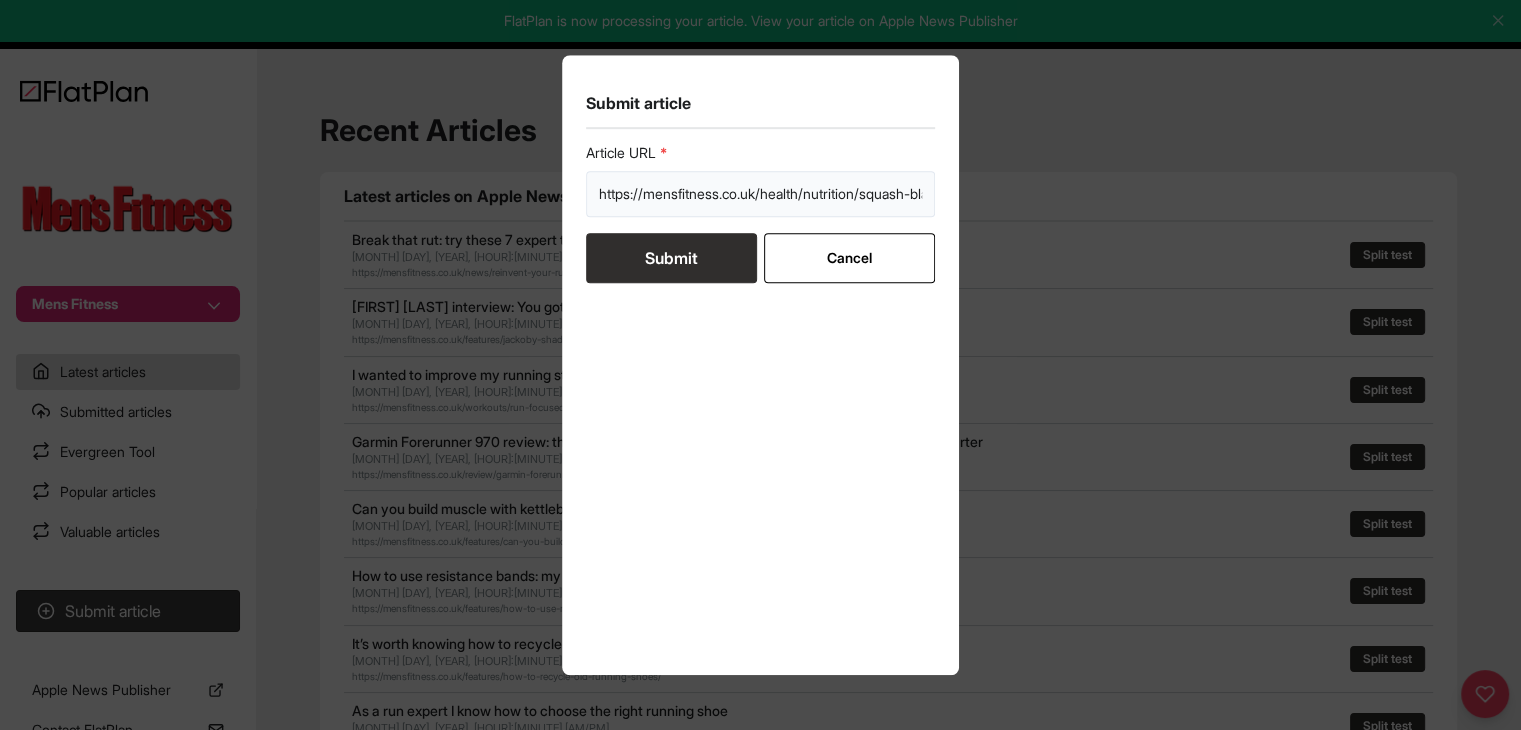 scroll, scrollTop: 0, scrollLeft: 194, axis: horizontal 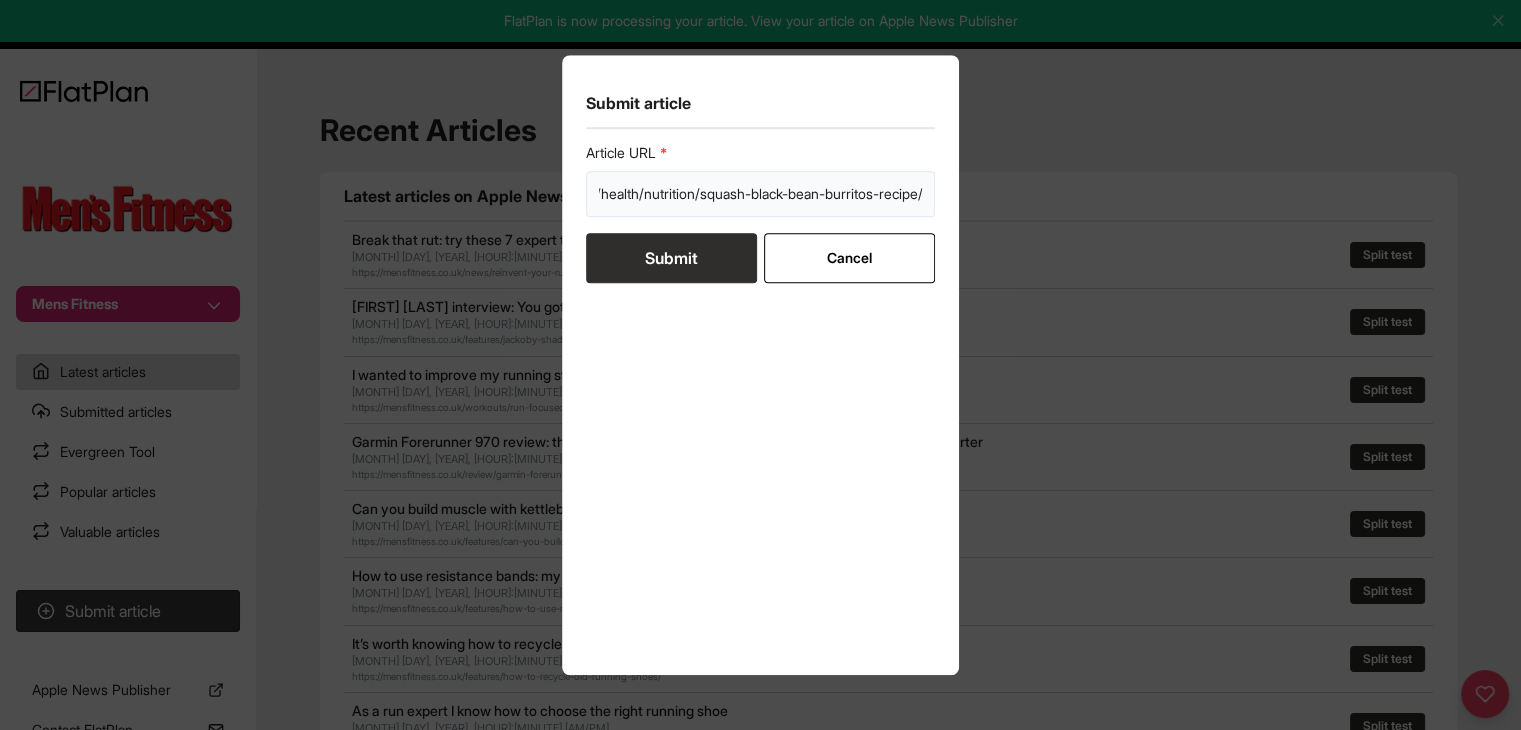 type on "https://mensfitness.co.uk/health/nutrition/squash-black-bean-burritos-recipe/" 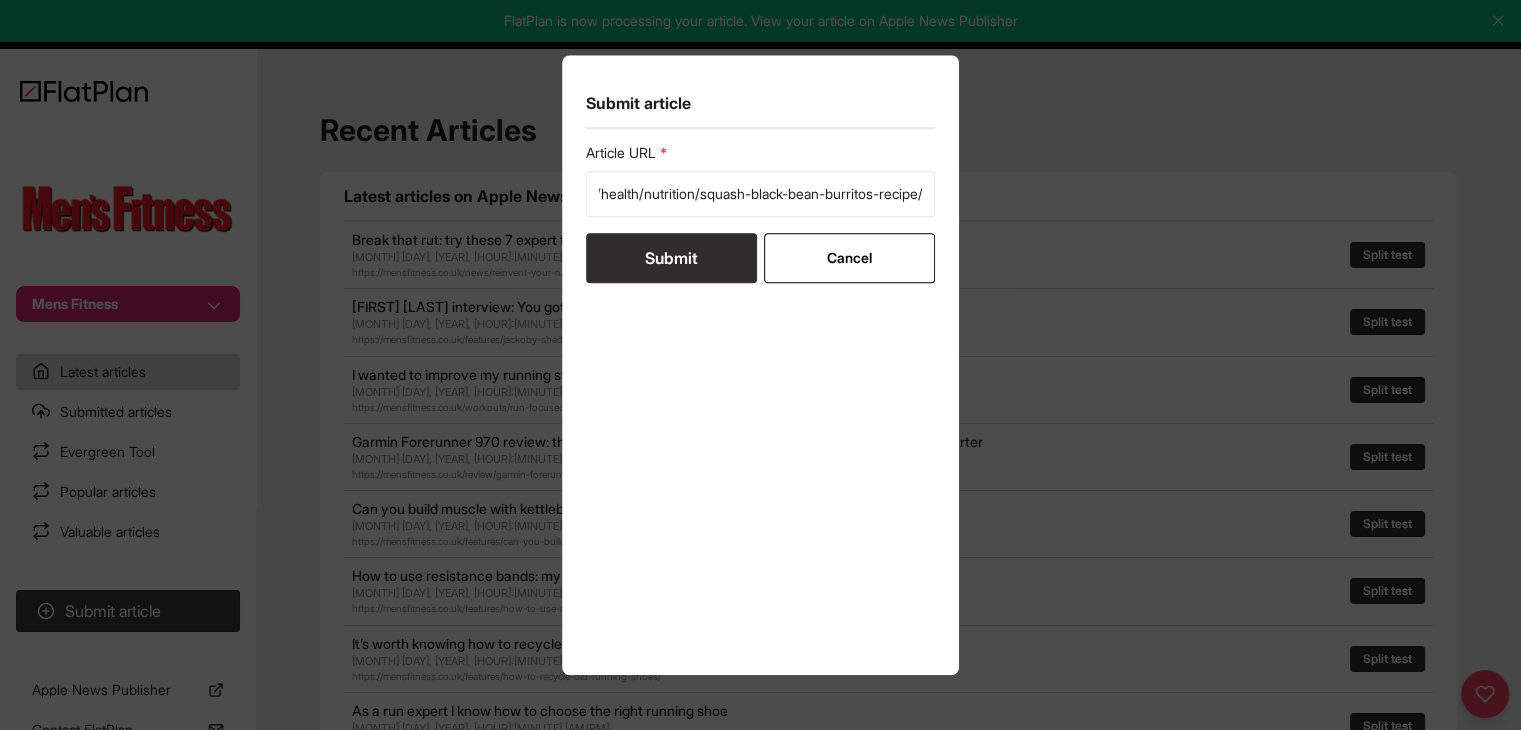 click on "Submit" at bounding box center [671, 258] 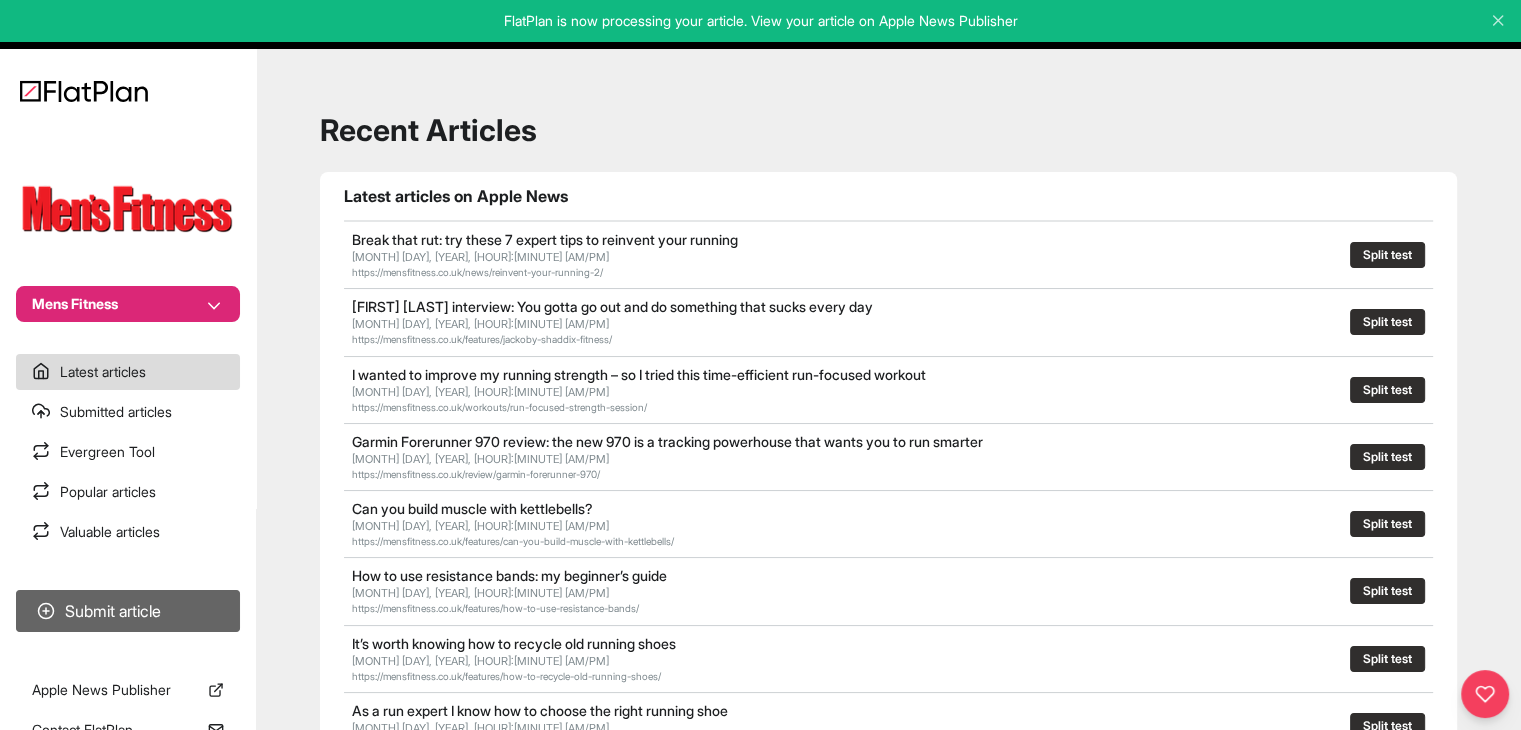 click on "Submit article" at bounding box center [128, 611] 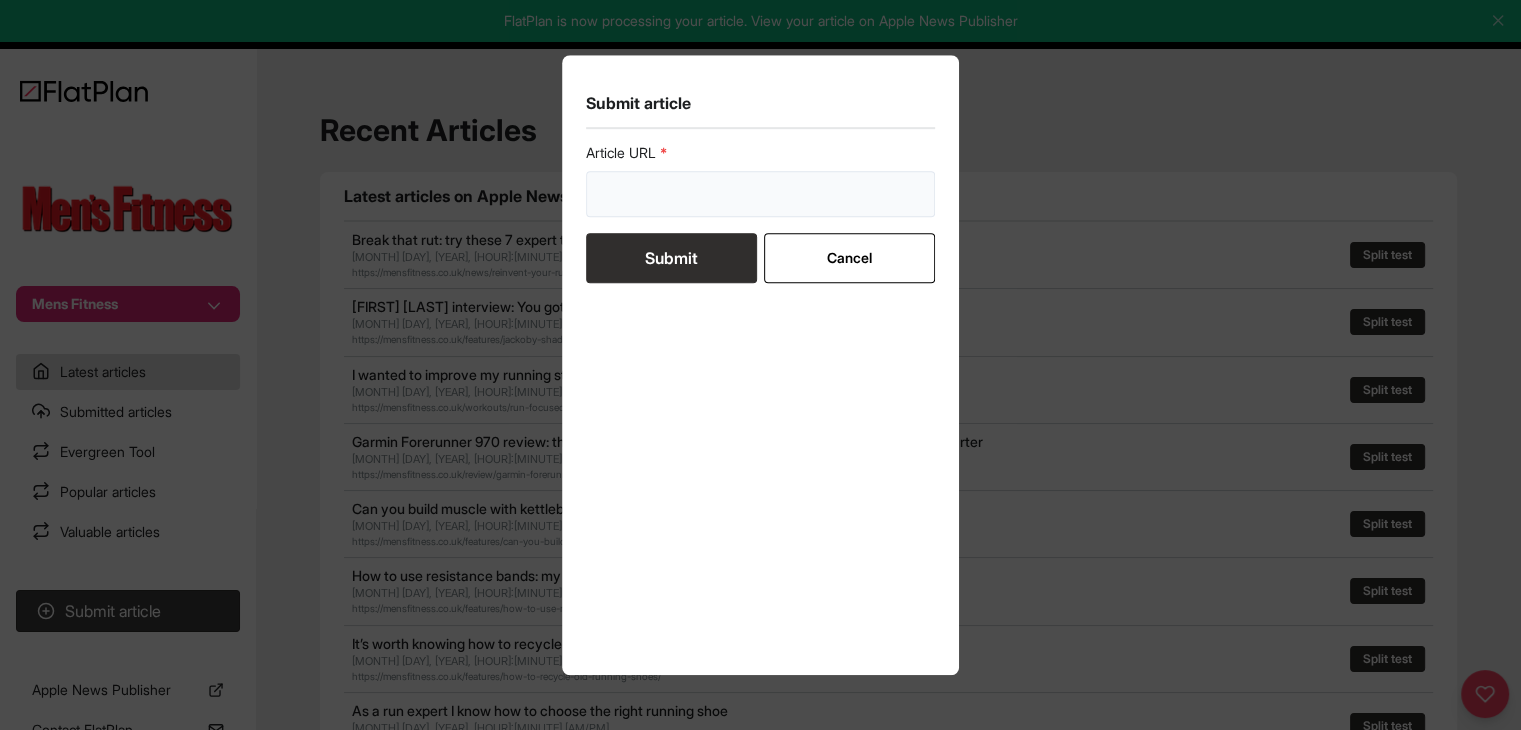 click at bounding box center [761, 194] 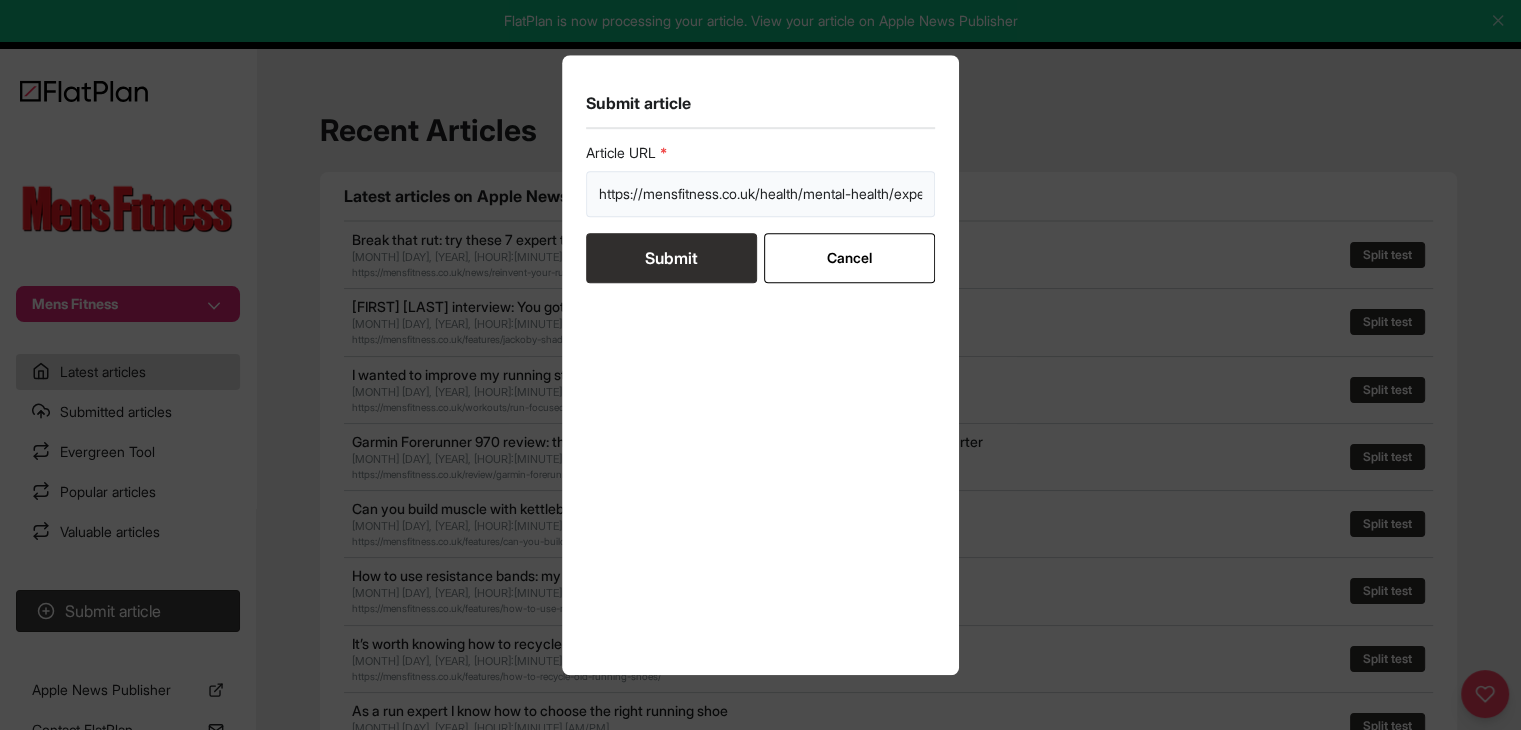 scroll, scrollTop: 0, scrollLeft: 222, axis: horizontal 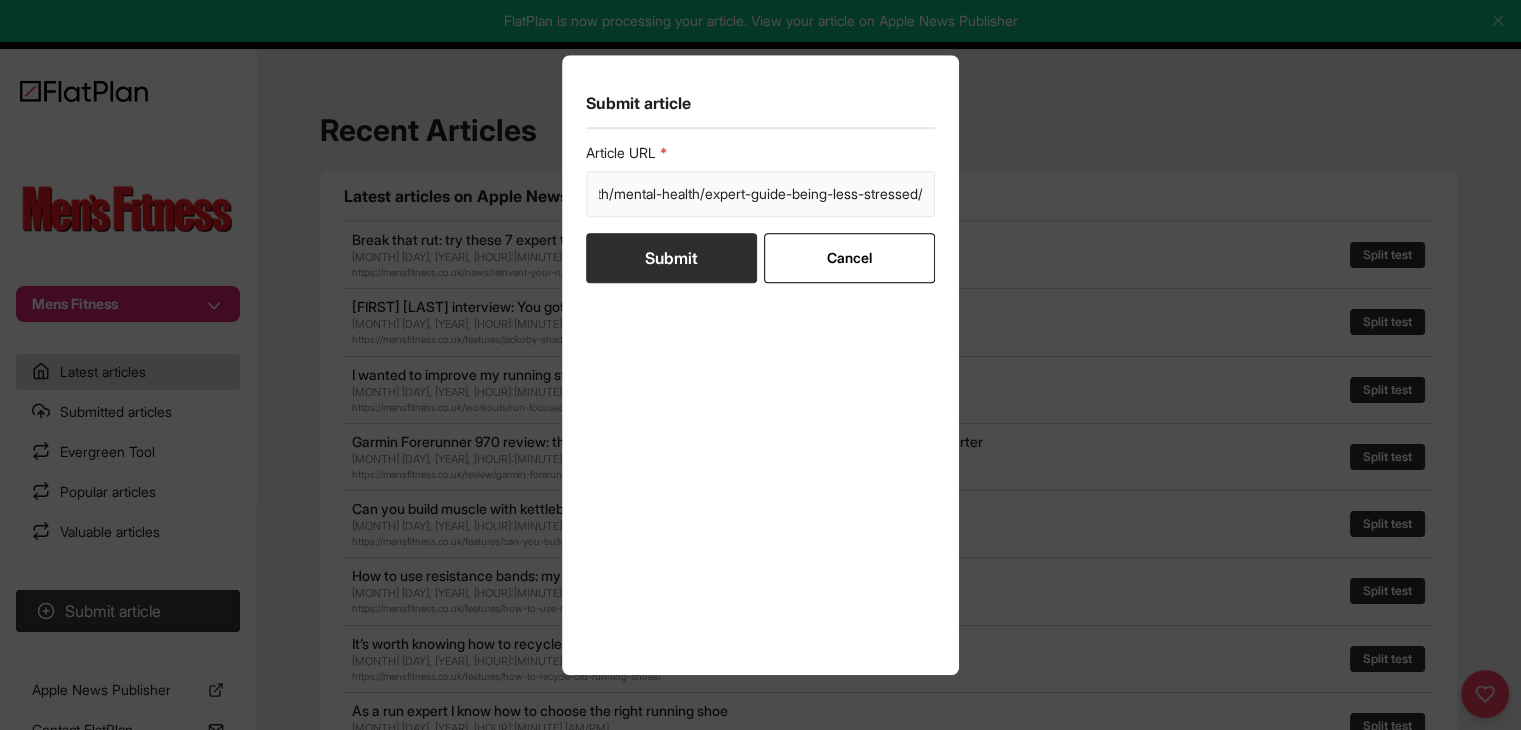 type on "https://mensfitness.co.uk/health/mental-health/expert-guide-being-less-stressed/" 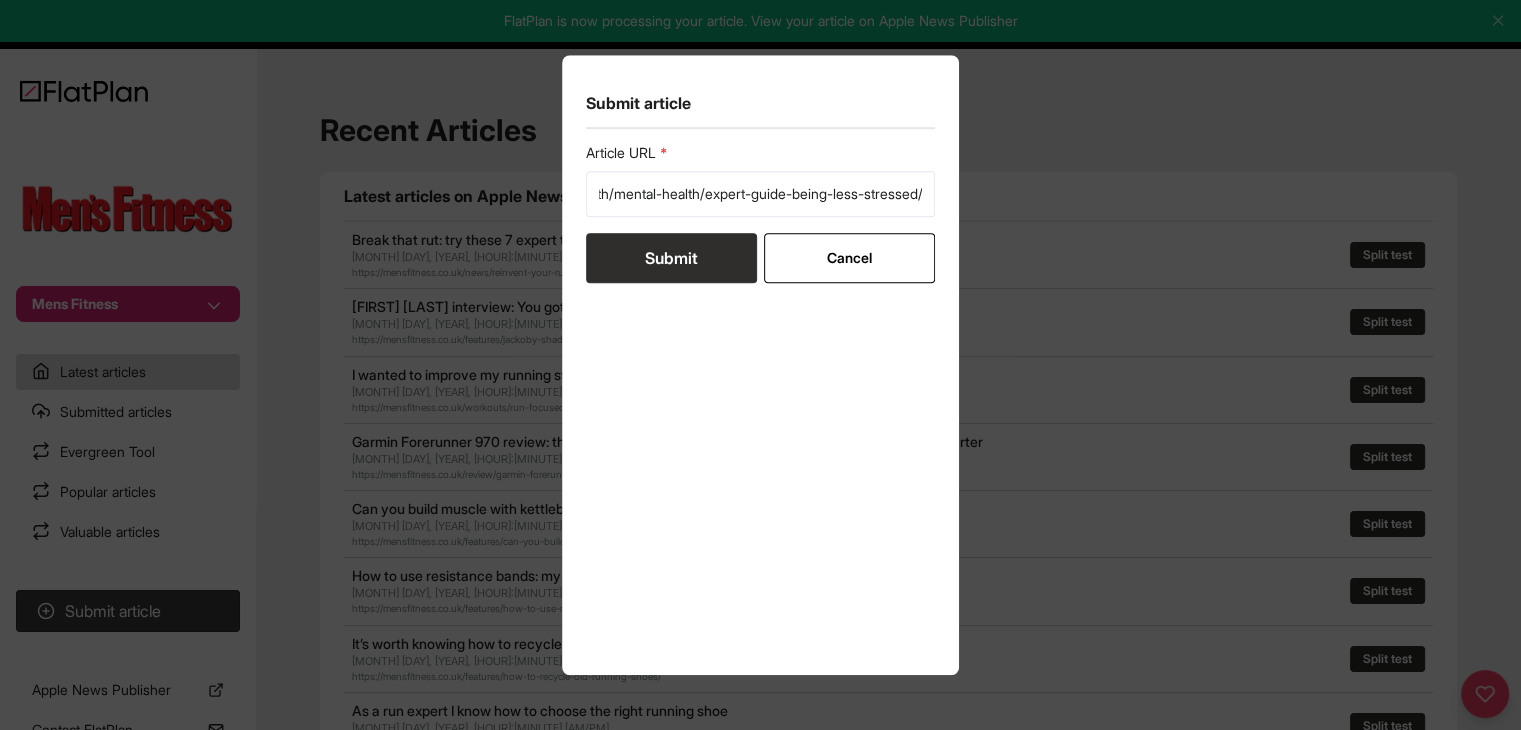 click on "Submit" at bounding box center (671, 258) 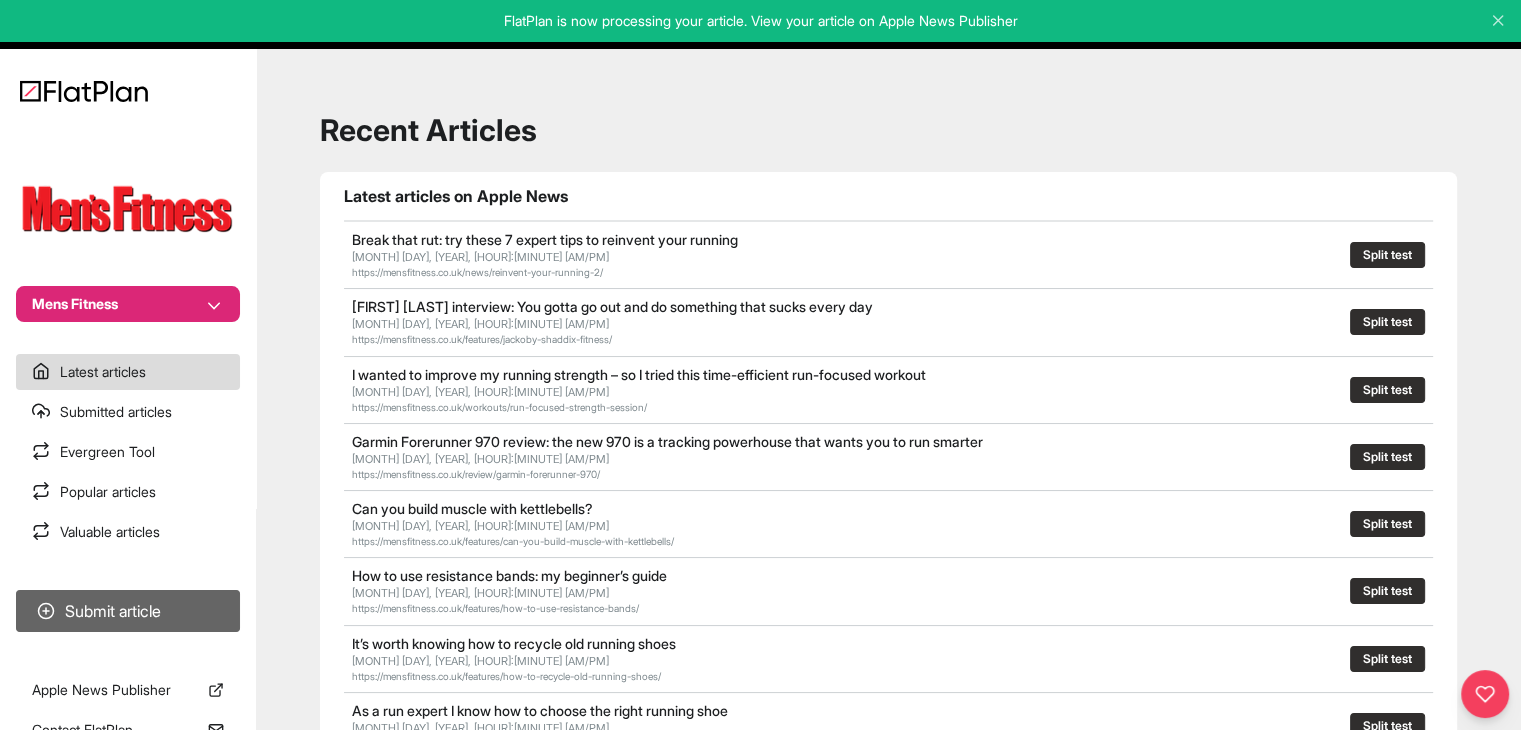 click on "Submit article" at bounding box center (128, 611) 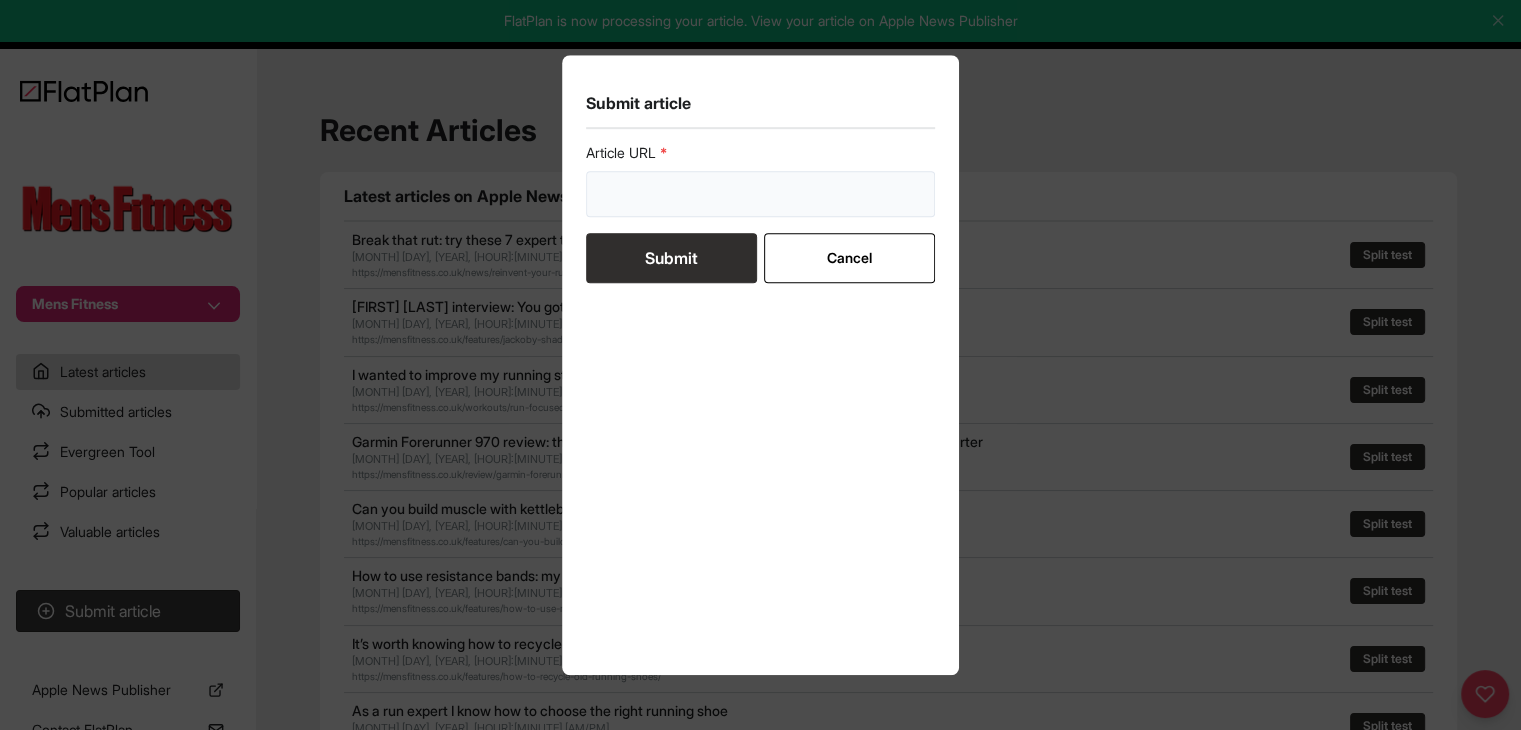 click at bounding box center [761, 194] 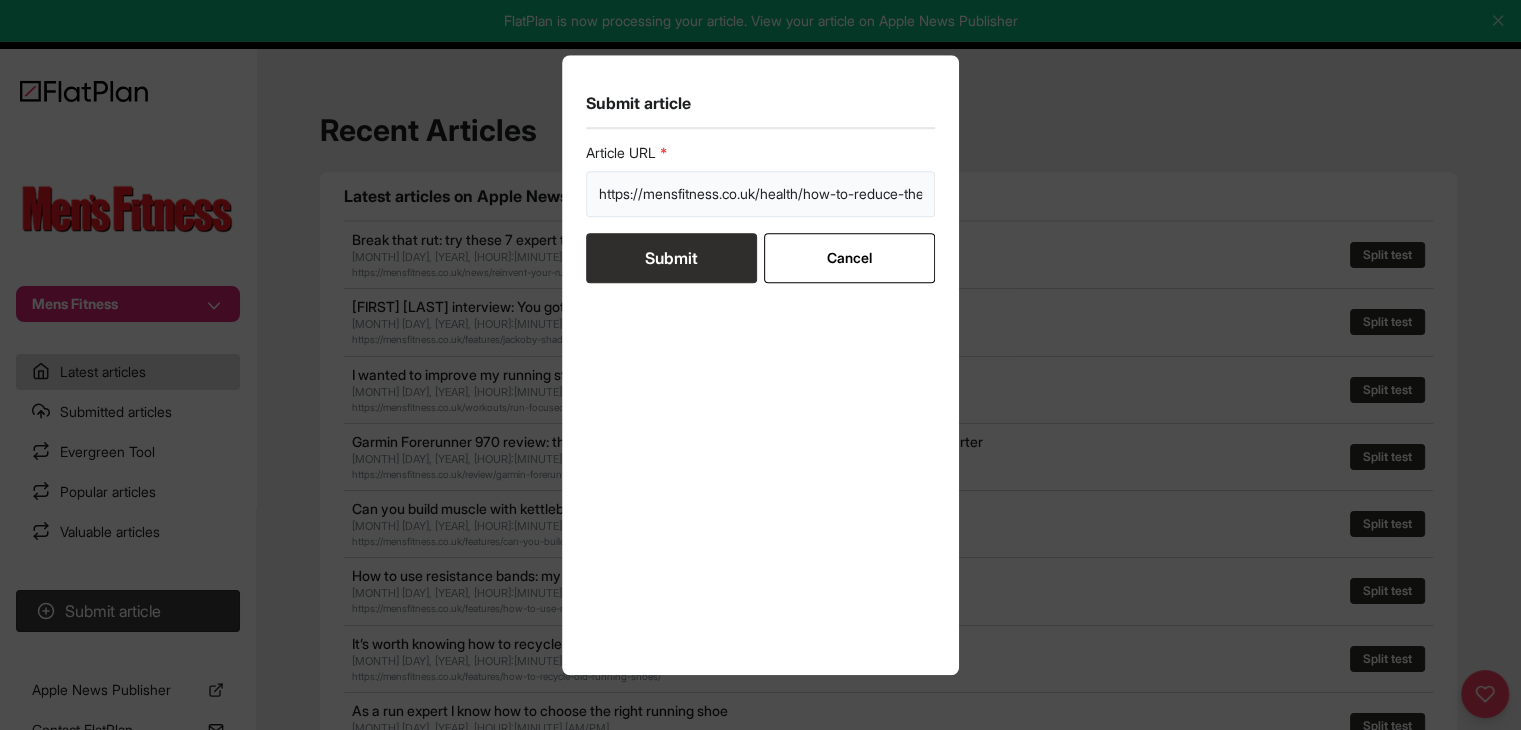 scroll, scrollTop: 0, scrollLeft: 124, axis: horizontal 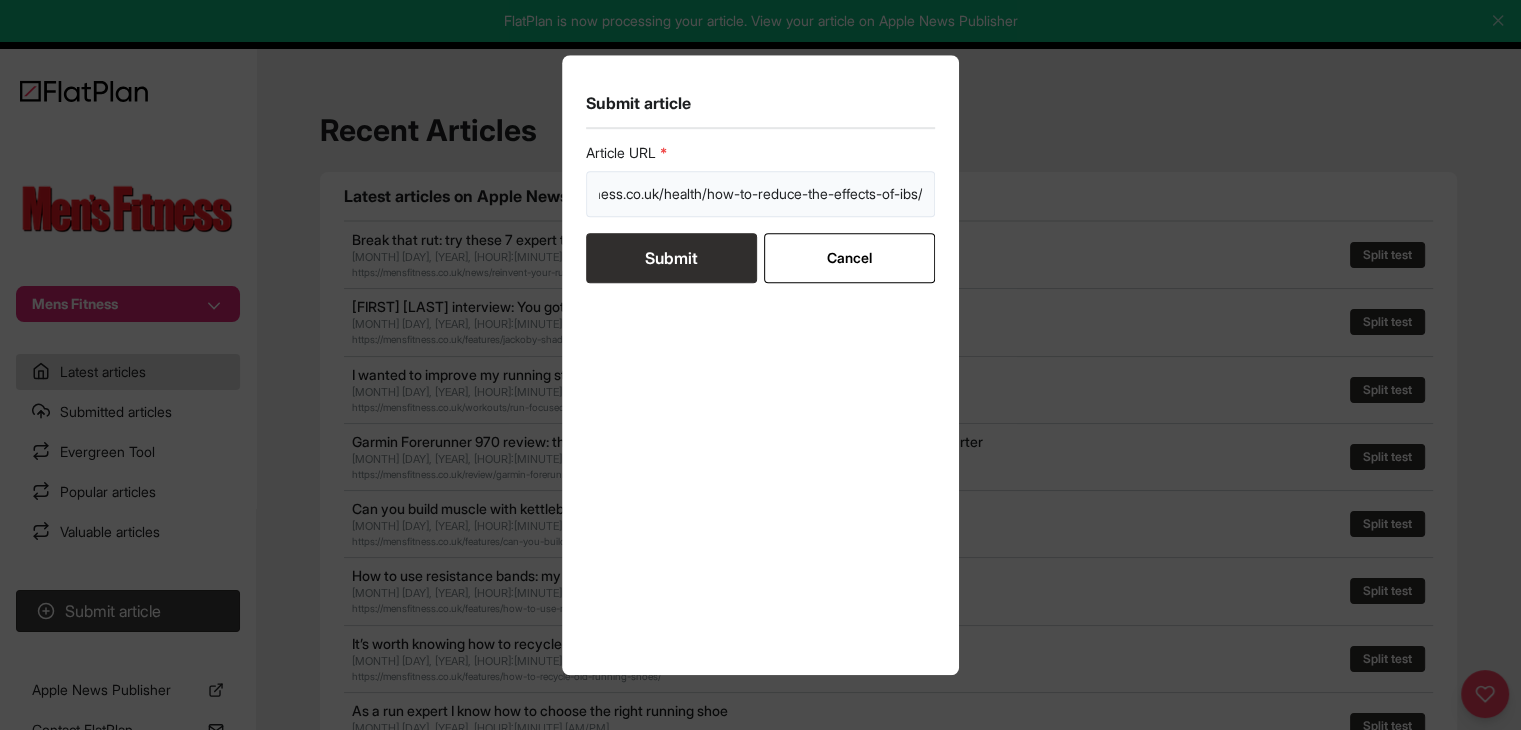 type on "https://mensfitness.co.uk/health/how-to-reduce-the-effects-of-ibs/" 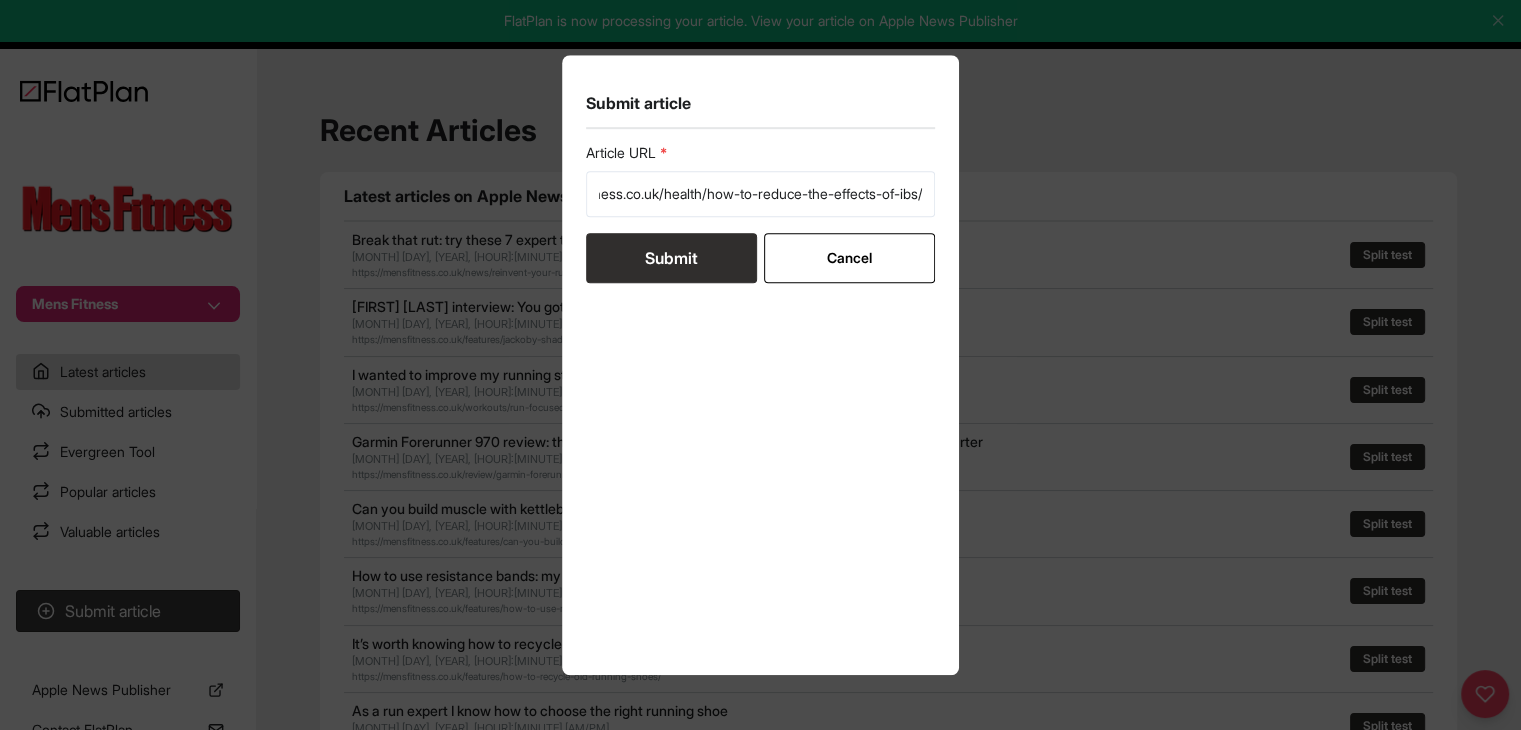 click on "Submit" at bounding box center [671, 258] 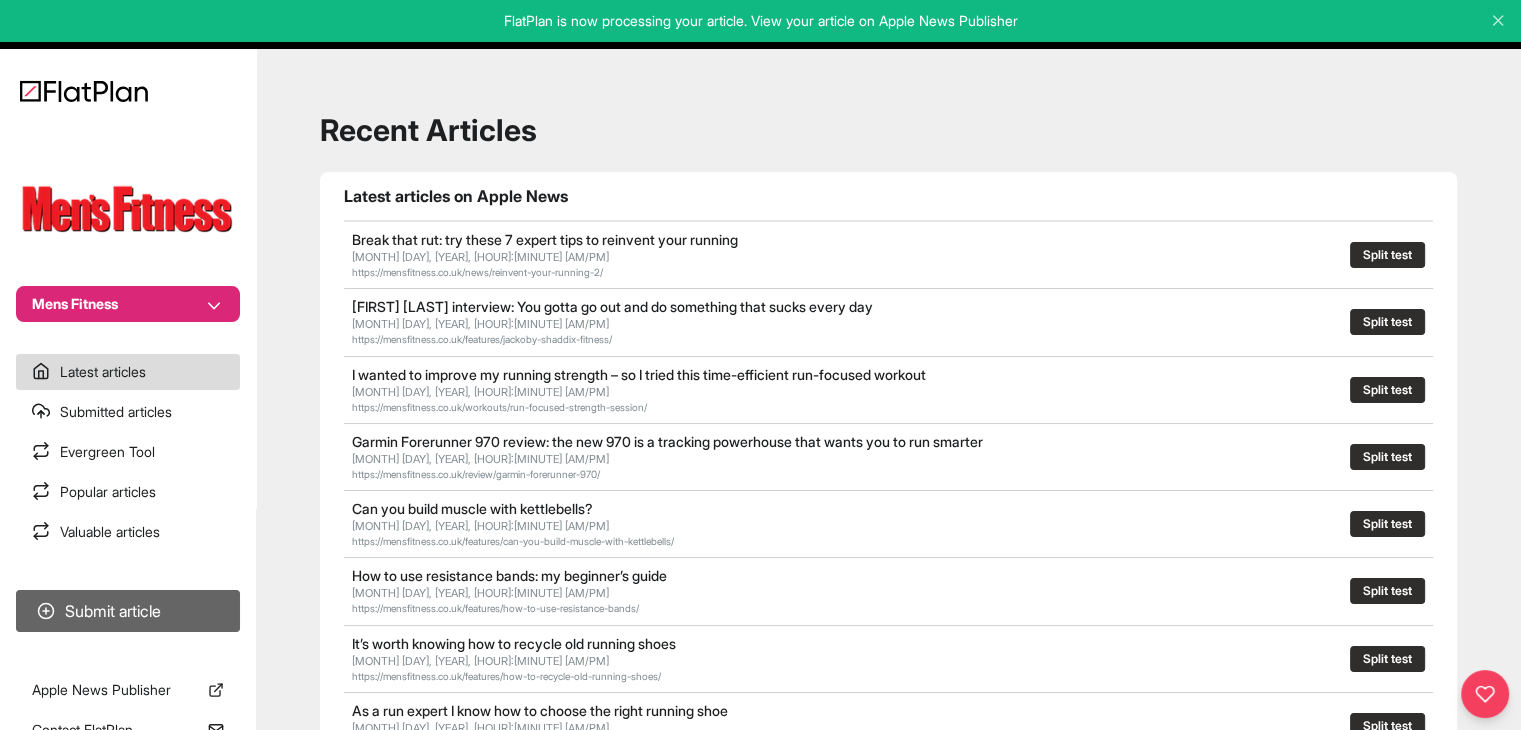 click on "Submit article" at bounding box center [128, 611] 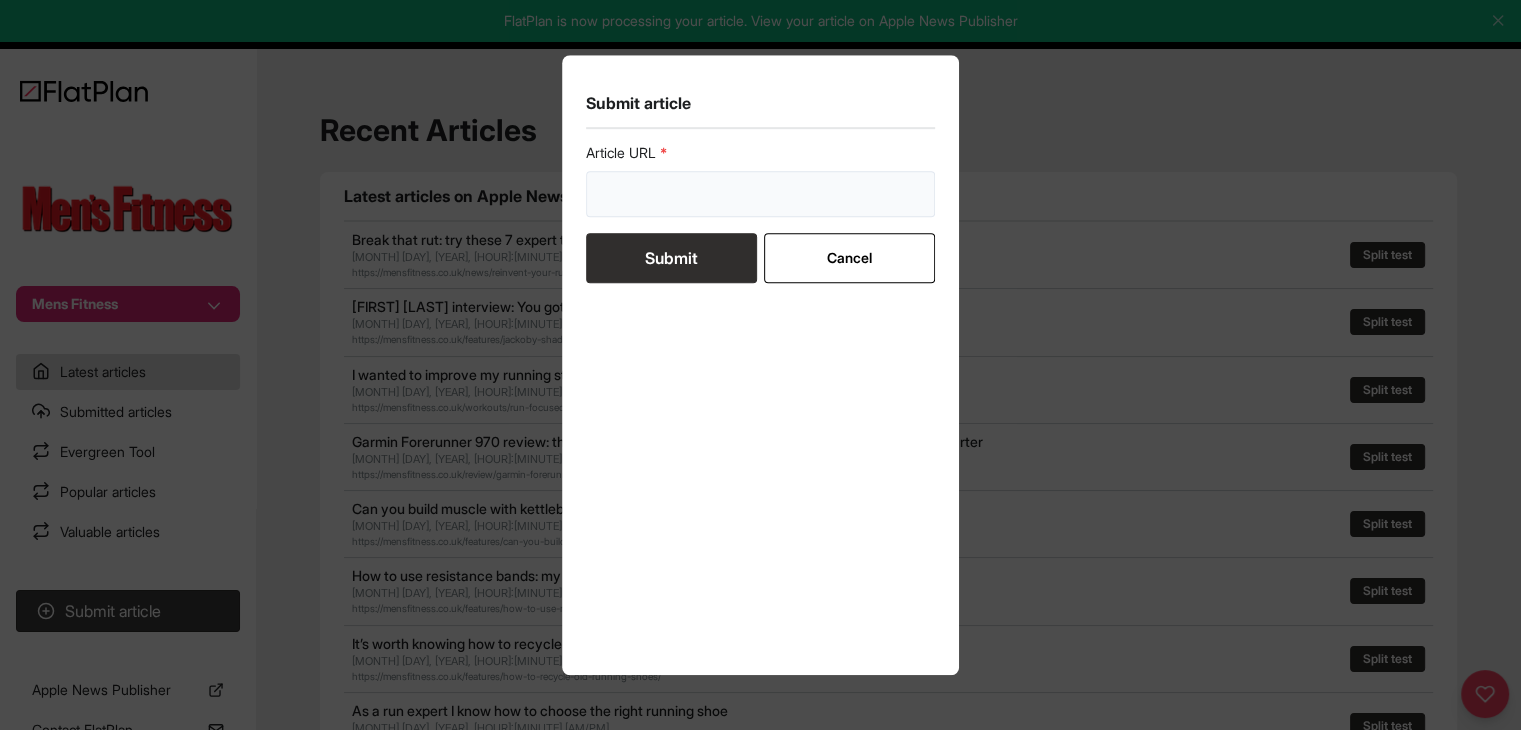 click at bounding box center [761, 194] 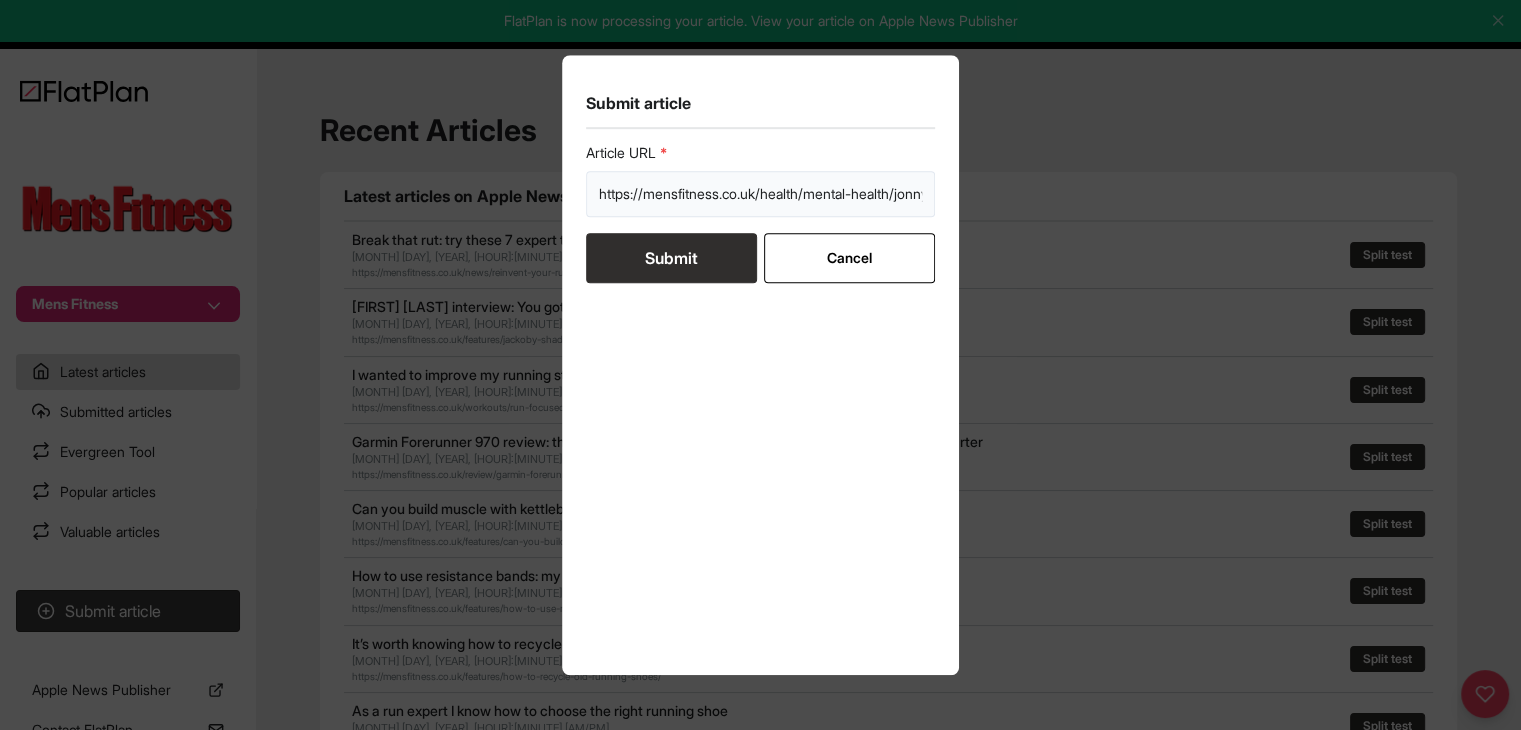 scroll, scrollTop: 0, scrollLeft: 347, axis: horizontal 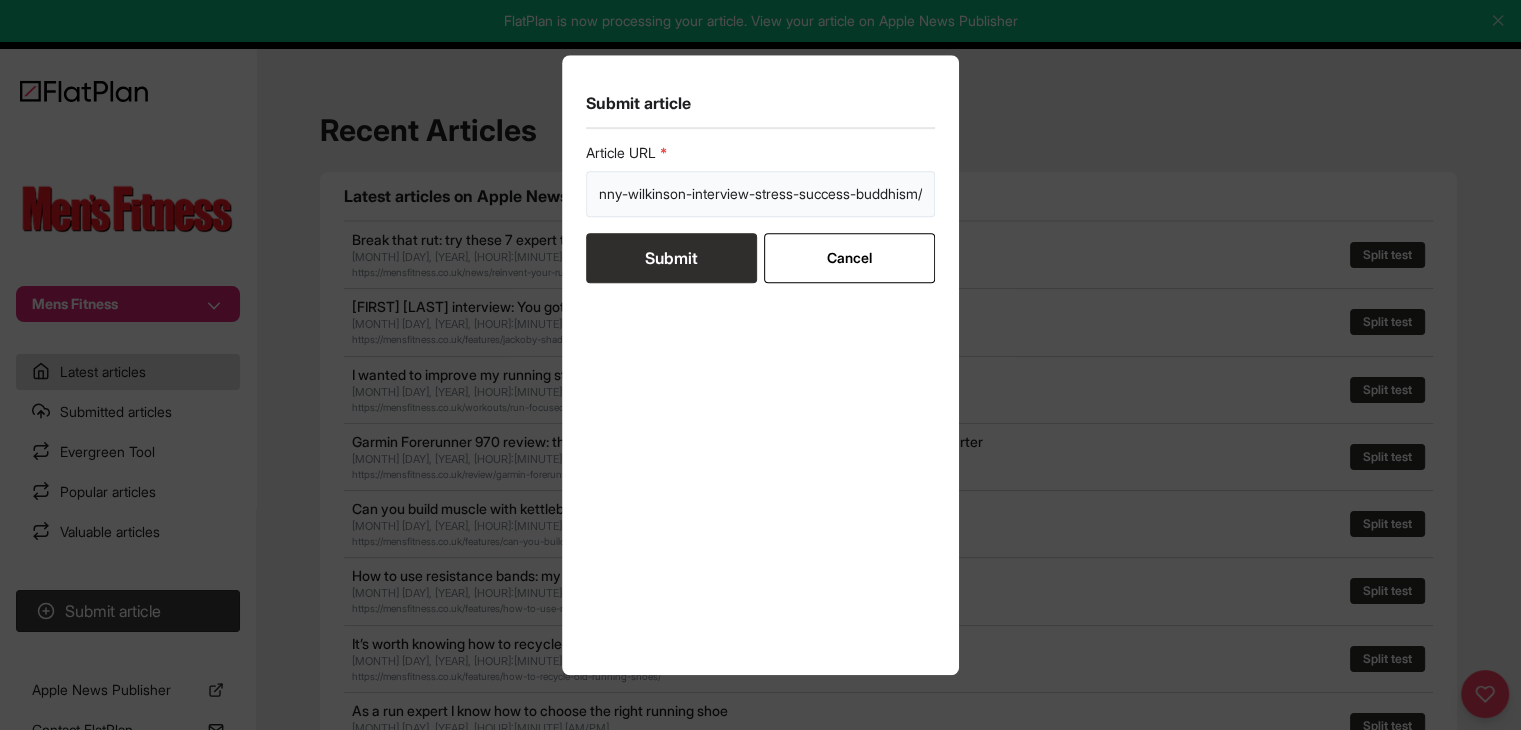 type on "https://mensfitness.co.uk/health/mental-health/jonny-wilkinson-interview-stress-success-buddhism/" 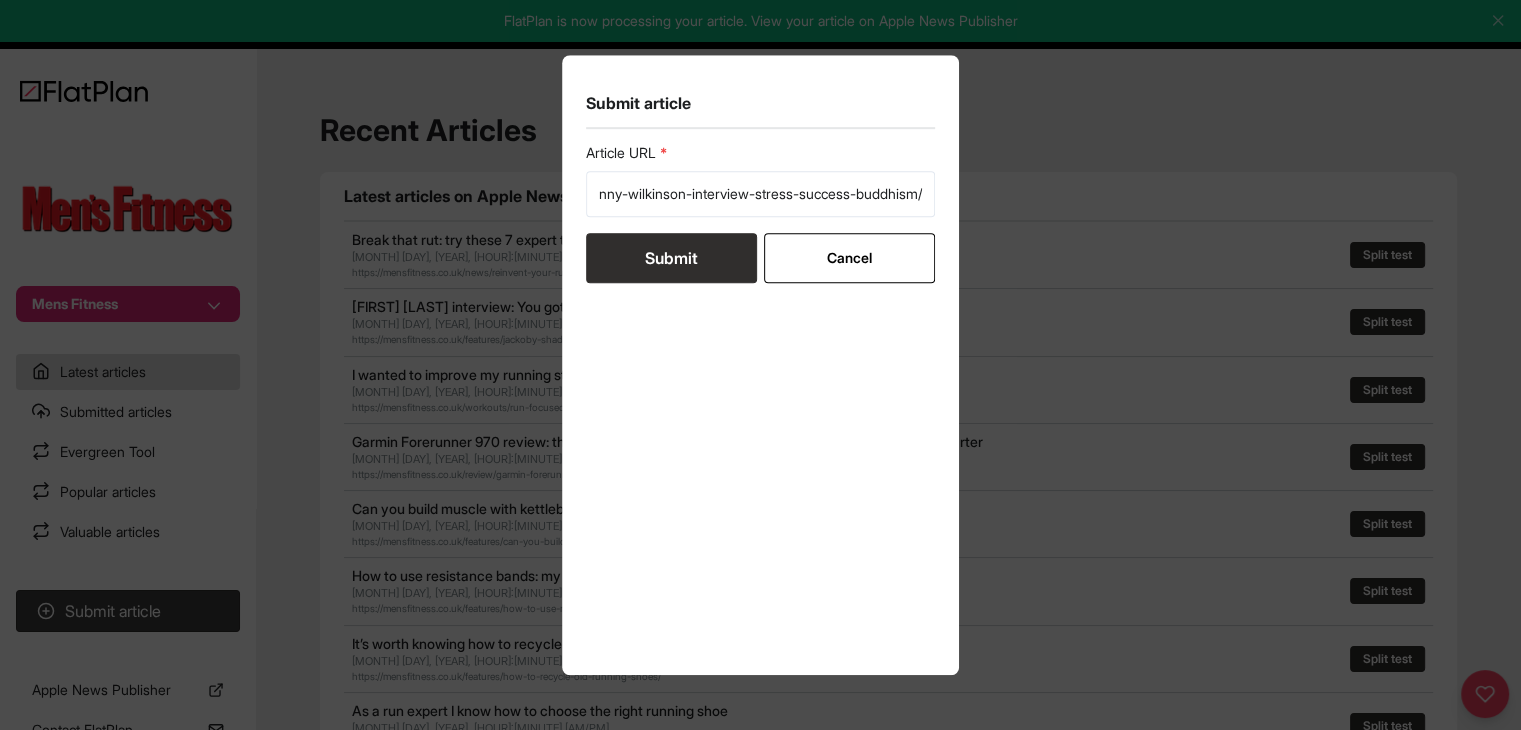 click on "Submit" at bounding box center (671, 258) 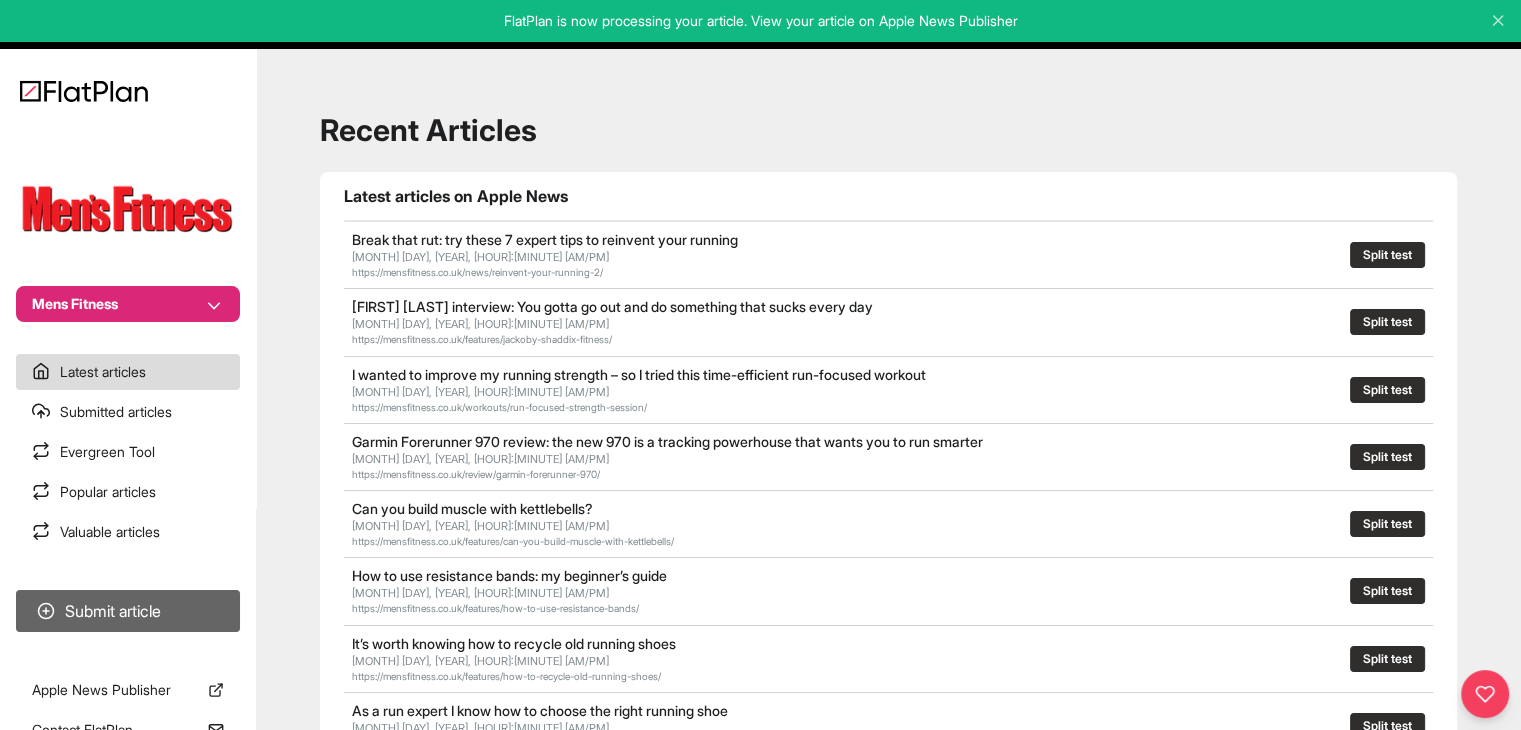 click on "Submit article" at bounding box center [128, 611] 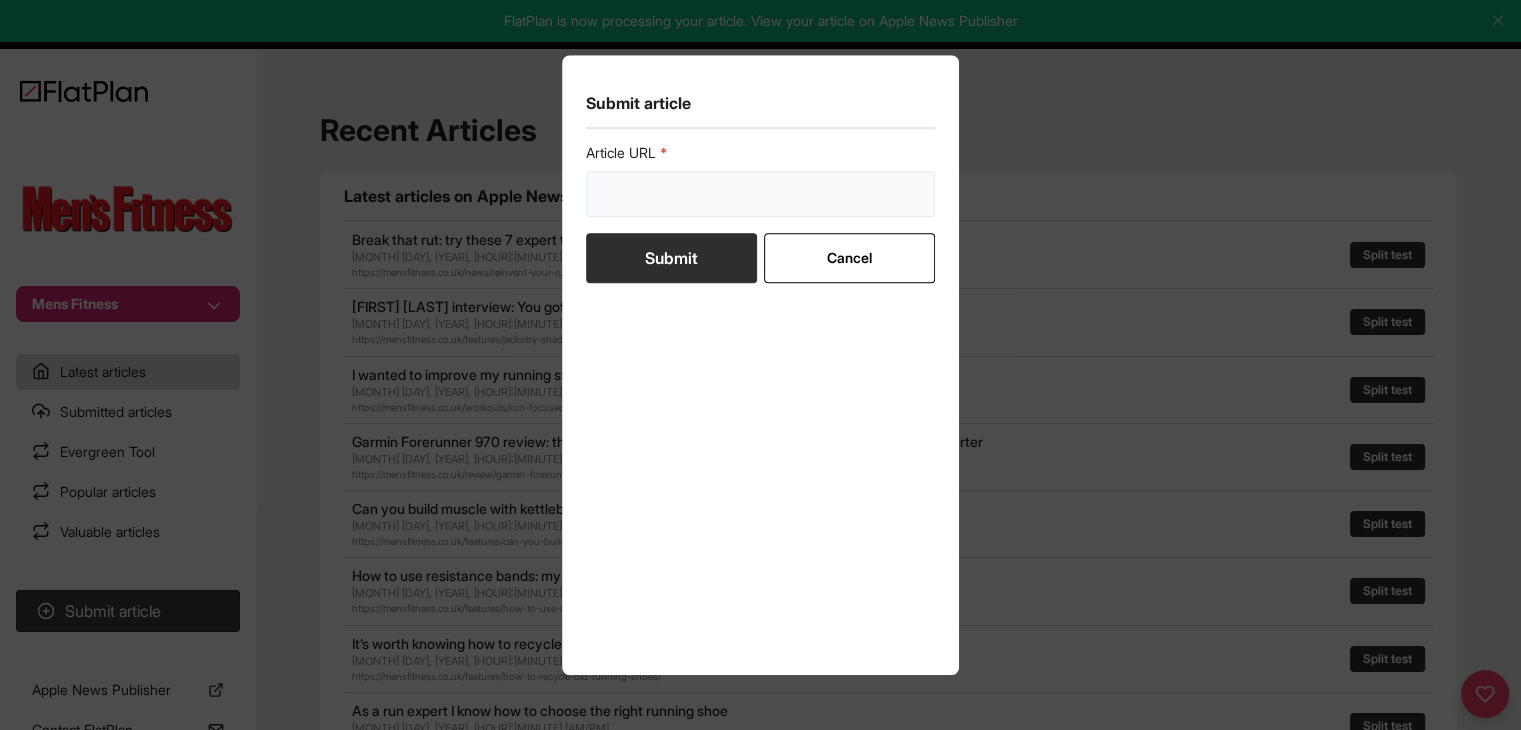 click at bounding box center [761, 194] 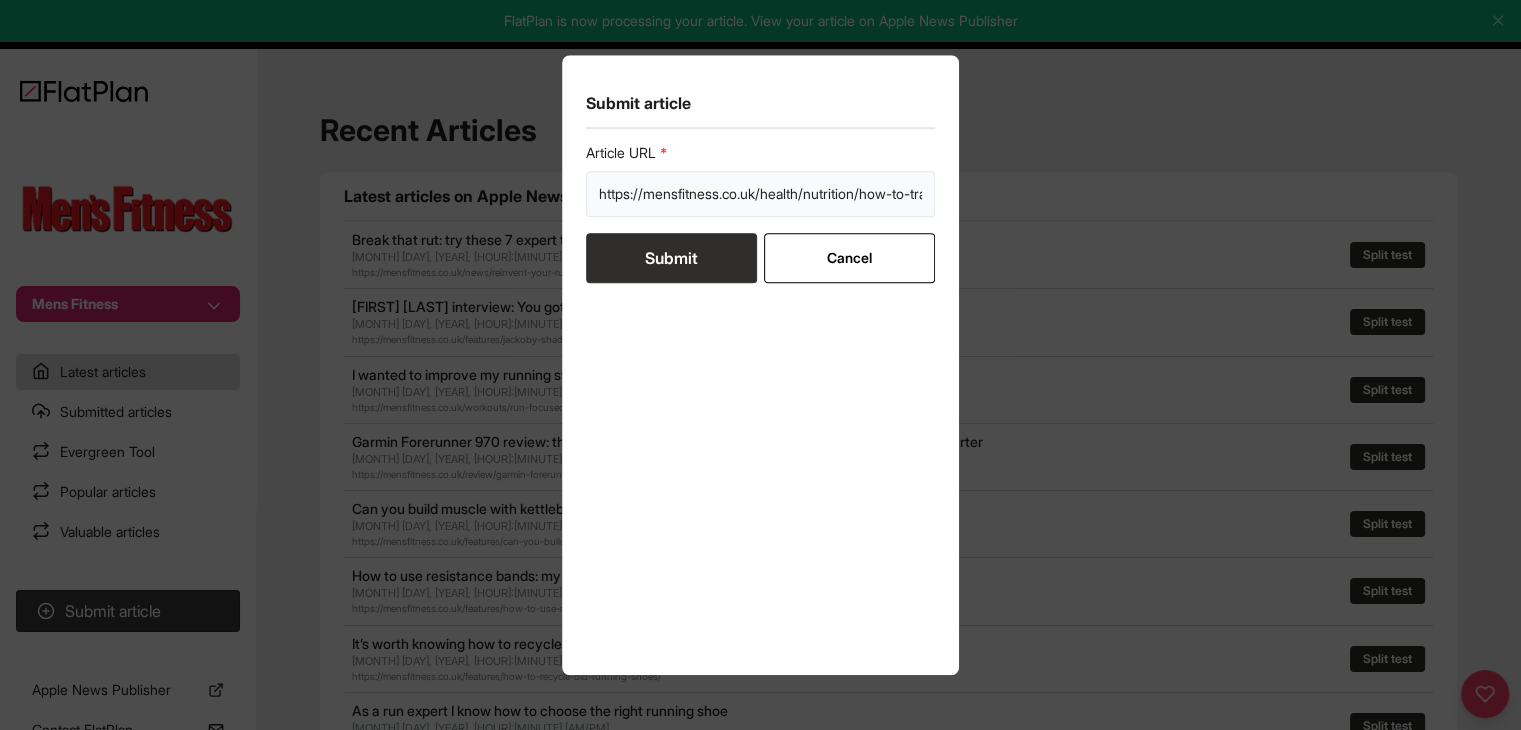 scroll, scrollTop: 0, scrollLeft: 104, axis: horizontal 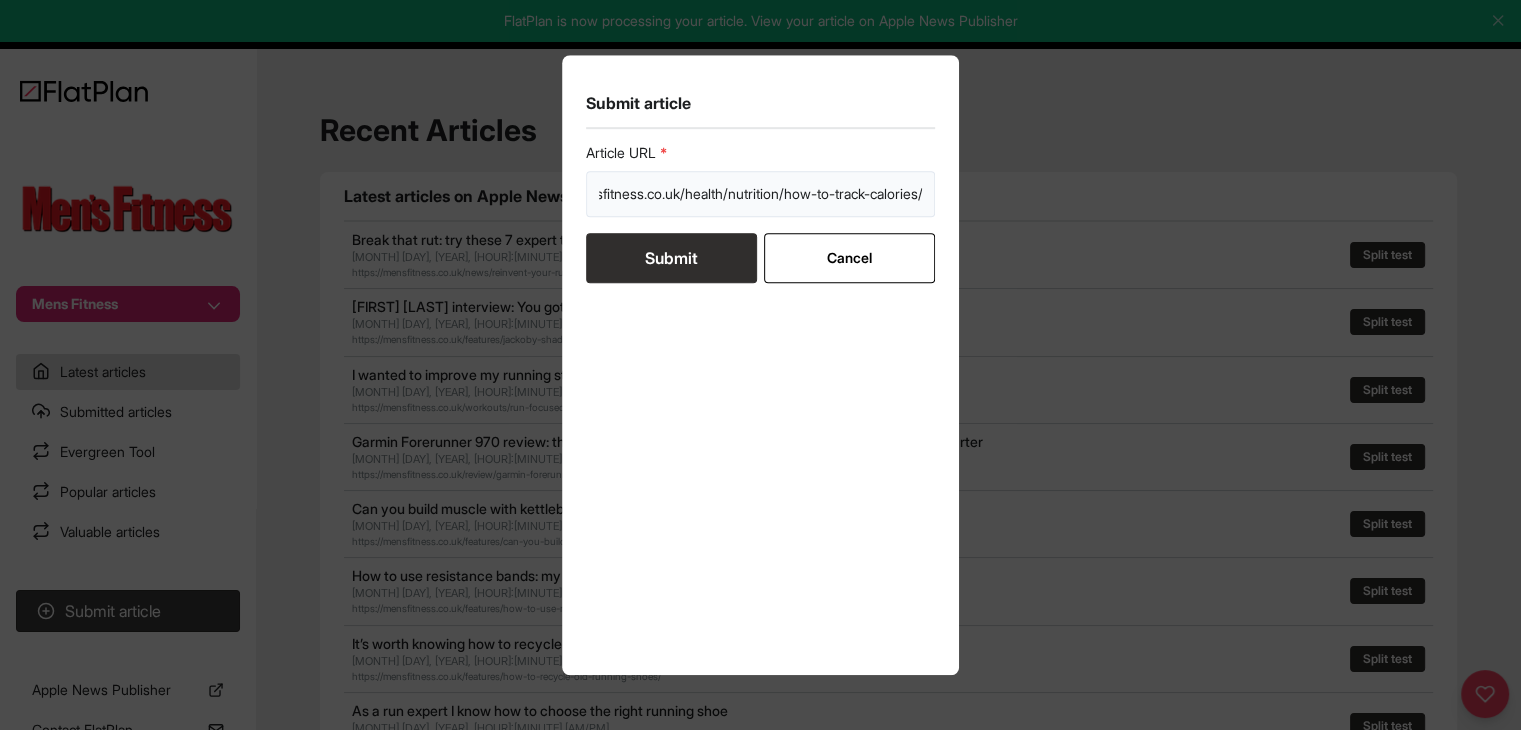 type on "https://mensfitness.co.uk/health/nutrition/how-to-track-calories/" 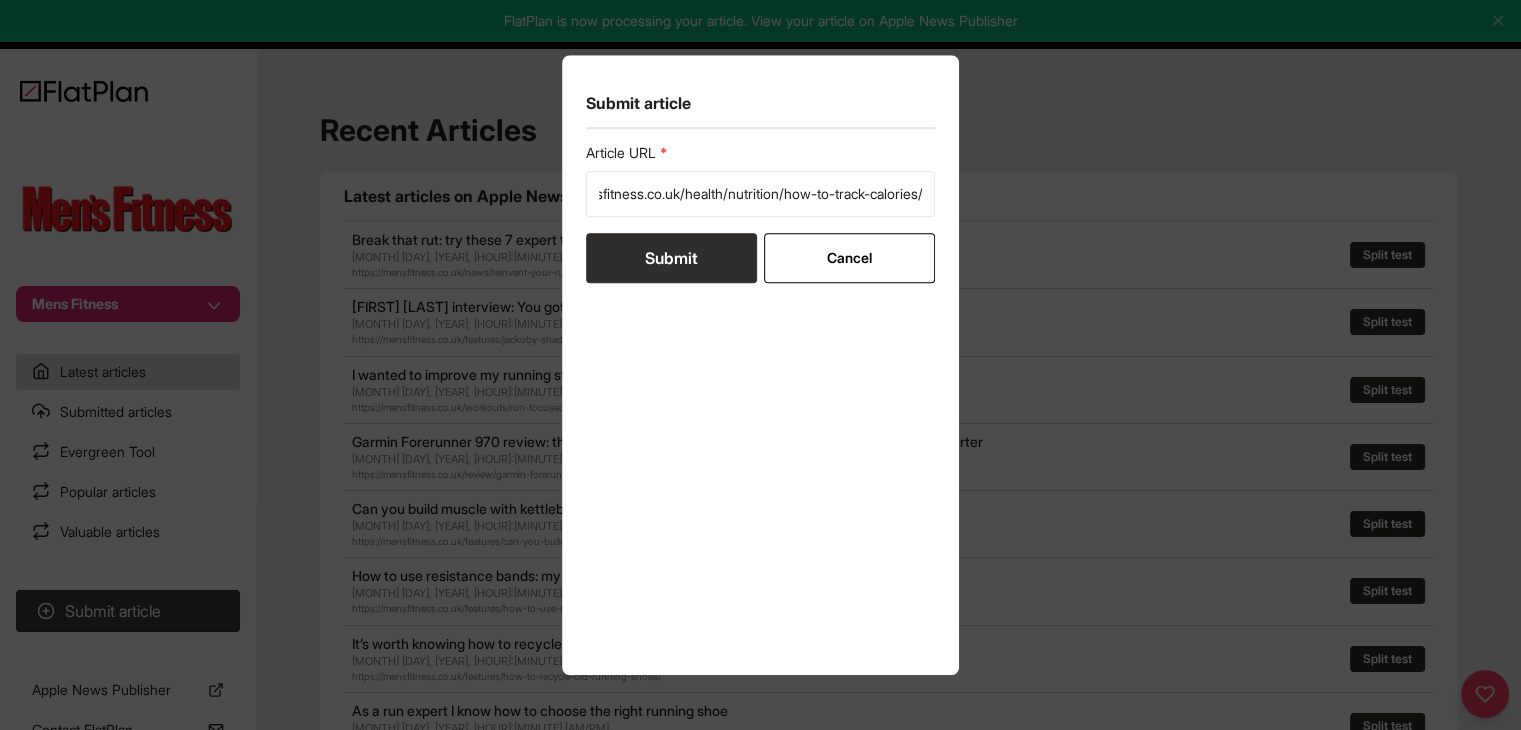 drag, startPoint x: 617, startPoint y: 250, endPoint x: 601, endPoint y: 205, distance: 47.759815 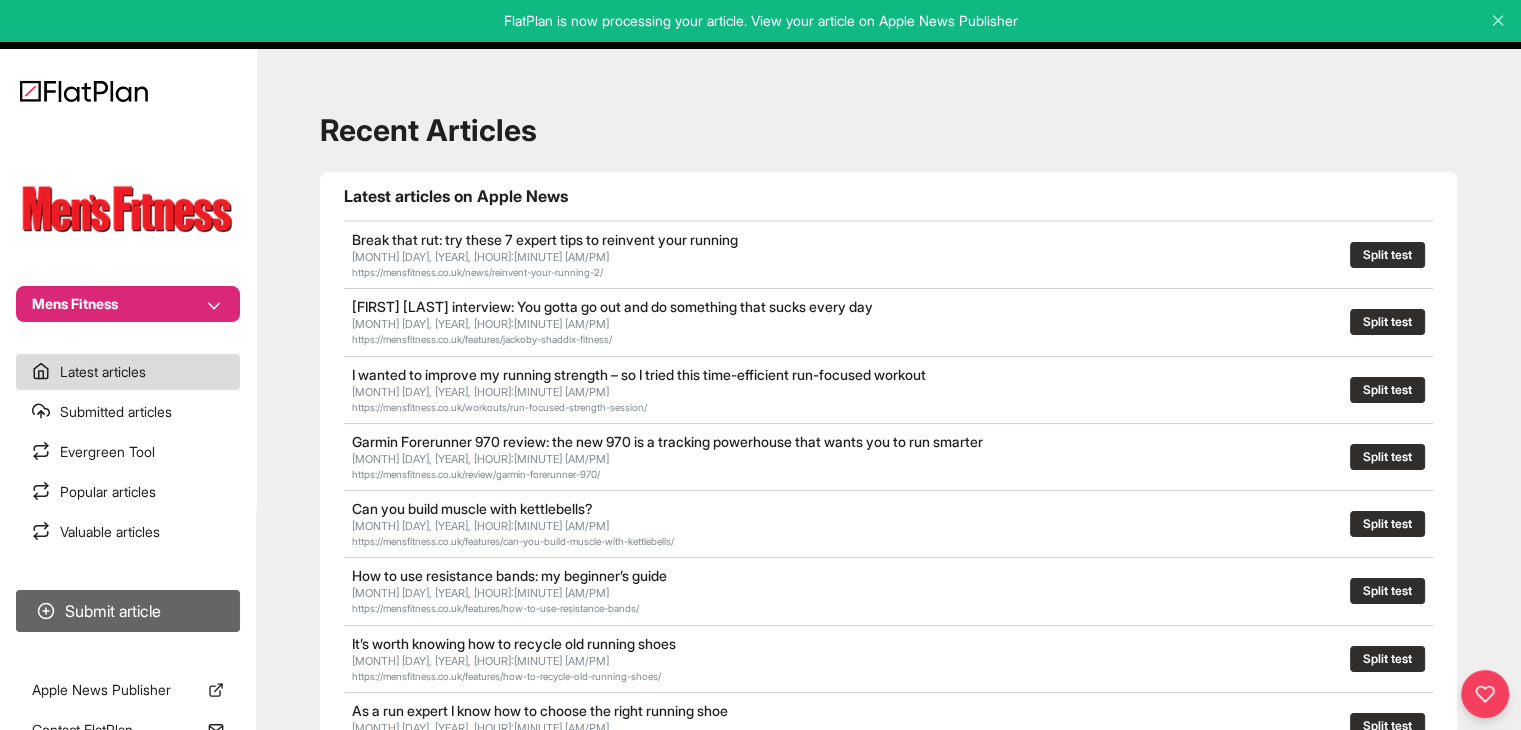 click on "Submit article" at bounding box center [128, 611] 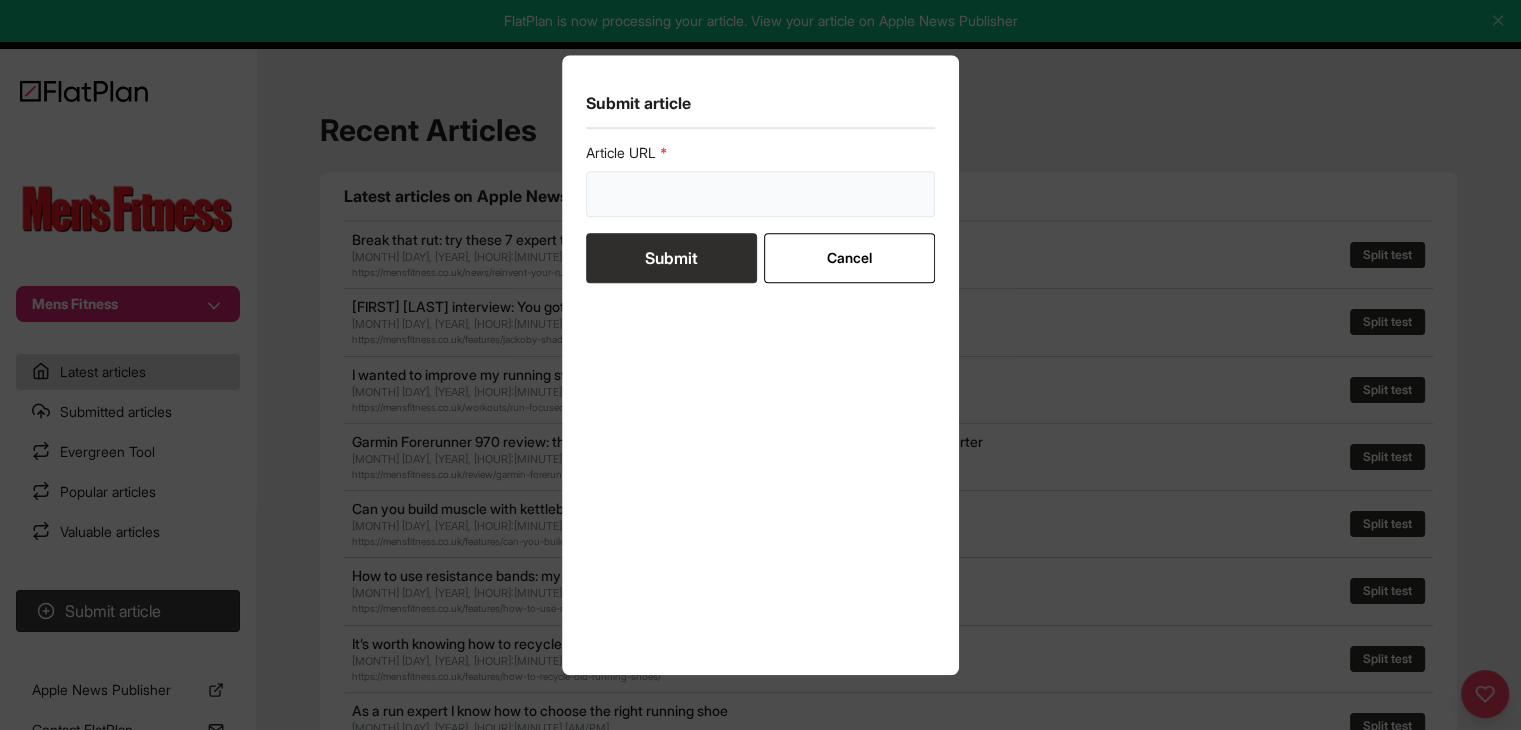click at bounding box center [761, 194] 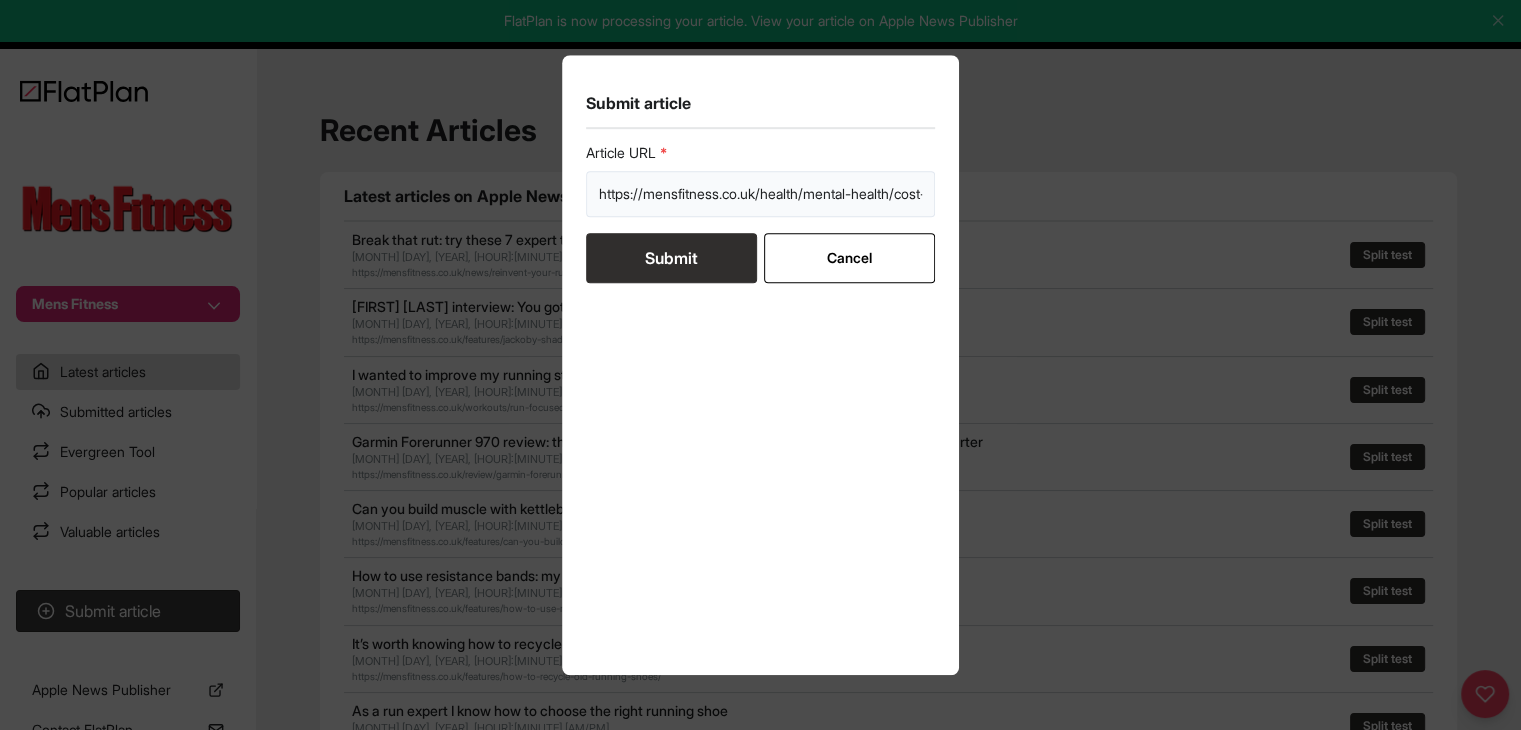 scroll, scrollTop: 0, scrollLeft: 128, axis: horizontal 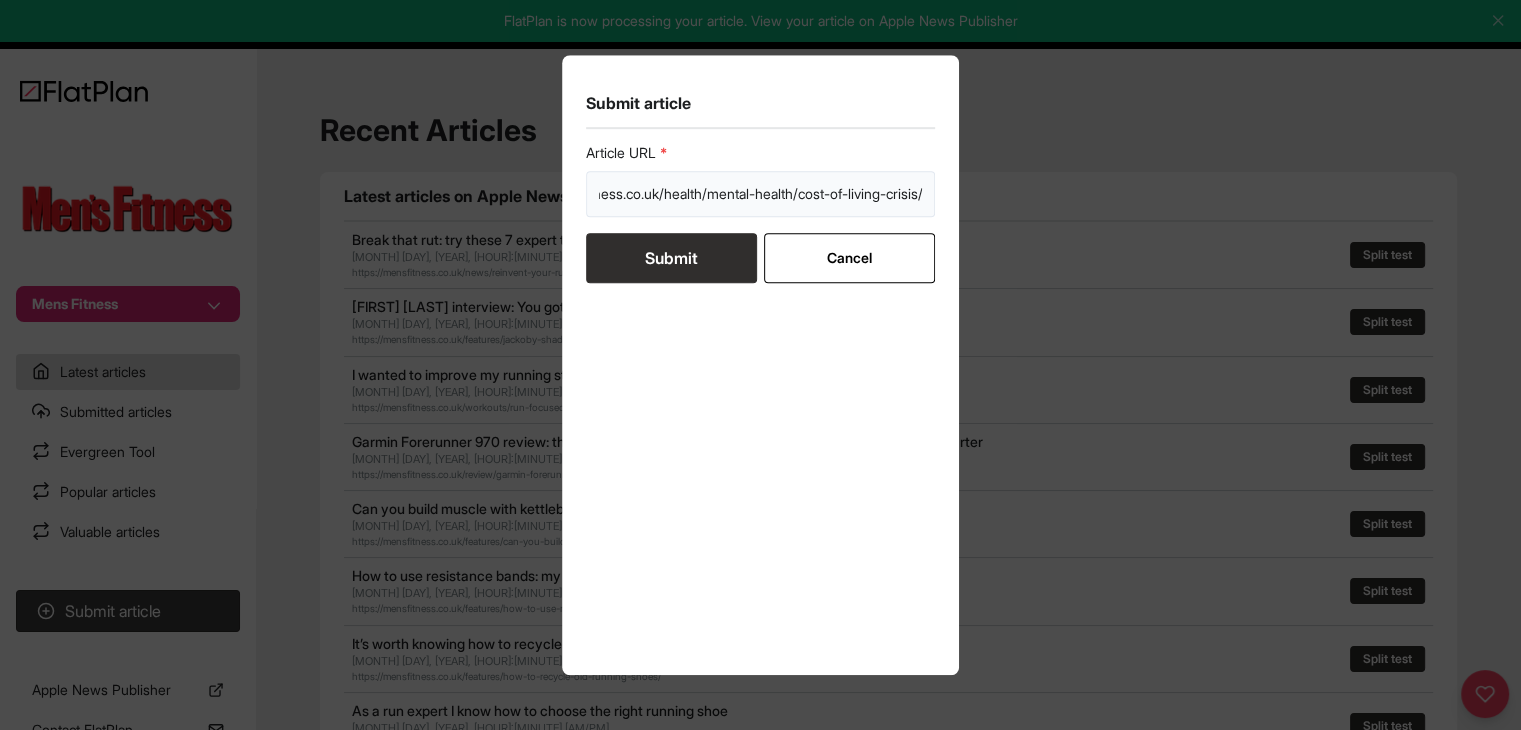 type on "https://mensfitness.co.uk/health/mental-health/cost-of-living-crisis/" 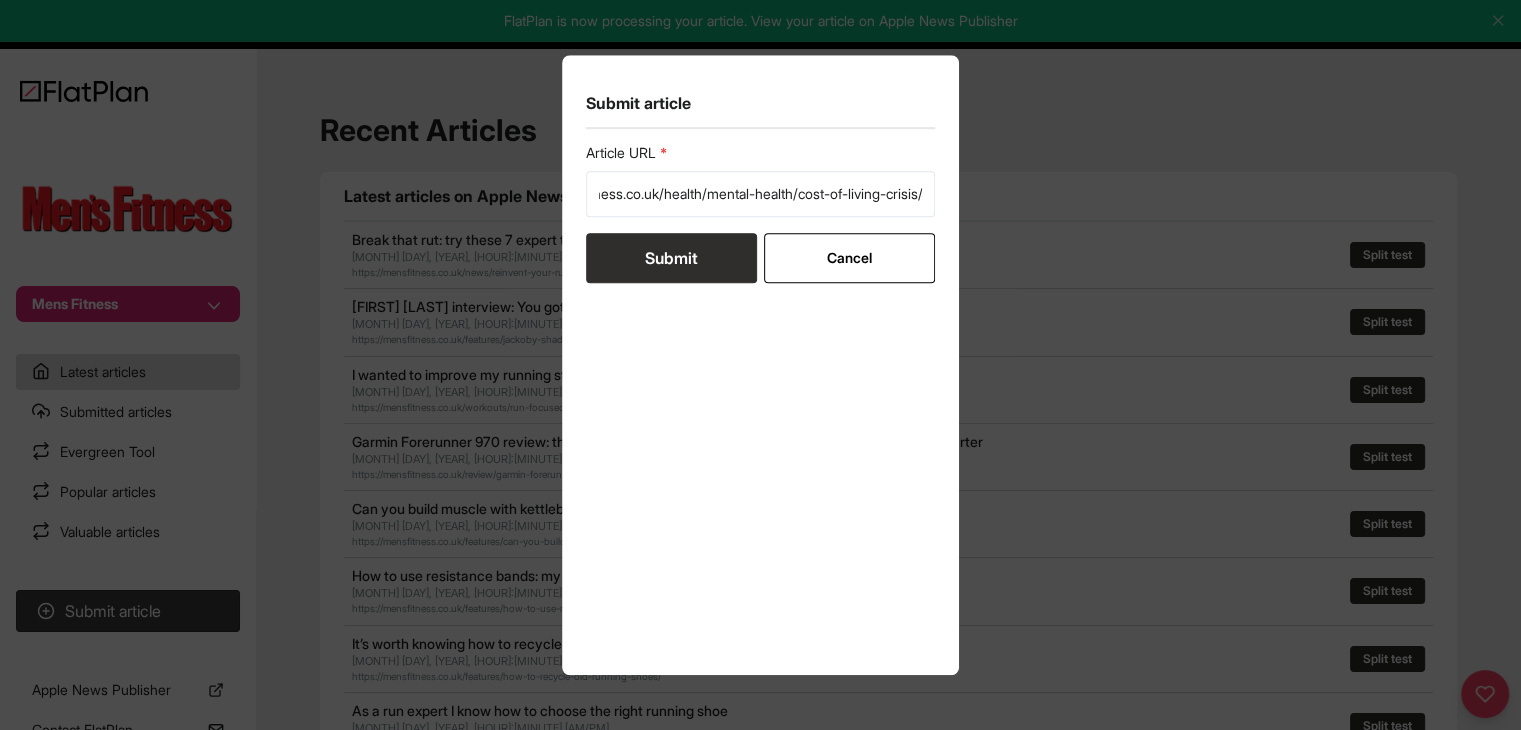 click on "Submit" at bounding box center [671, 258] 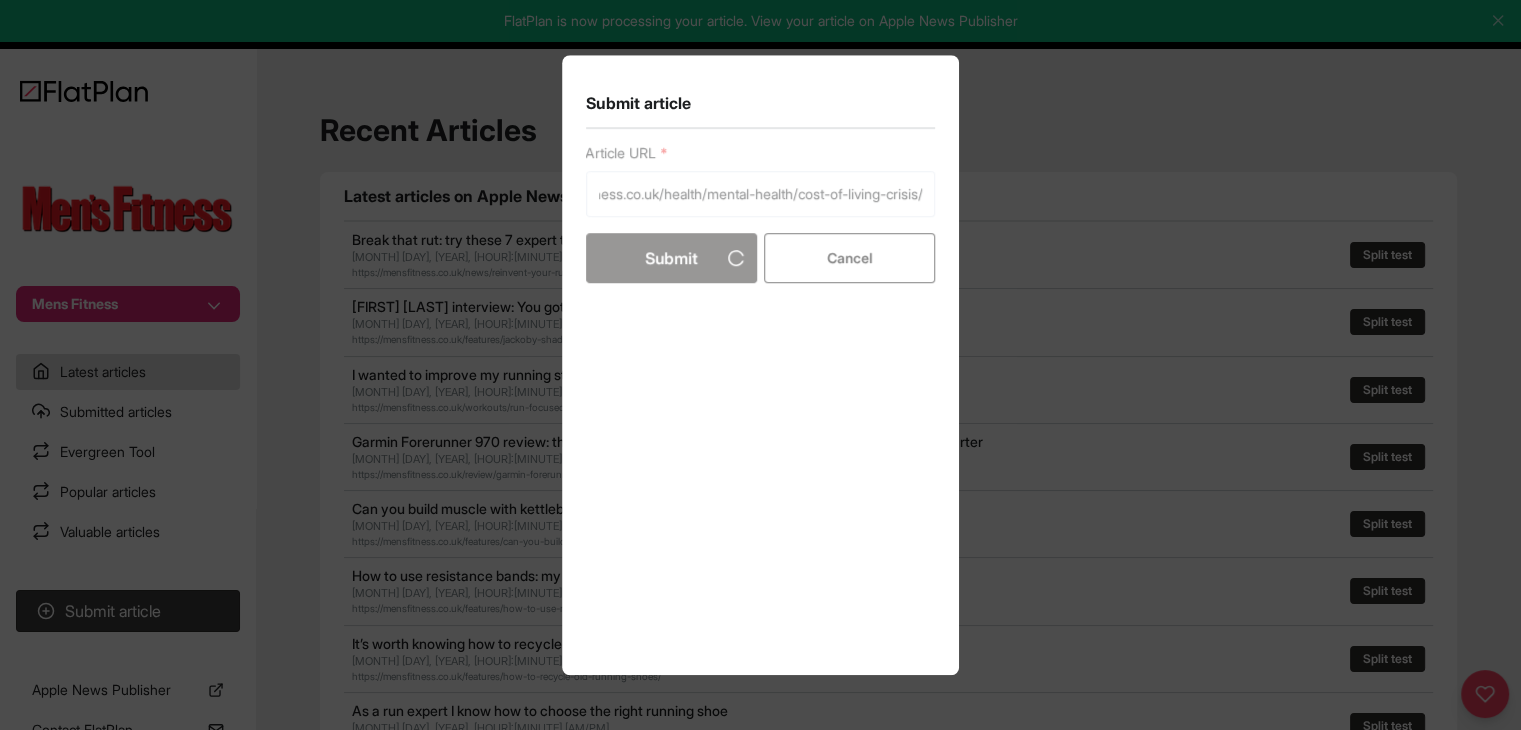 scroll, scrollTop: 0, scrollLeft: 0, axis: both 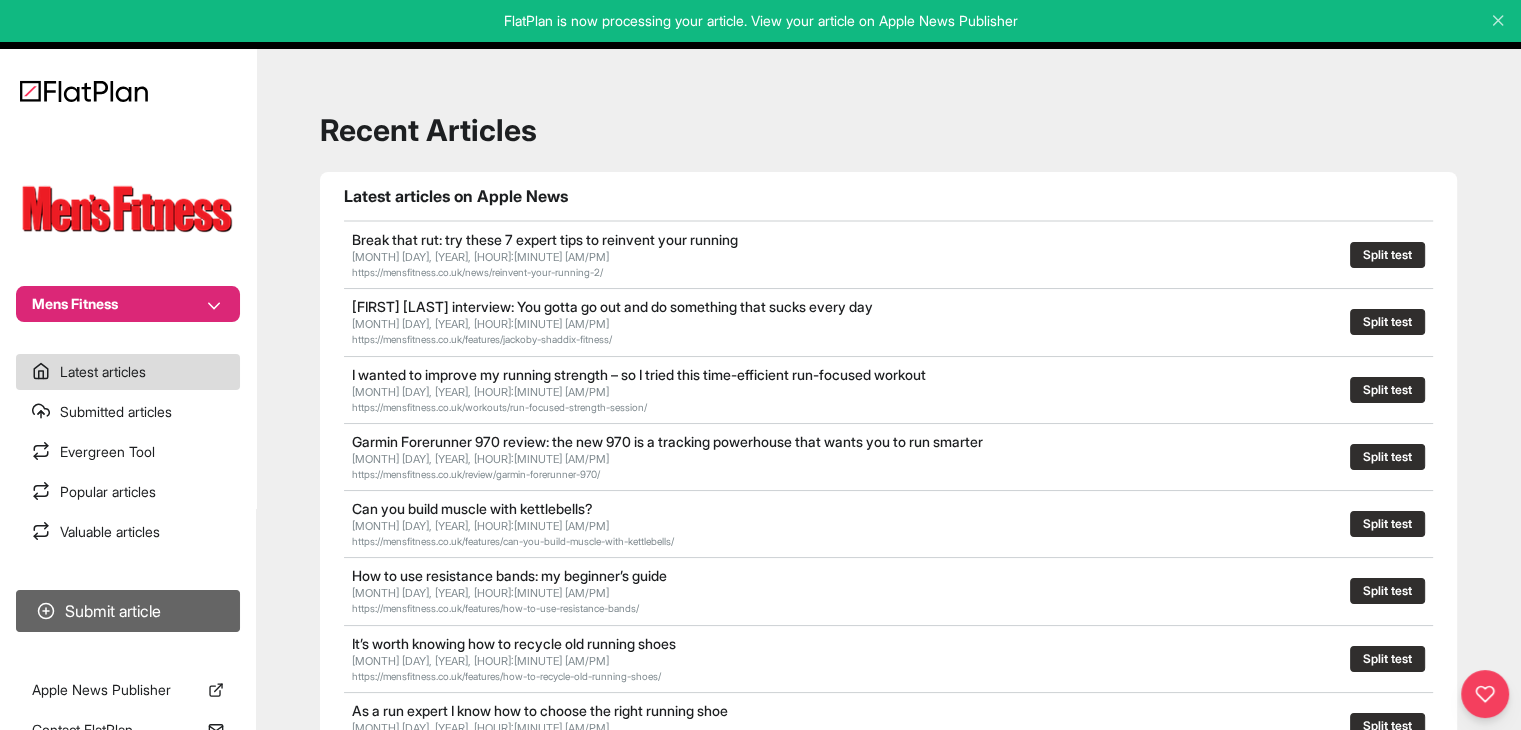 click on "Submit article" at bounding box center [128, 611] 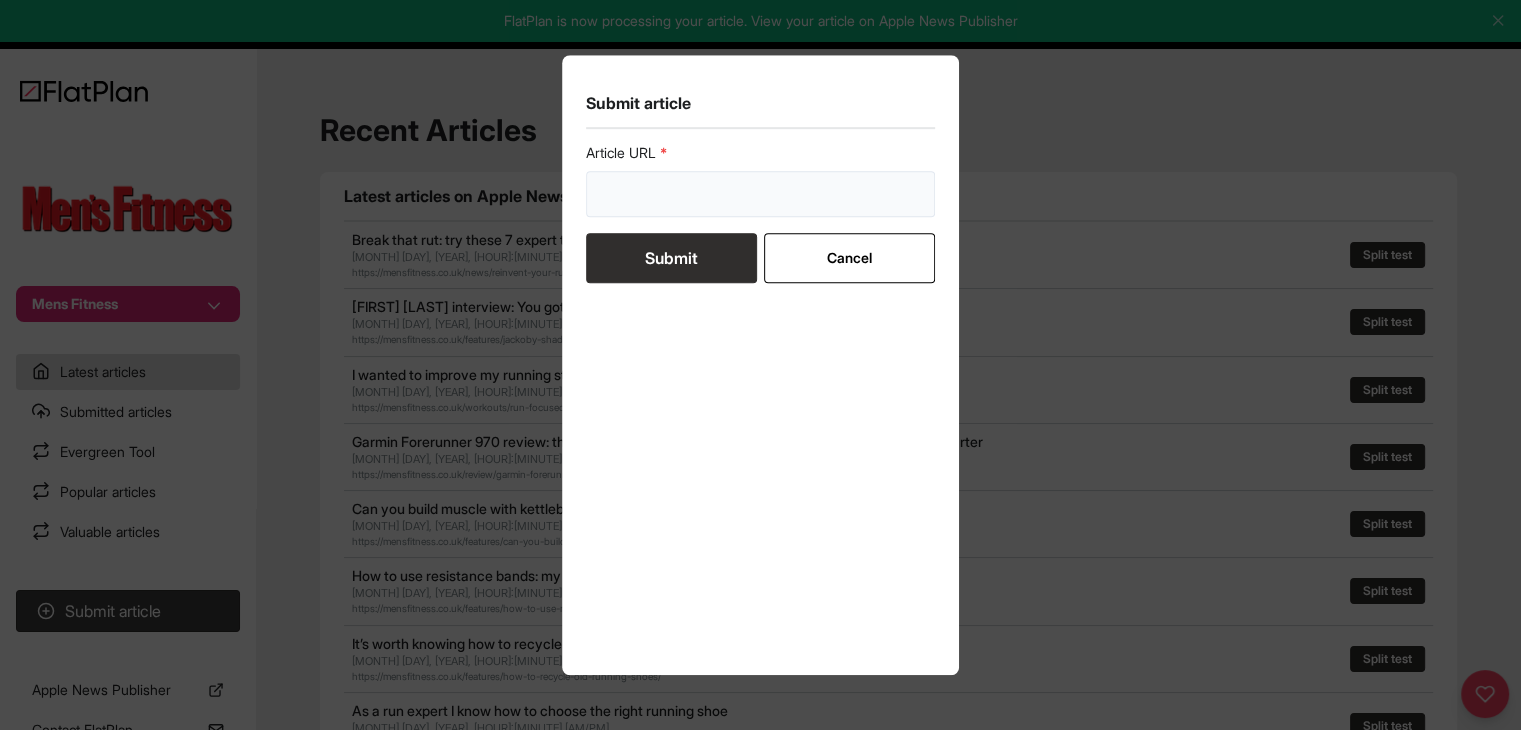drag, startPoint x: 591, startPoint y: 185, endPoint x: 601, endPoint y: 191, distance: 11.661903 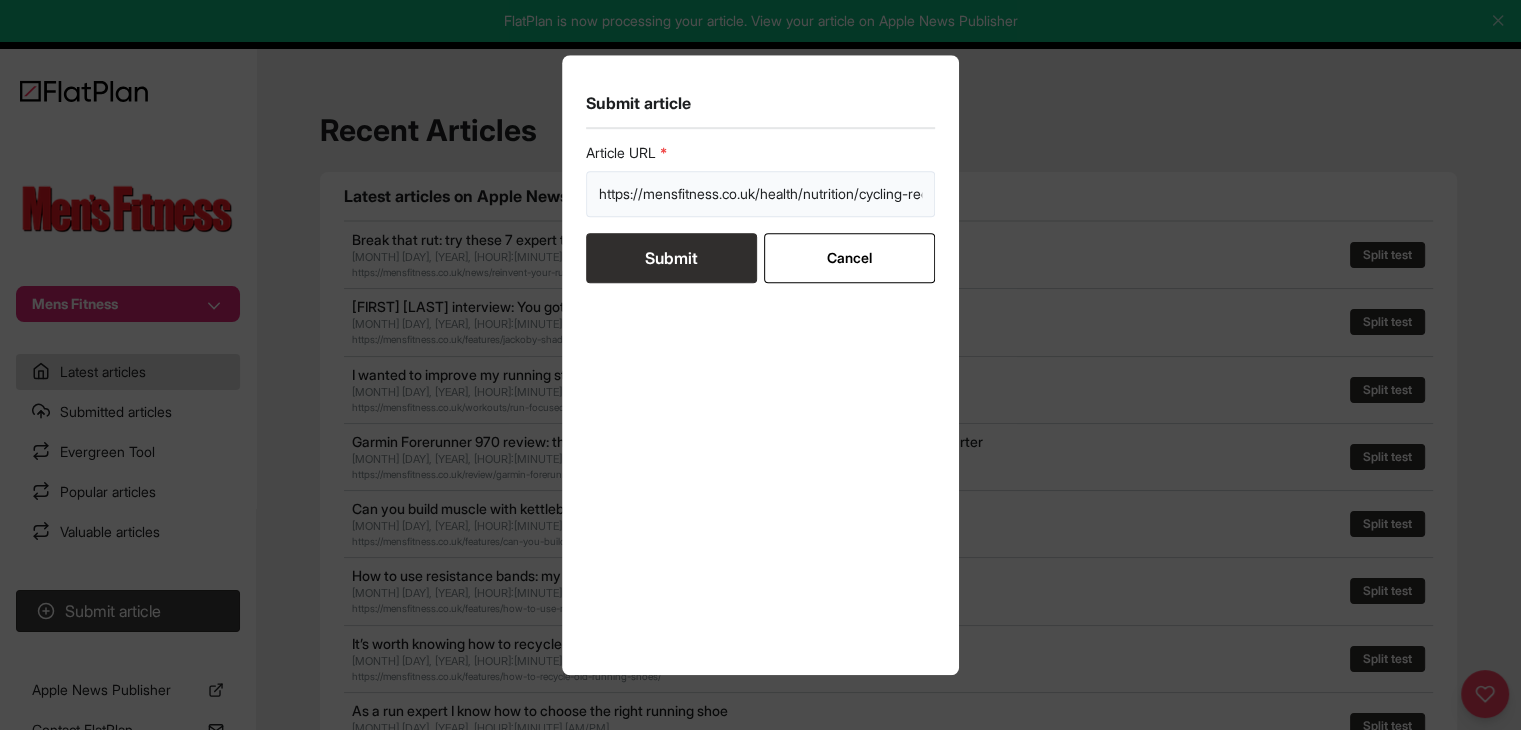 scroll, scrollTop: 0, scrollLeft: 62, axis: horizontal 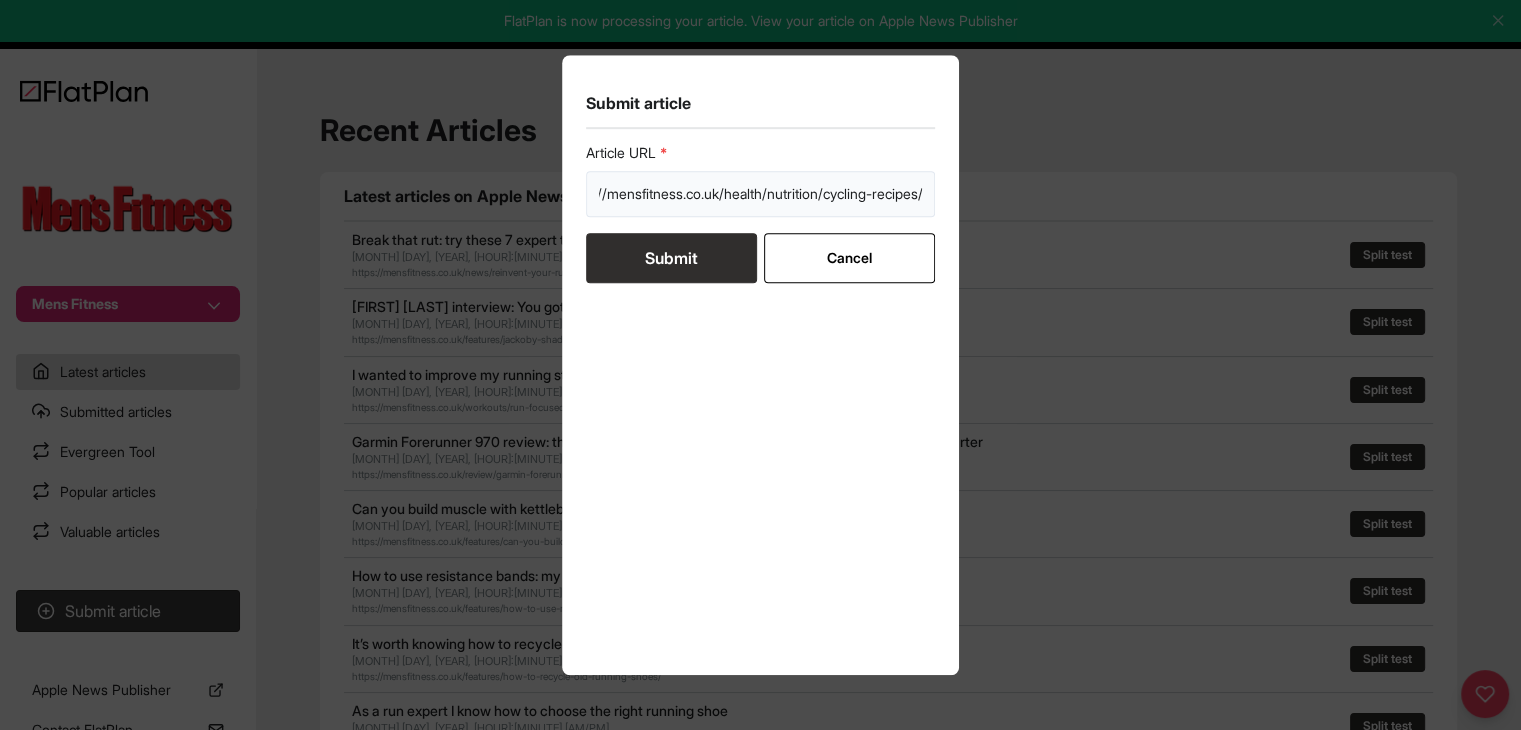 type on "https://mensfitness.co.uk/health/nutrition/cycling-recipes/" 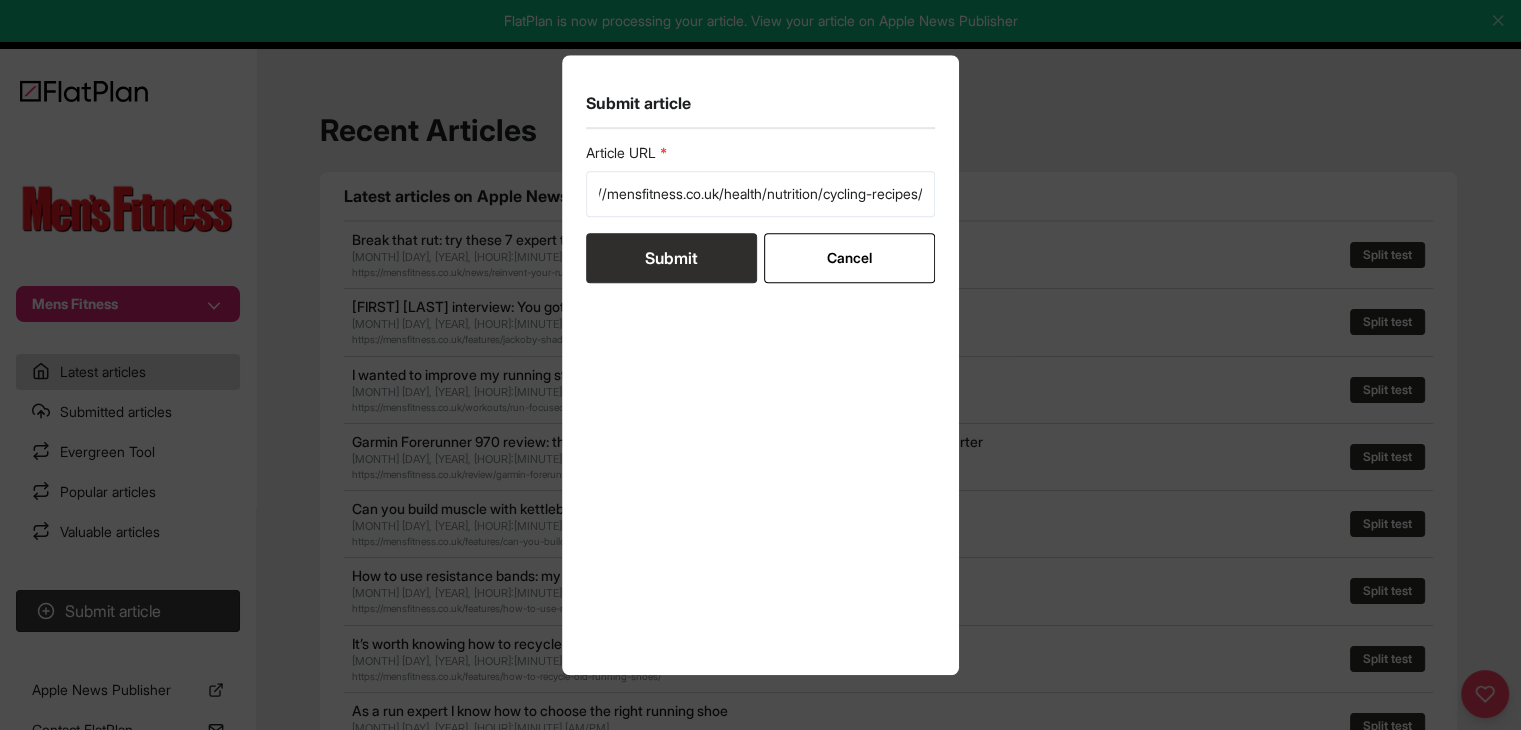 click on "Submit" at bounding box center (671, 258) 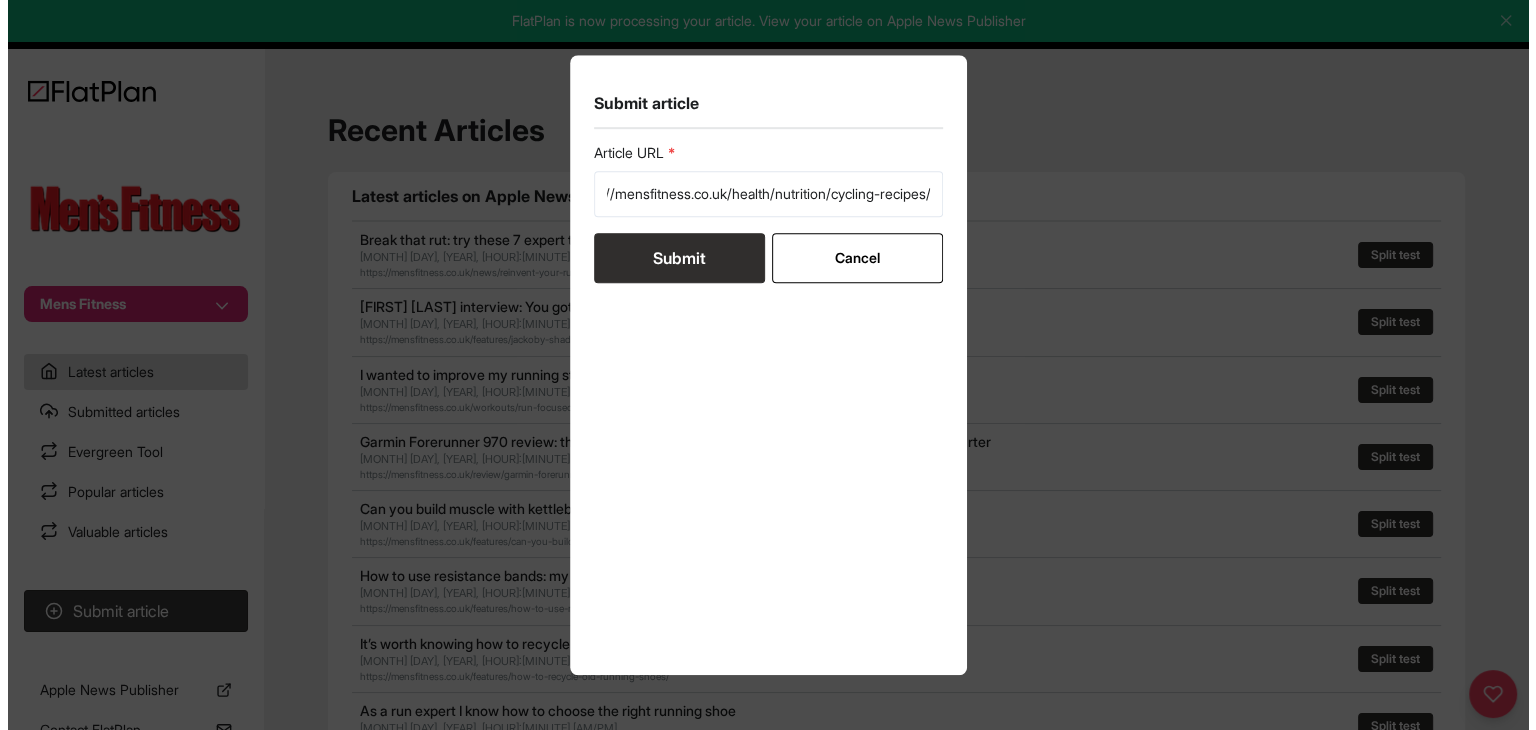 scroll, scrollTop: 0, scrollLeft: 0, axis: both 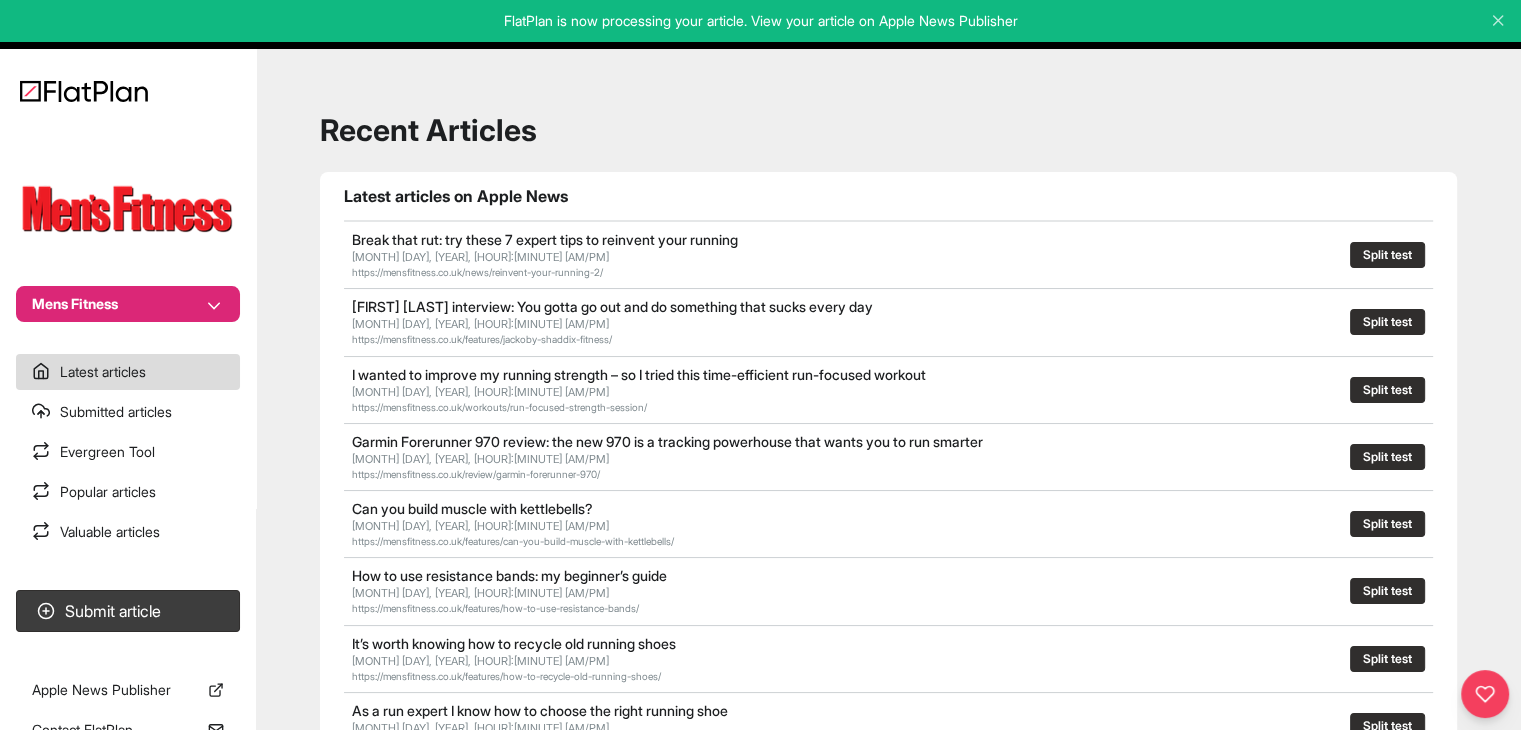 click on "Mens Fitness" at bounding box center [128, 304] 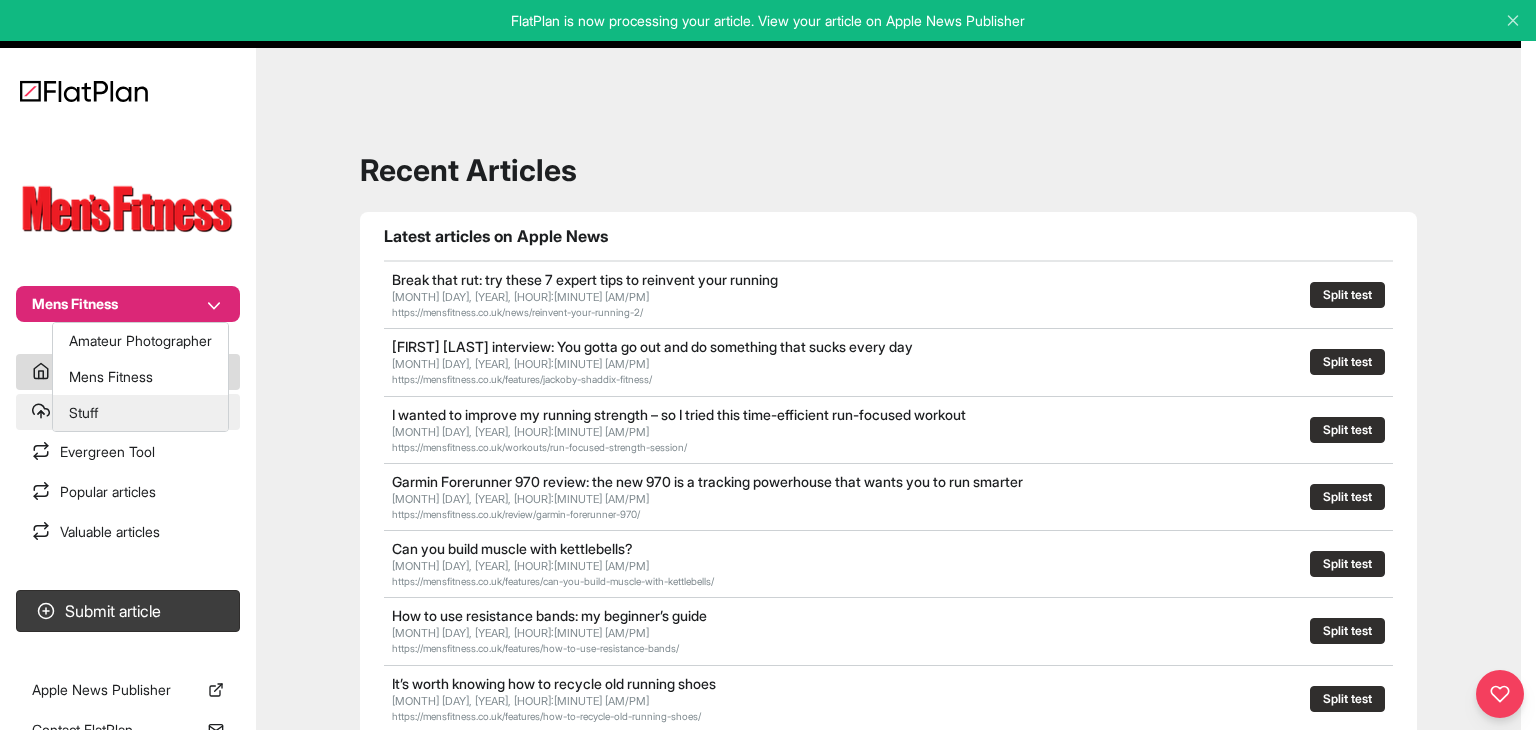 click on "Stuff" at bounding box center (140, 413) 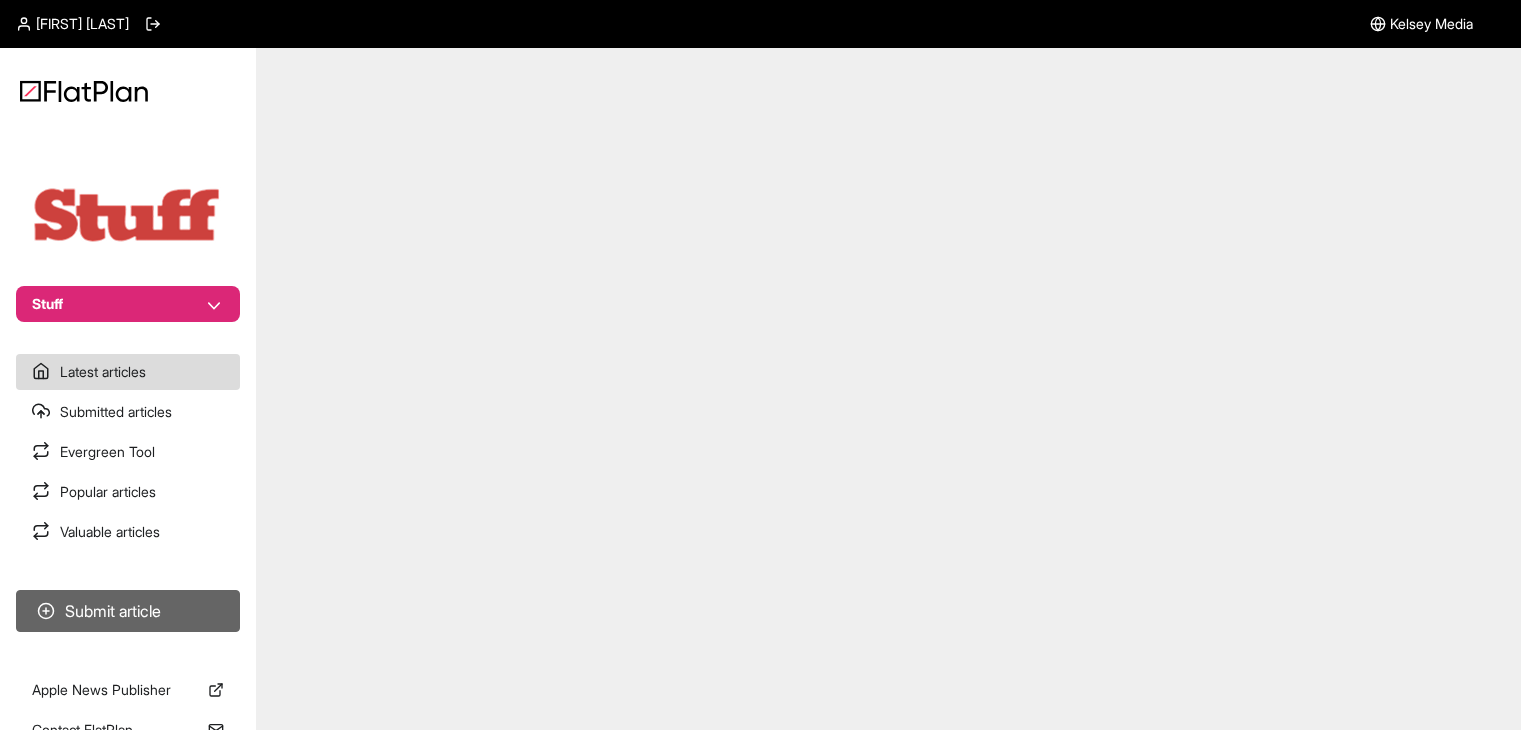 scroll, scrollTop: 0, scrollLeft: 0, axis: both 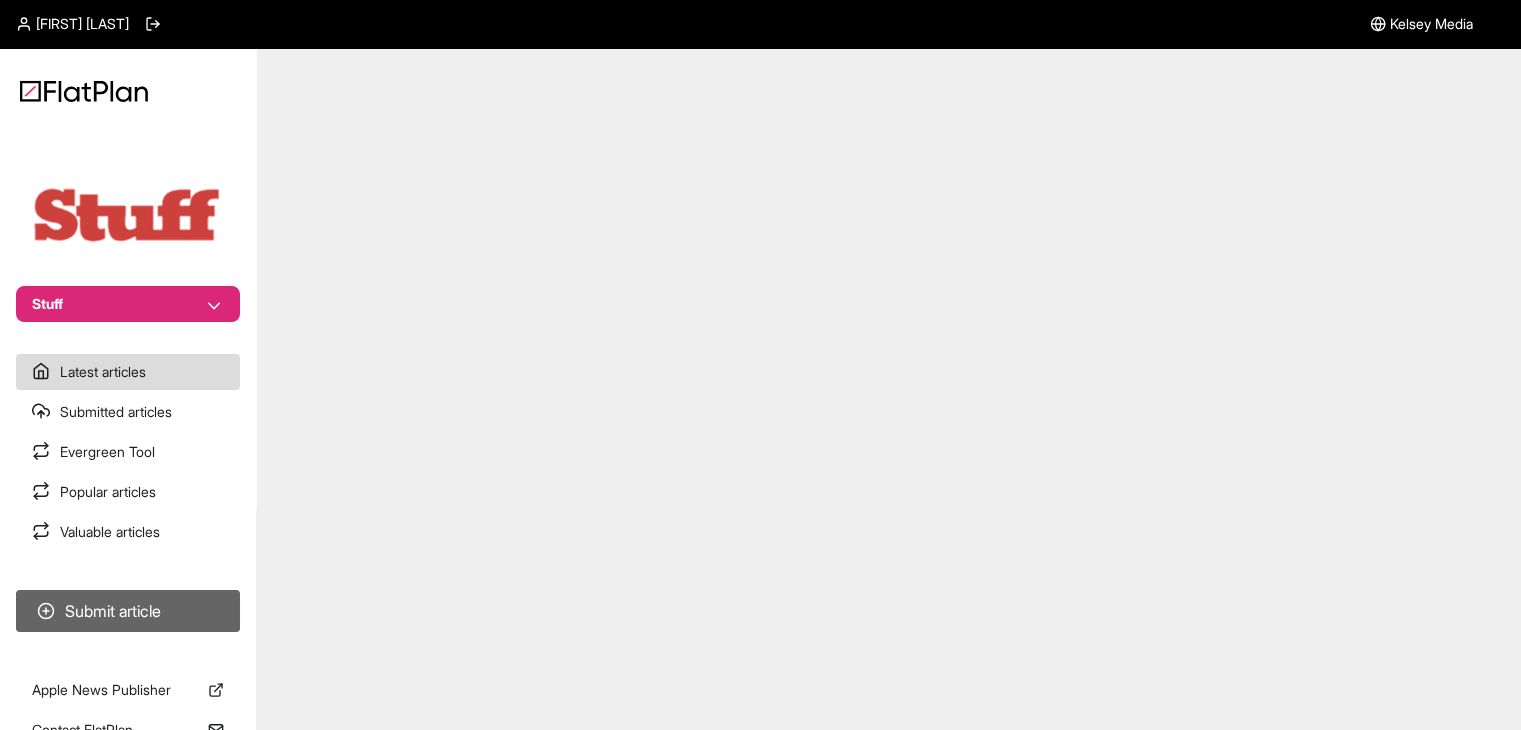 click on "Submit article" at bounding box center (128, 611) 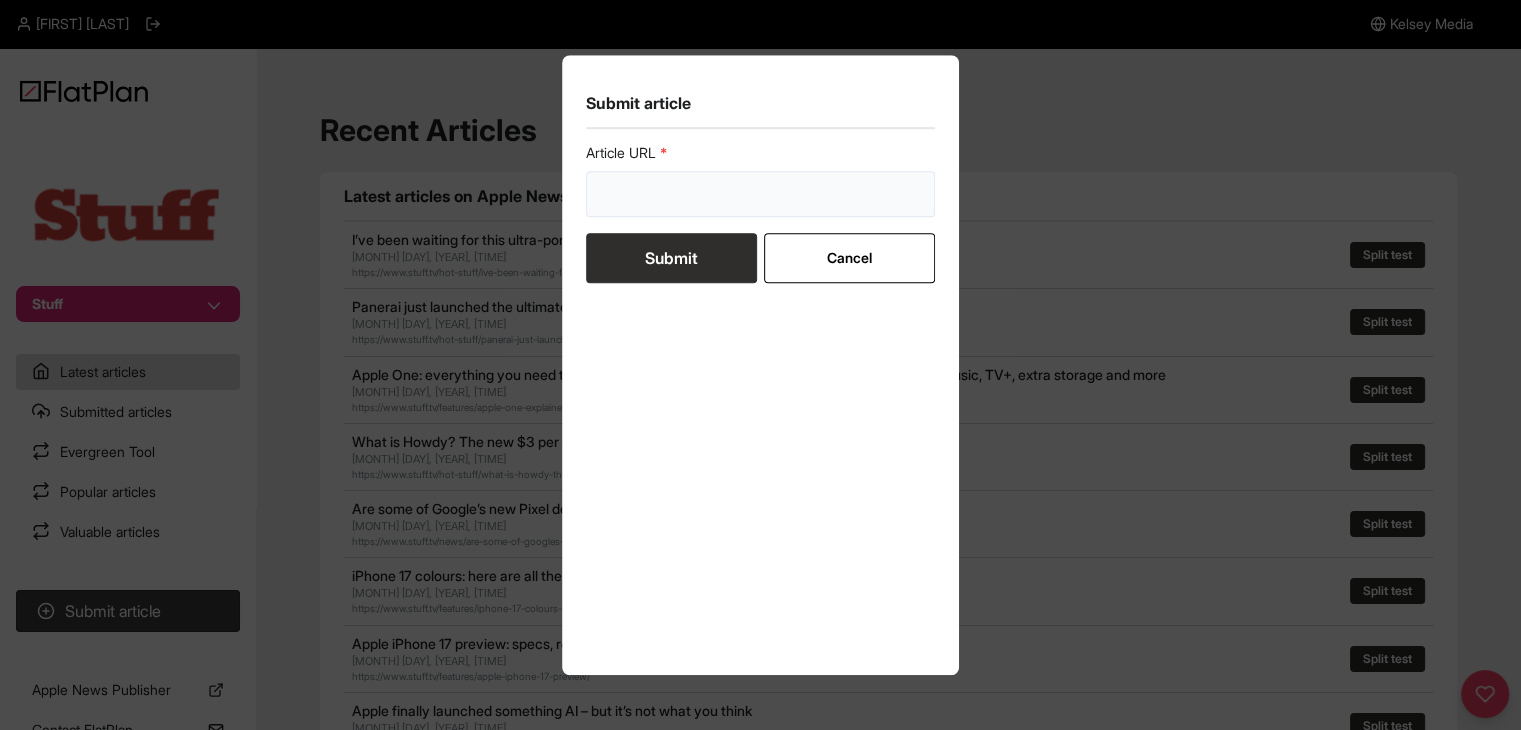 click at bounding box center [761, 194] 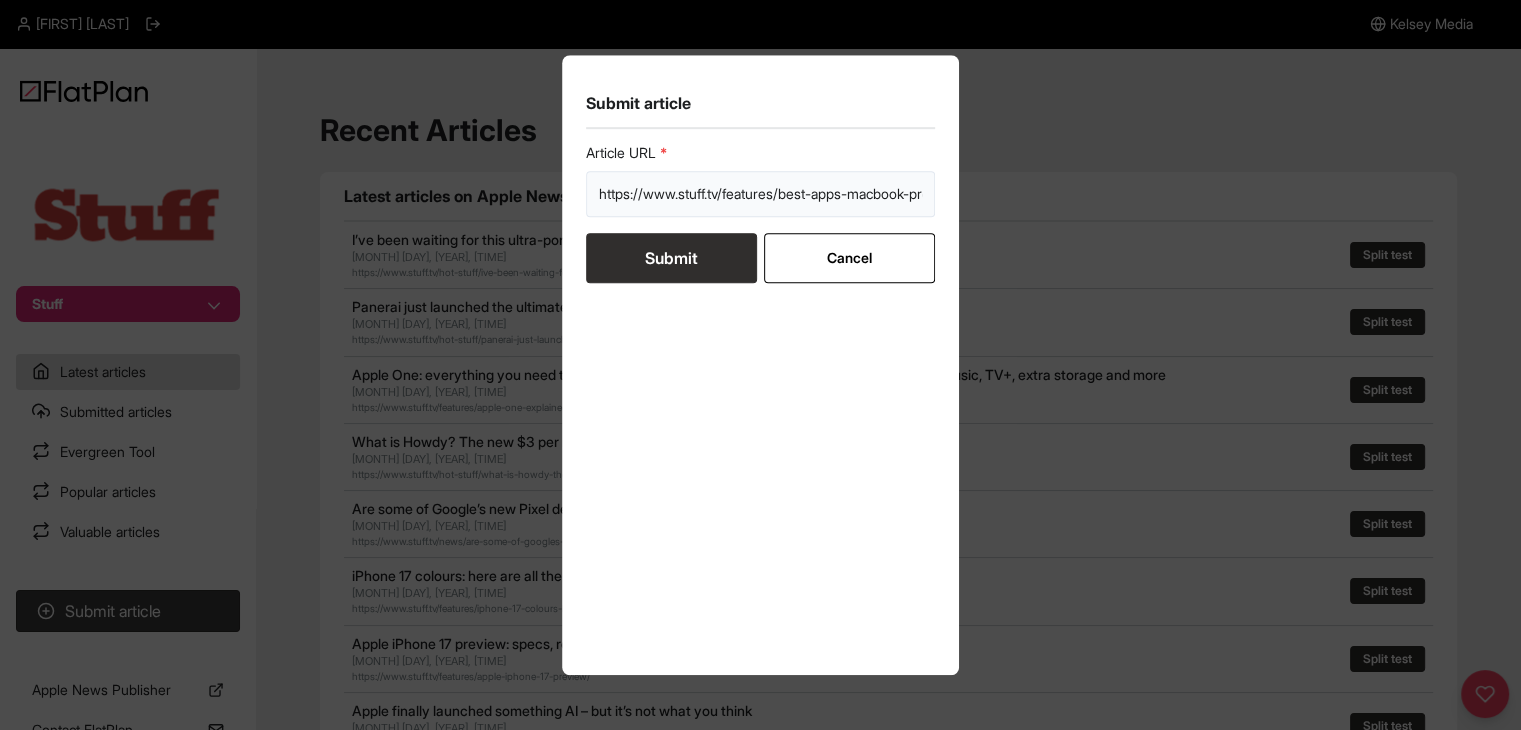 scroll, scrollTop: 0, scrollLeft: 169, axis: horizontal 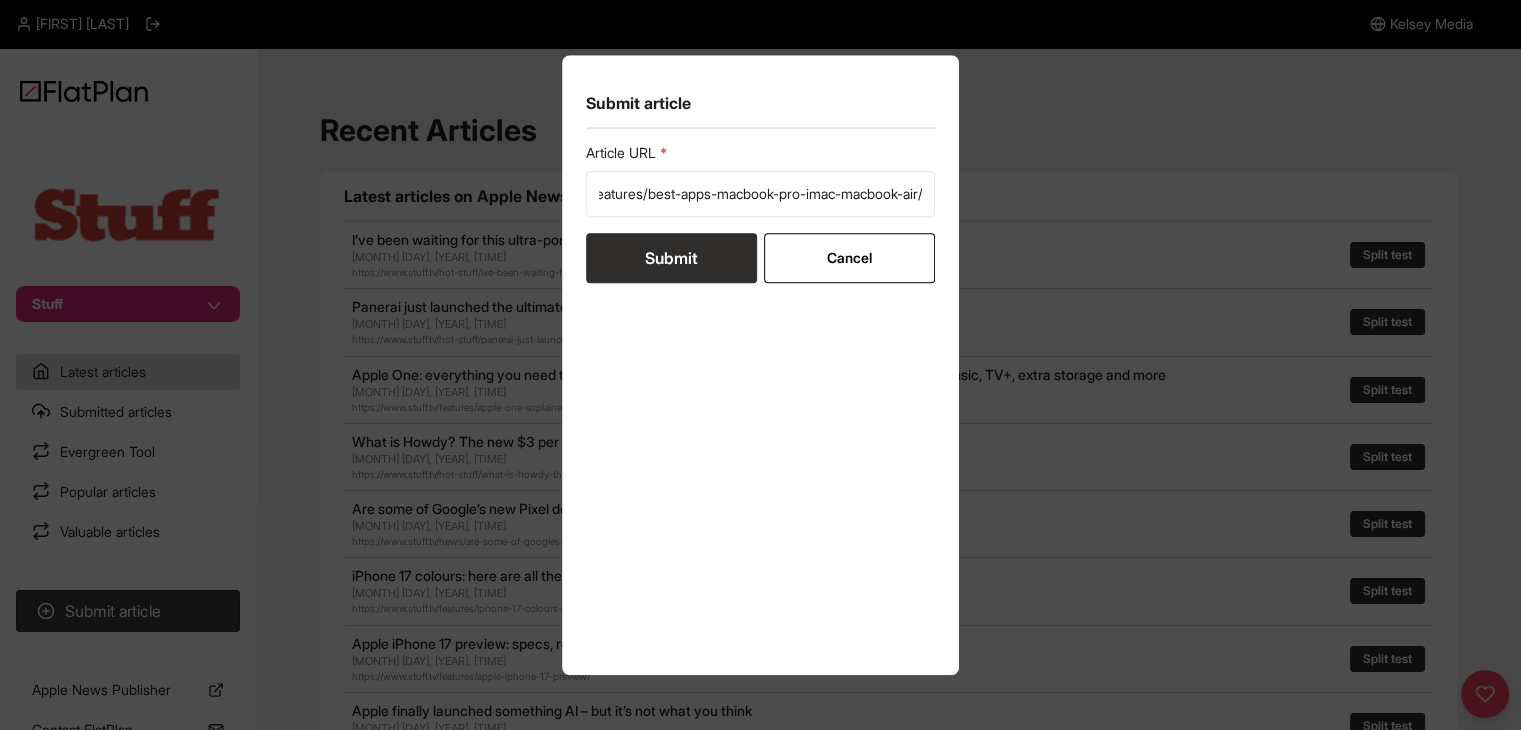 click on "Article URL https://www.stuff.tv/features/best-apps-macbook-pro-imac-macbook-air/ Submit Cancel" at bounding box center (761, 213) 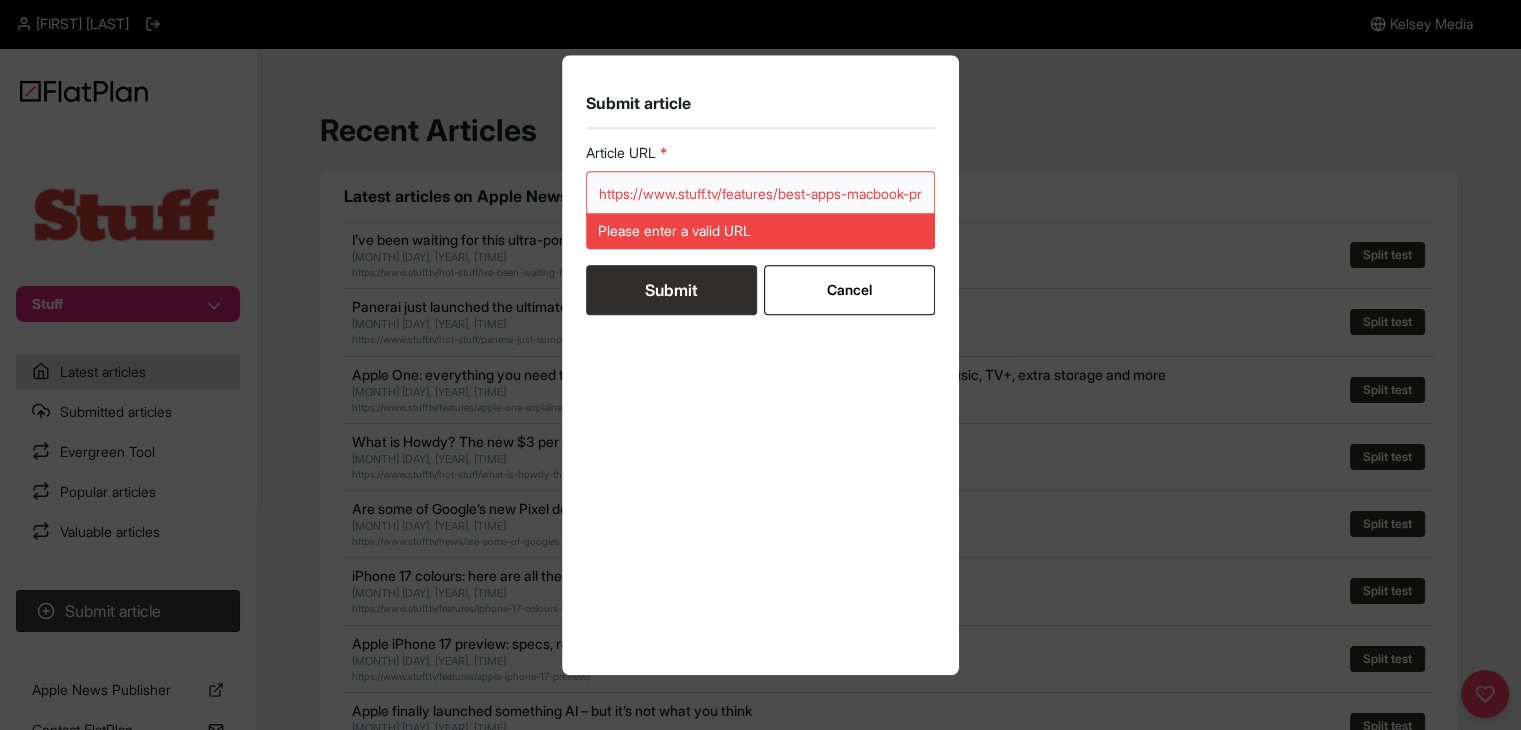 click on "https://www.stuff.tv/features/best-apps-macbook-pro-imac-macbook-air/" at bounding box center [761, 194] 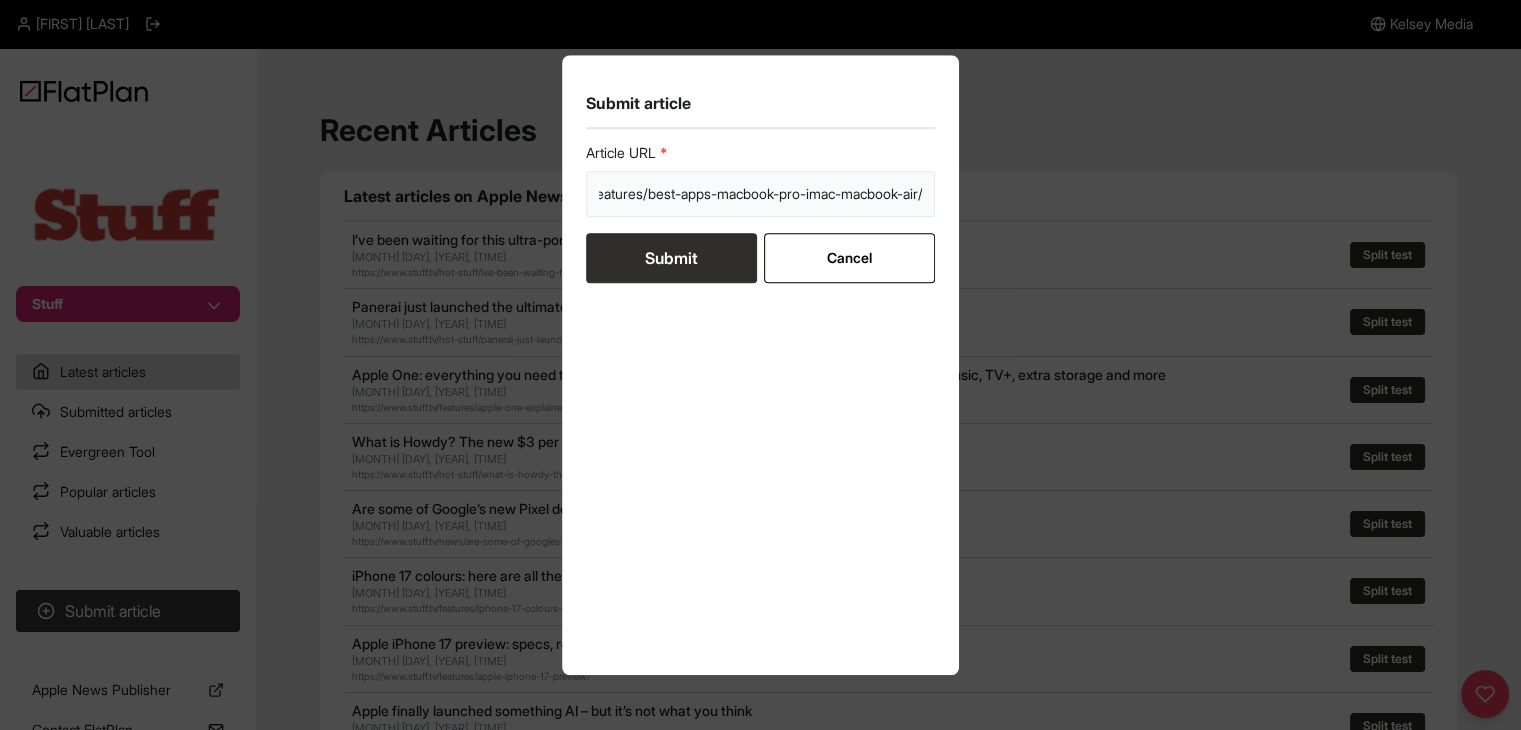 type on "https://www.stuff.tv/features/best-apps-macbook-pro-imac-macbook-air/" 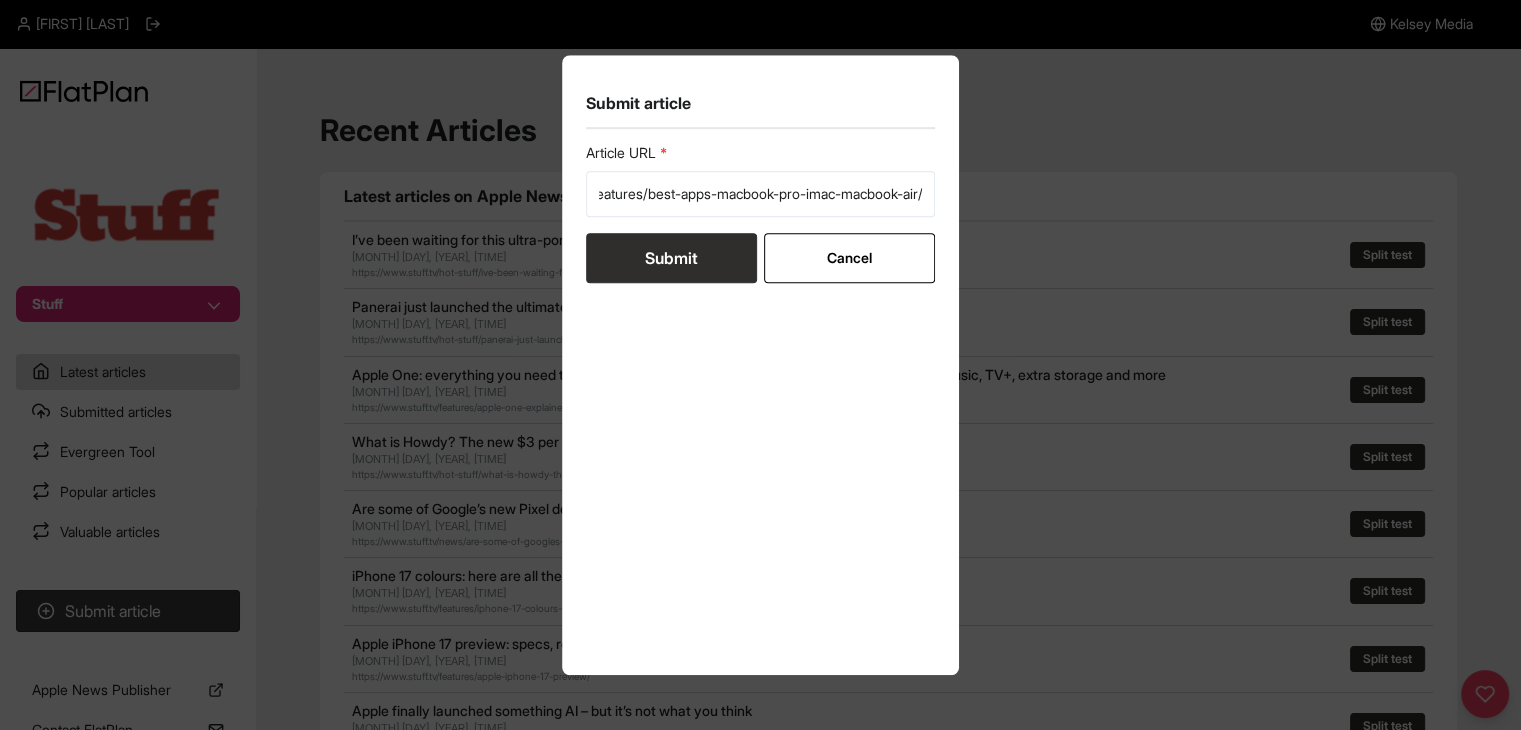 click on "Submit" at bounding box center (671, 258) 